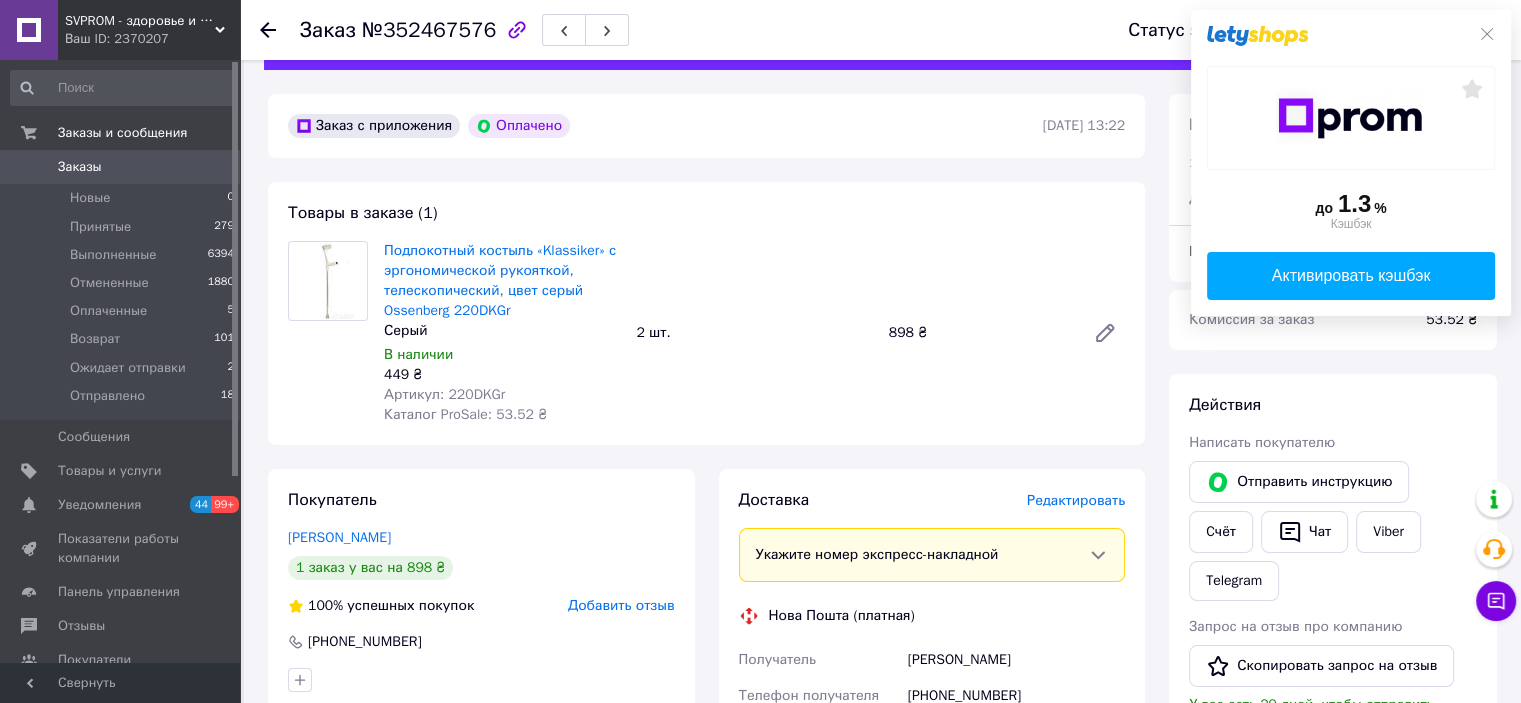 scroll, scrollTop: 100, scrollLeft: 0, axis: vertical 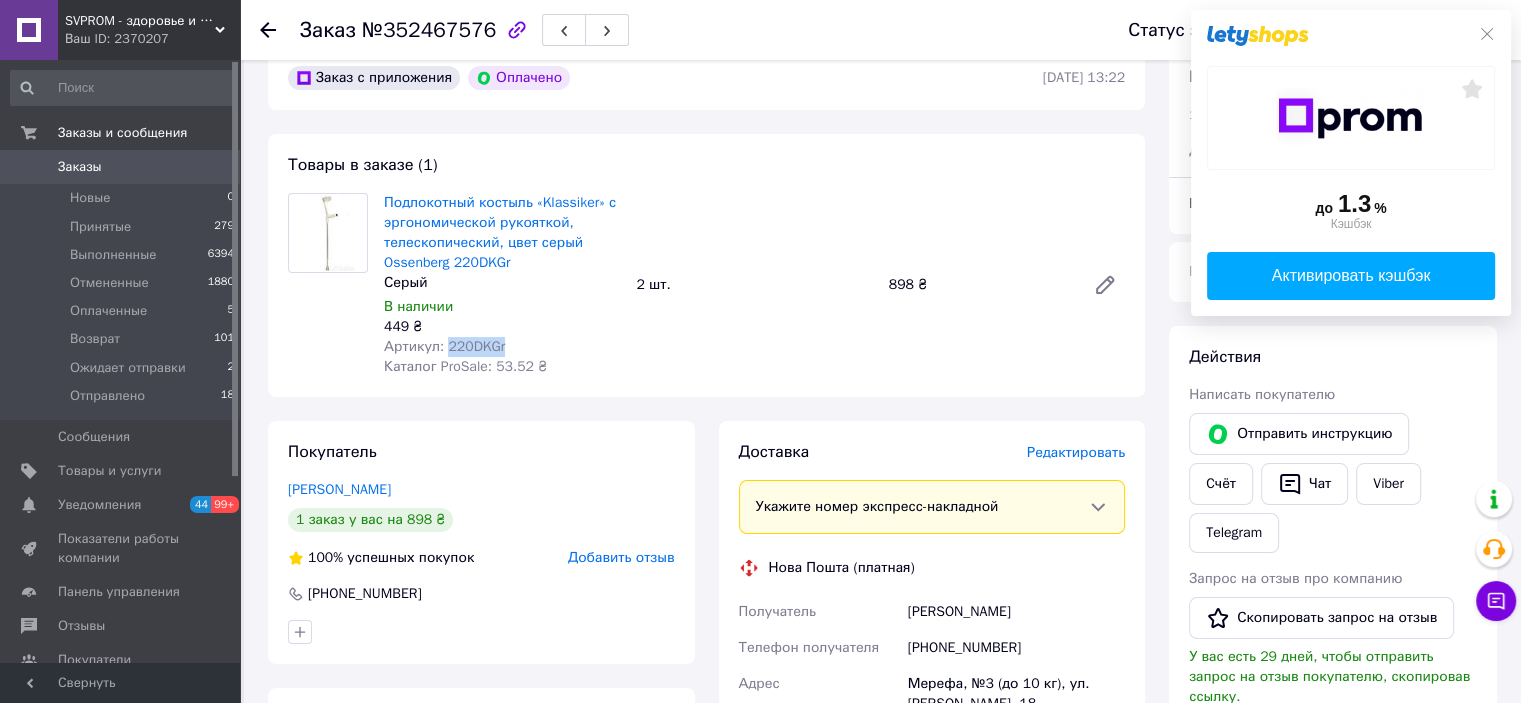 drag, startPoint x: 442, startPoint y: 352, endPoint x: 499, endPoint y: 352, distance: 57 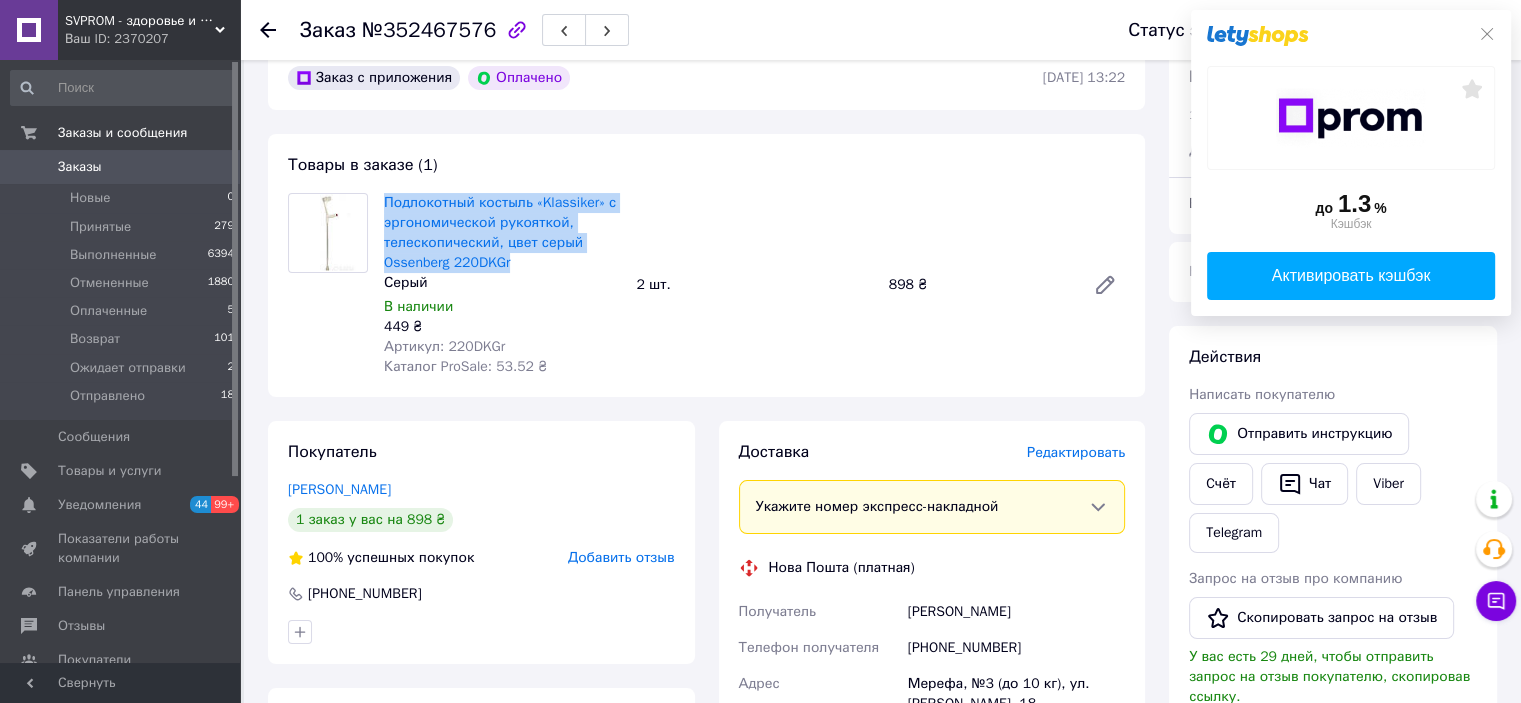 drag, startPoint x: 522, startPoint y: 265, endPoint x: 379, endPoint y: 207, distance: 154.31462 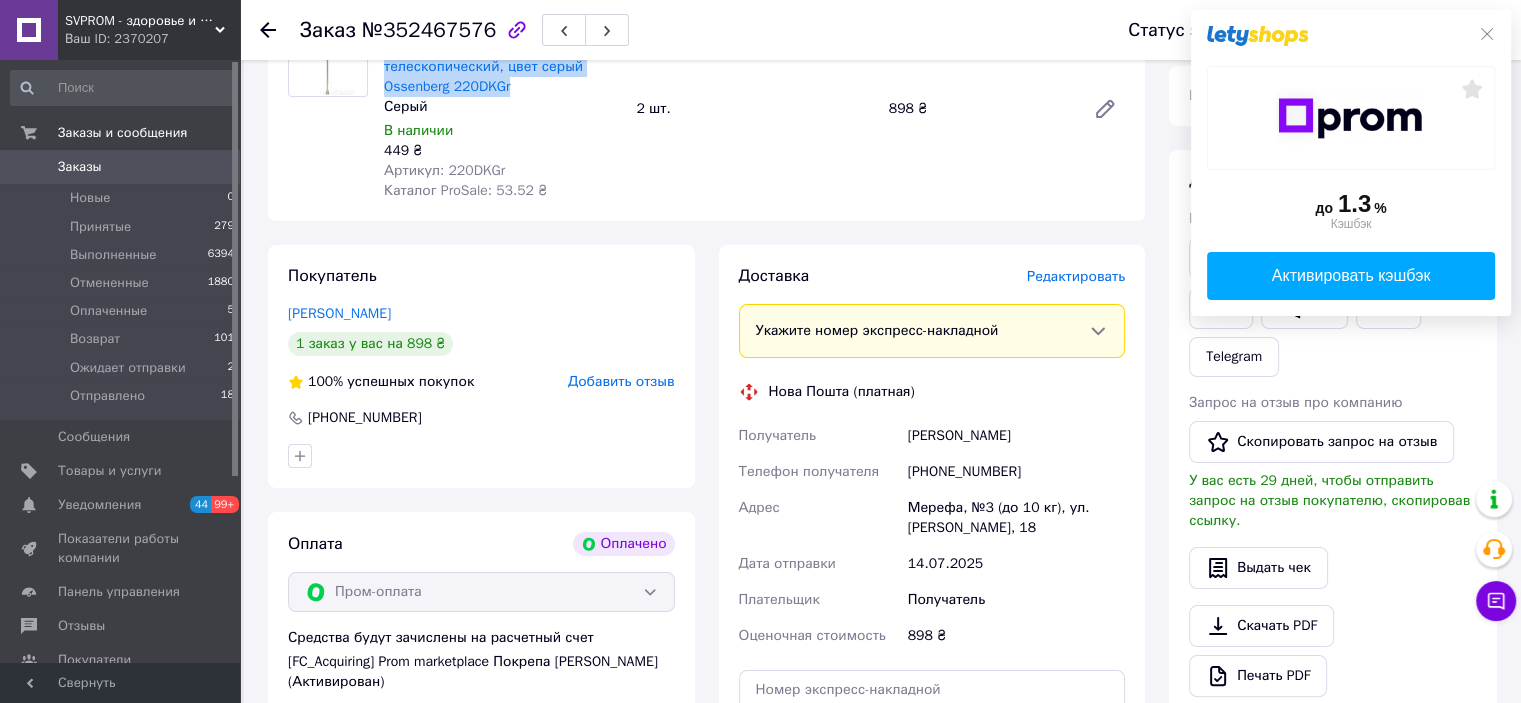 scroll, scrollTop: 300, scrollLeft: 0, axis: vertical 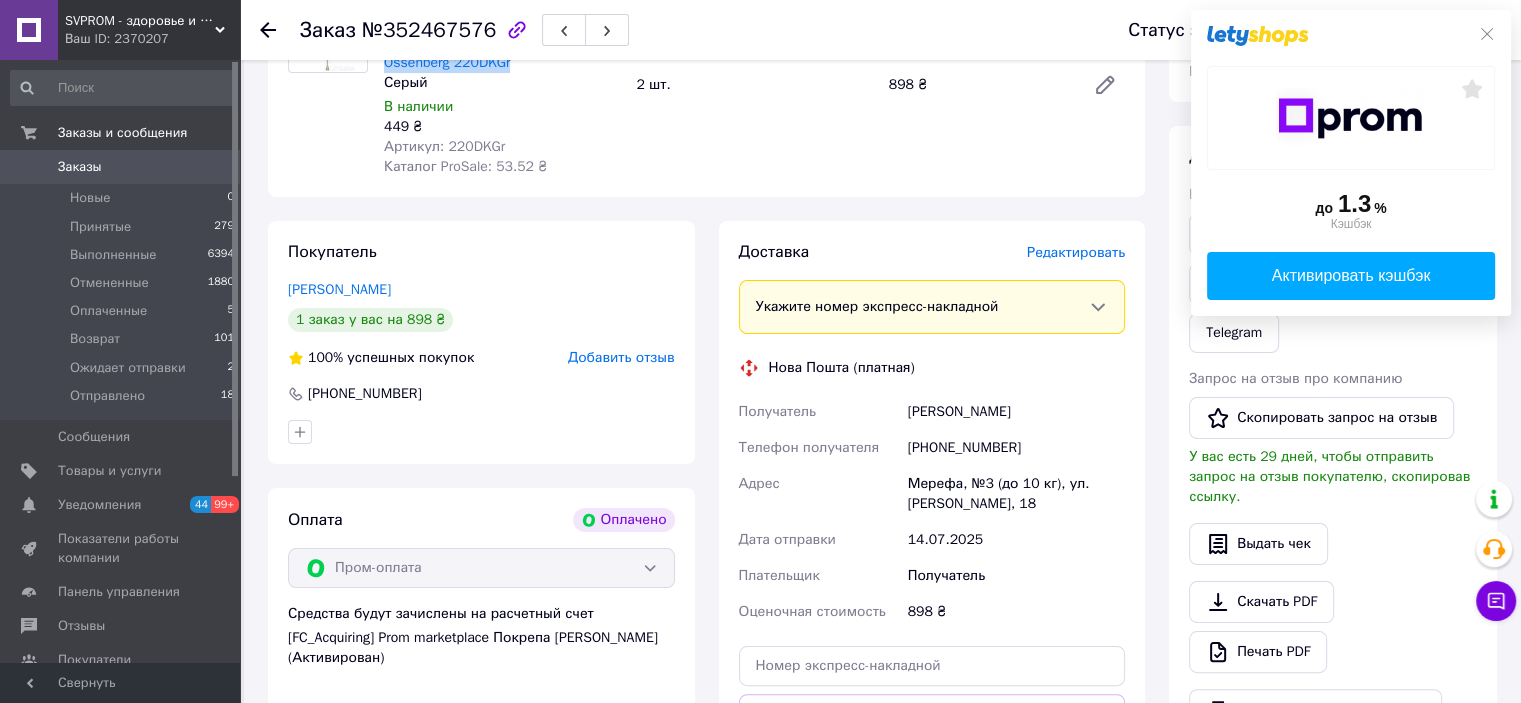 drag, startPoint x: 906, startPoint y: 414, endPoint x: 1025, endPoint y: 417, distance: 119.03781 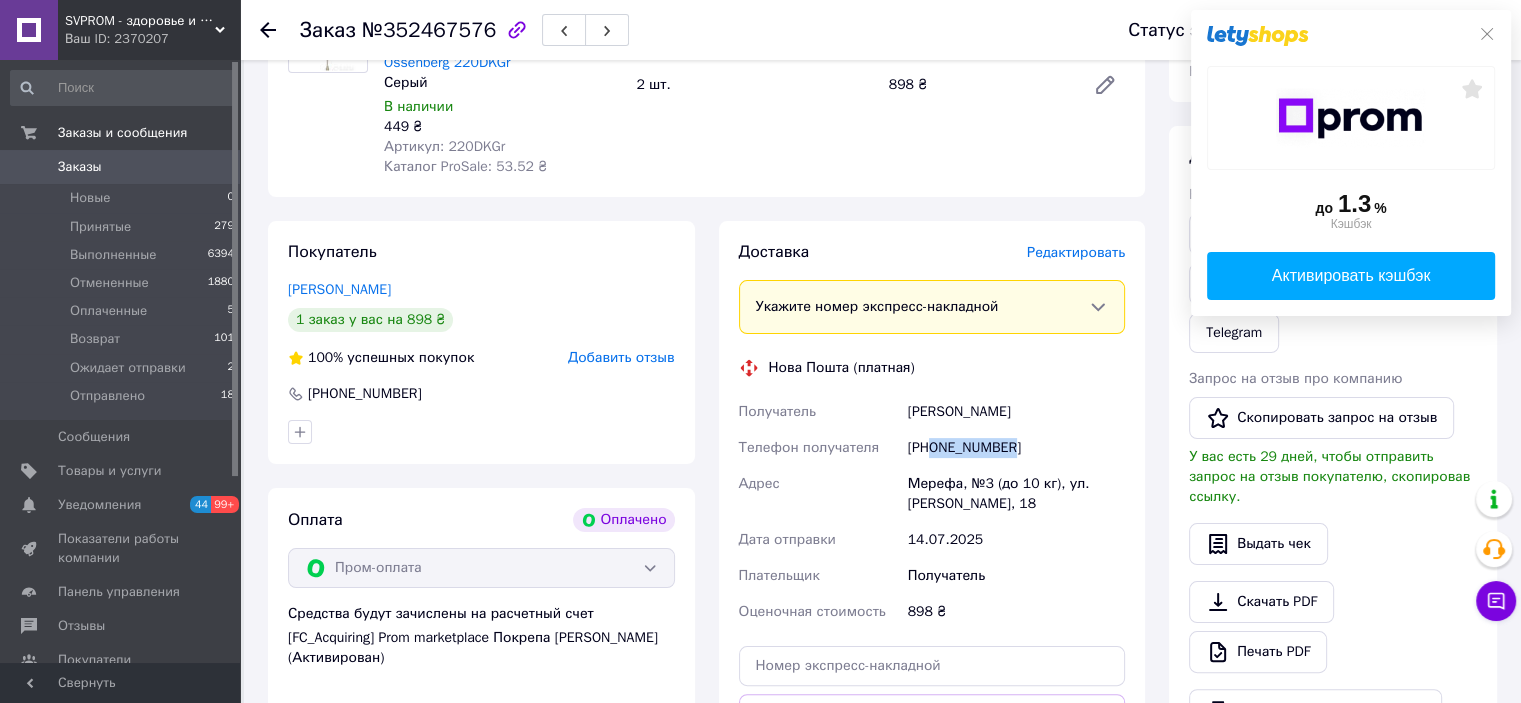 drag, startPoint x: 934, startPoint y: 453, endPoint x: 1015, endPoint y: 451, distance: 81.02469 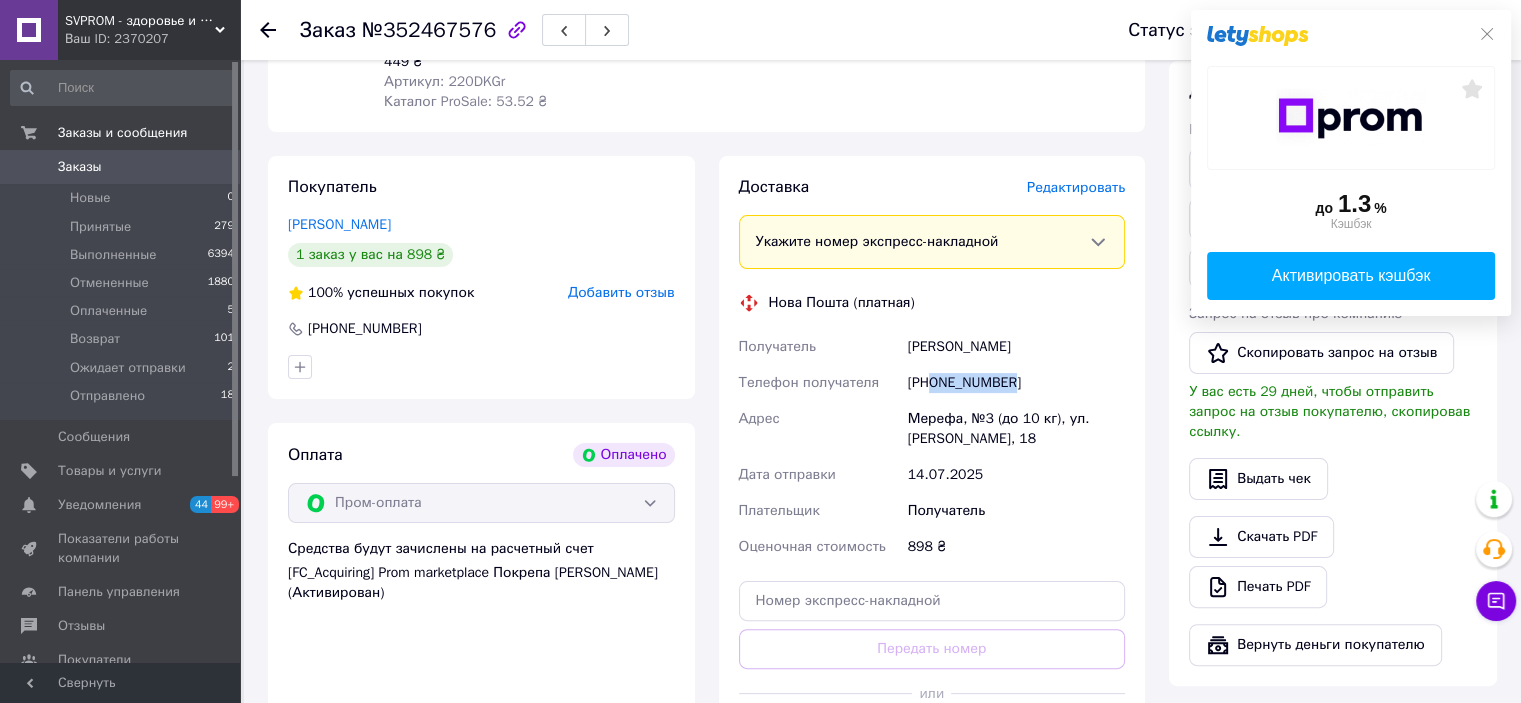 scroll, scrollTop: 400, scrollLeft: 0, axis: vertical 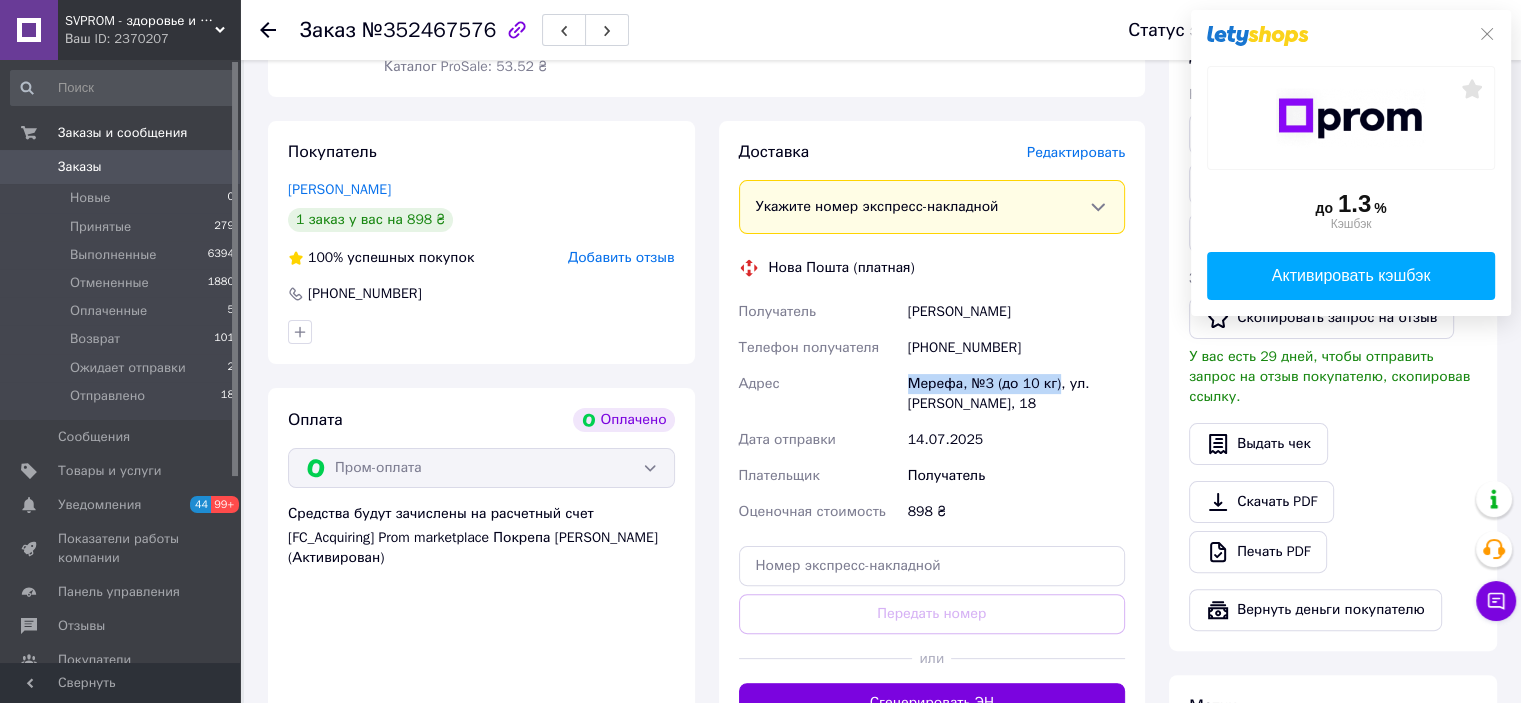 drag, startPoint x: 908, startPoint y: 386, endPoint x: 1051, endPoint y: 389, distance: 143.03146 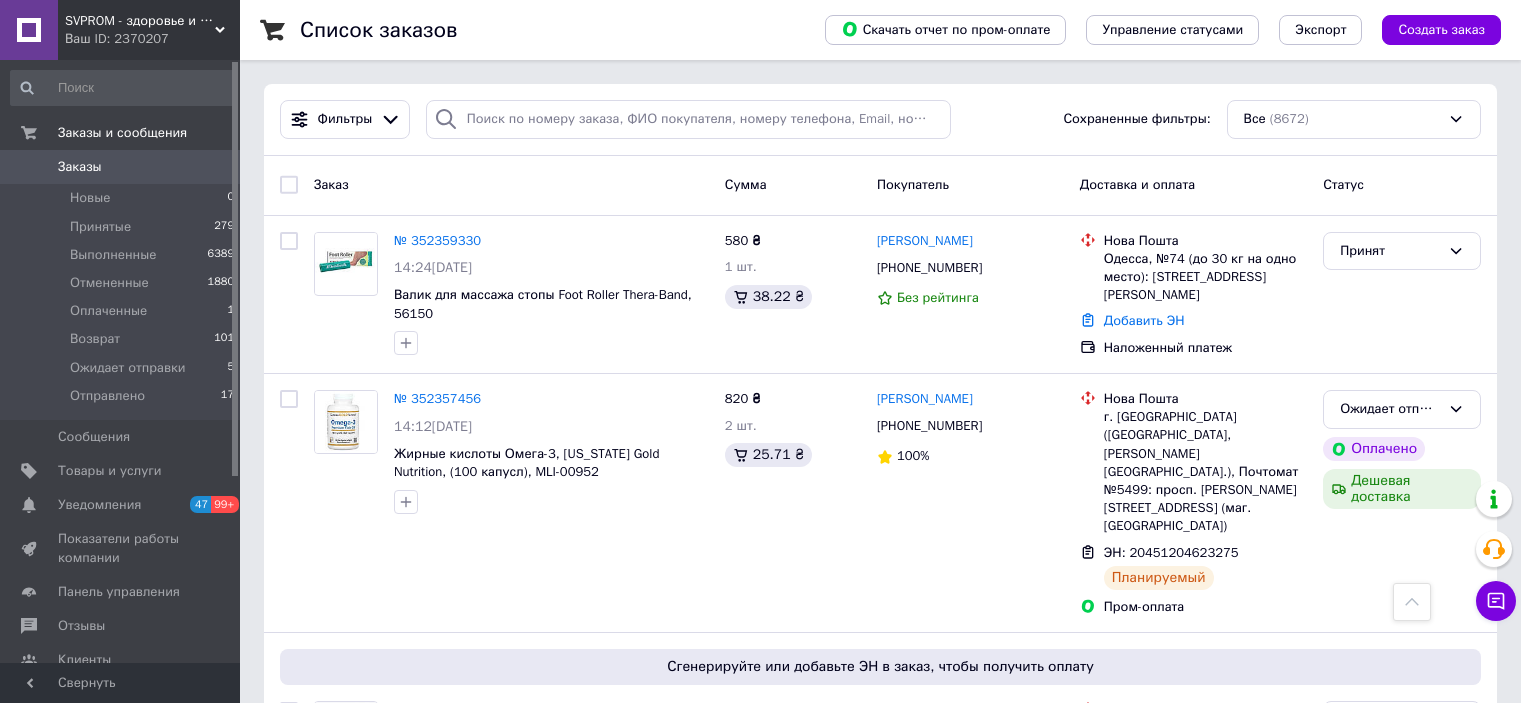 scroll, scrollTop: 3106, scrollLeft: 0, axis: vertical 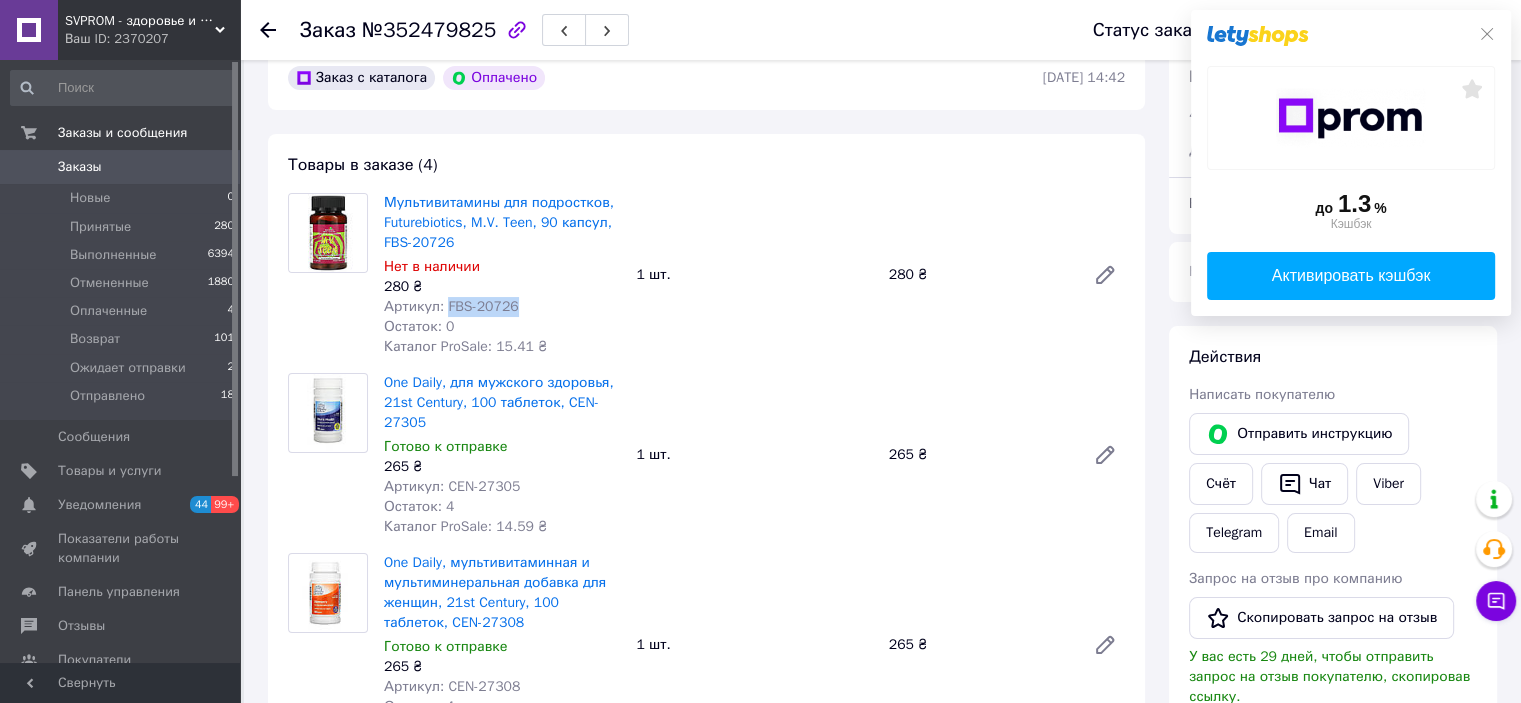 drag, startPoint x: 443, startPoint y: 308, endPoint x: 512, endPoint y: 311, distance: 69.065186 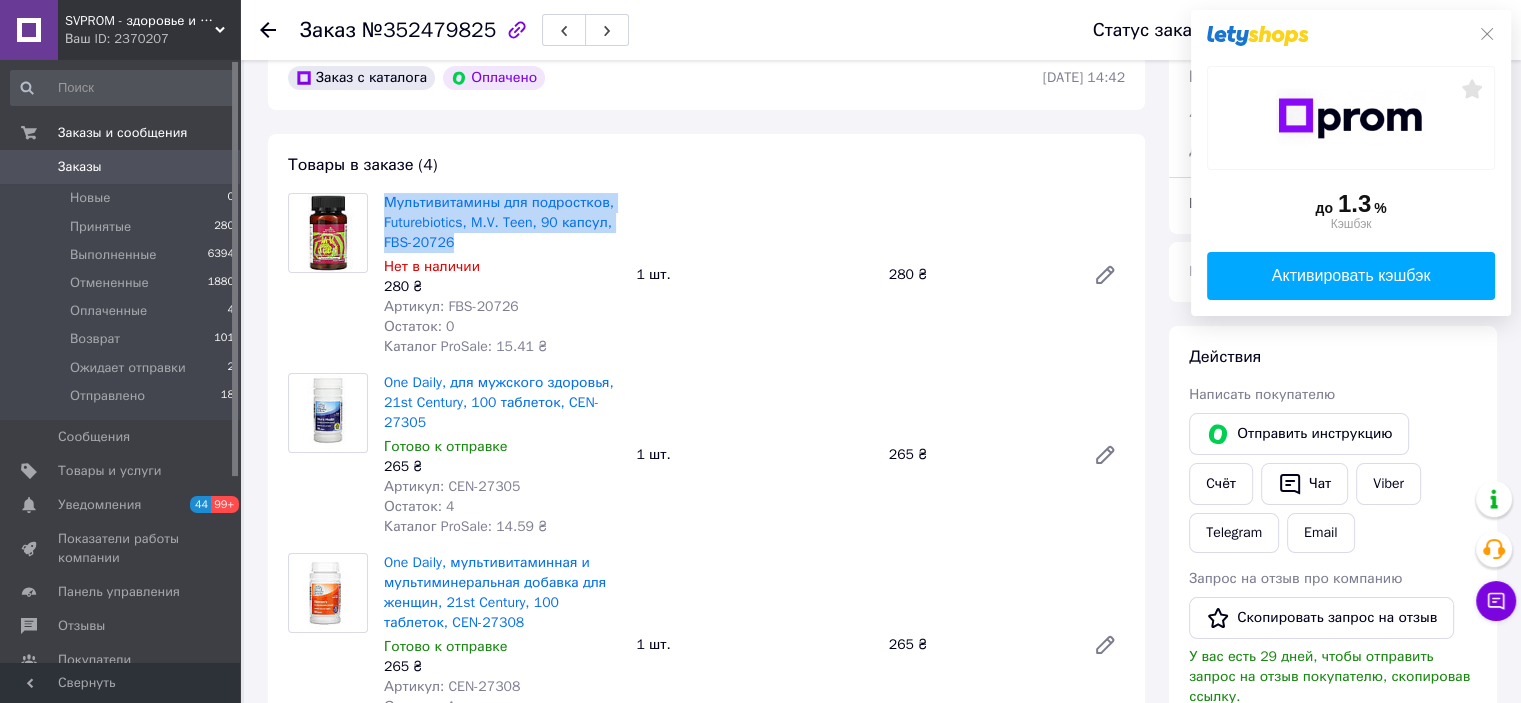 drag, startPoint x: 484, startPoint y: 244, endPoint x: 381, endPoint y: 209, distance: 108.78419 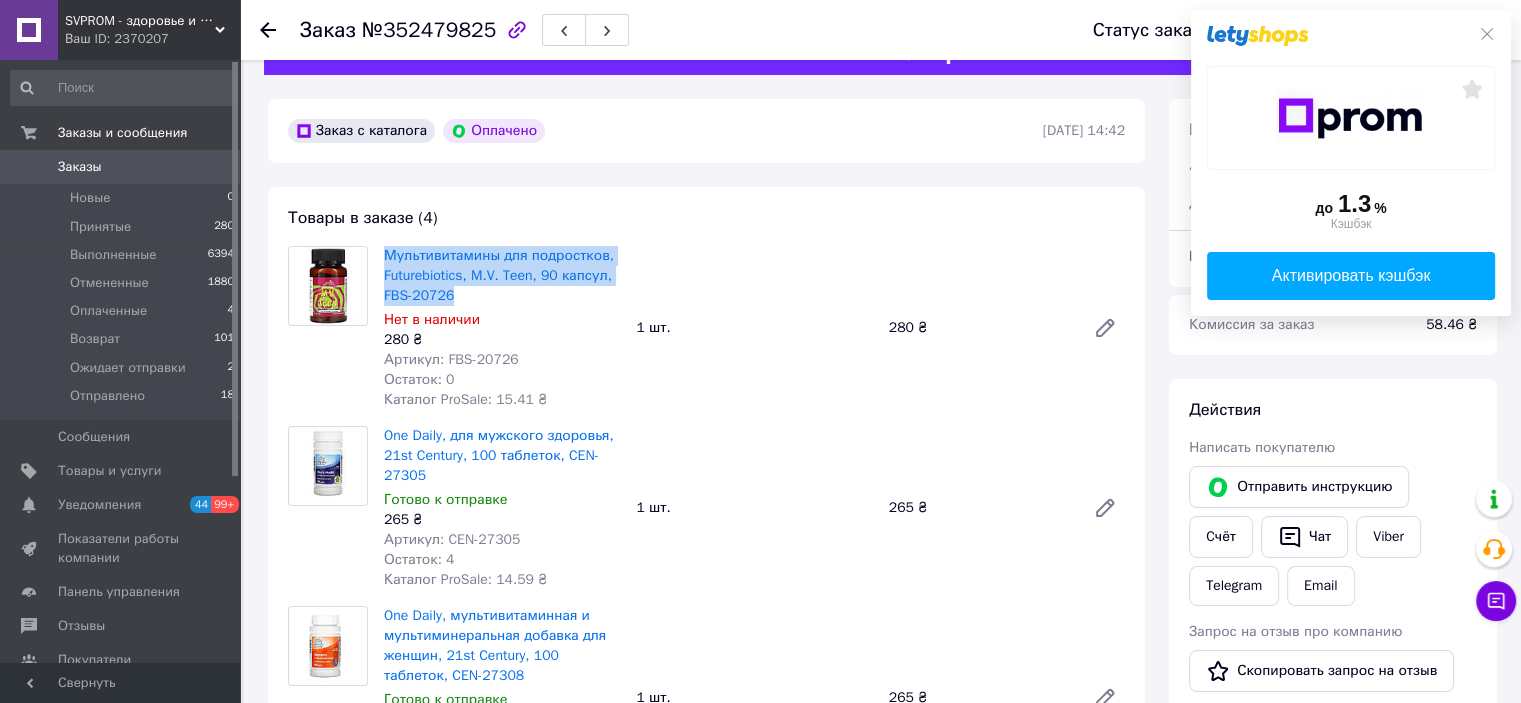 scroll, scrollTop: 0, scrollLeft: 0, axis: both 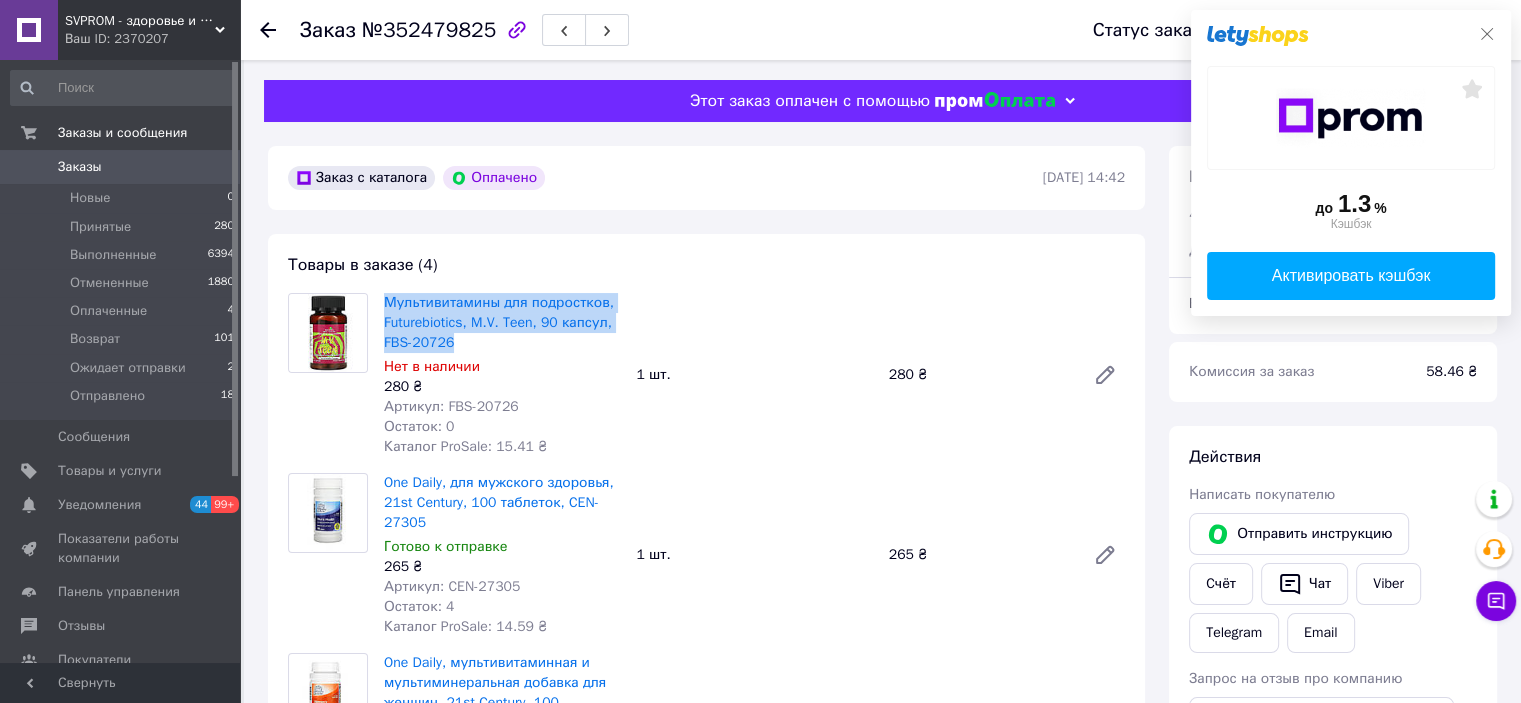 click 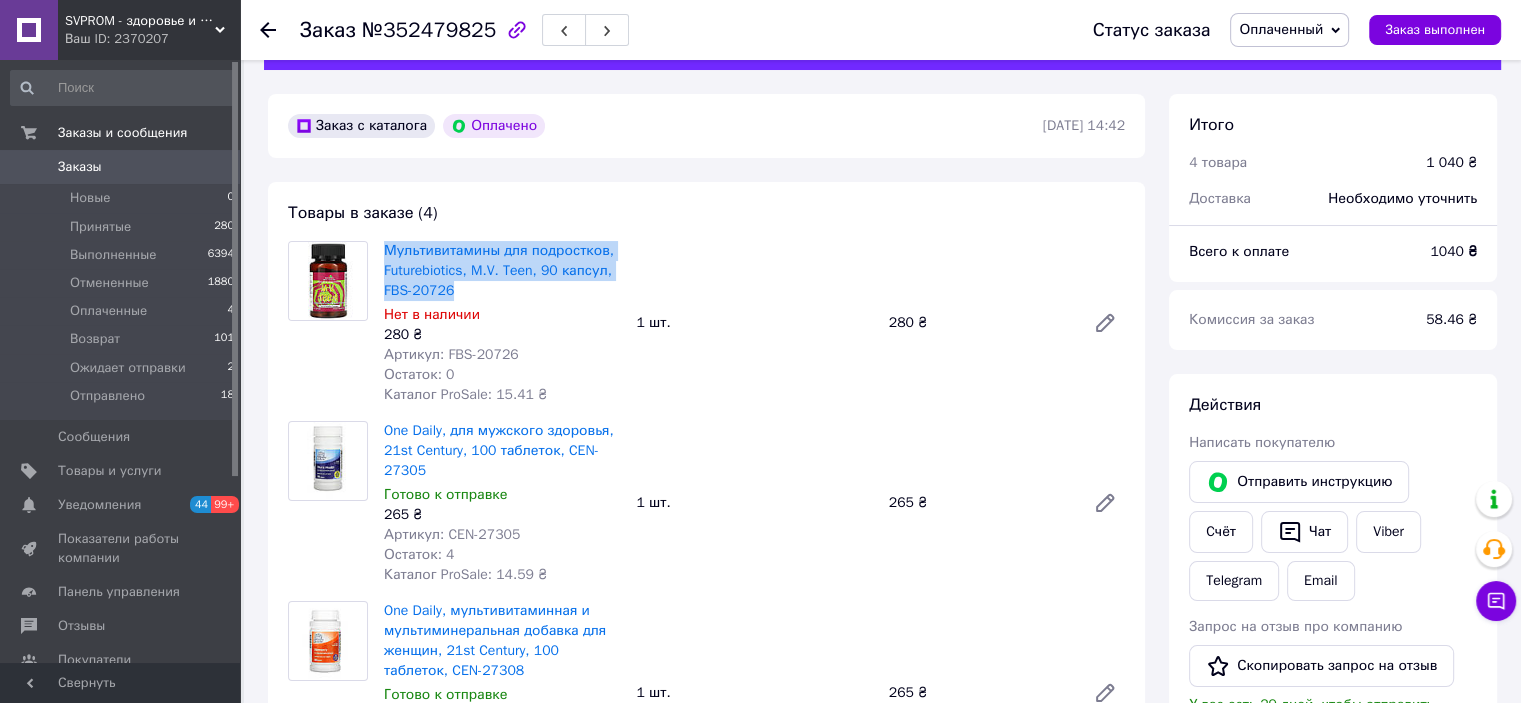 scroll, scrollTop: 100, scrollLeft: 0, axis: vertical 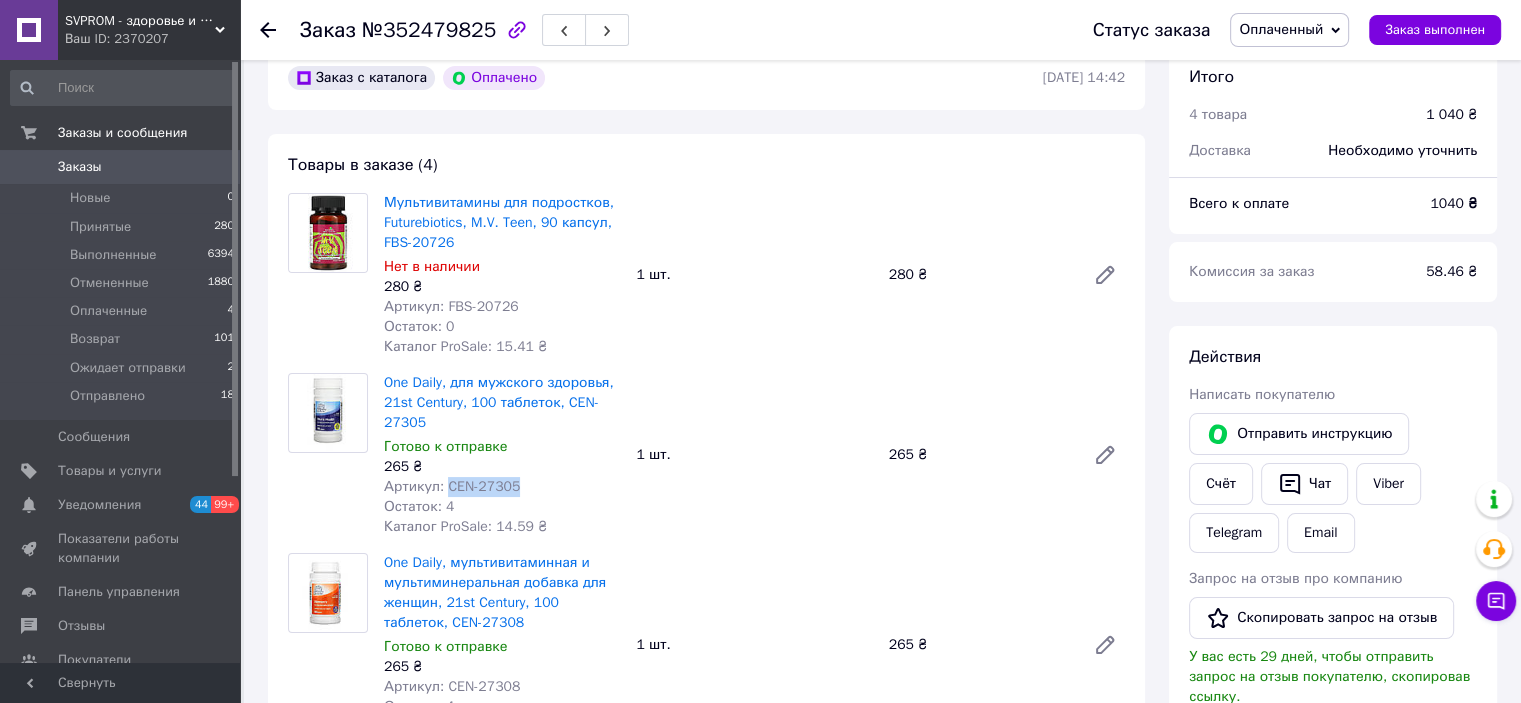 drag, startPoint x: 444, startPoint y: 492, endPoint x: 510, endPoint y: 492, distance: 66 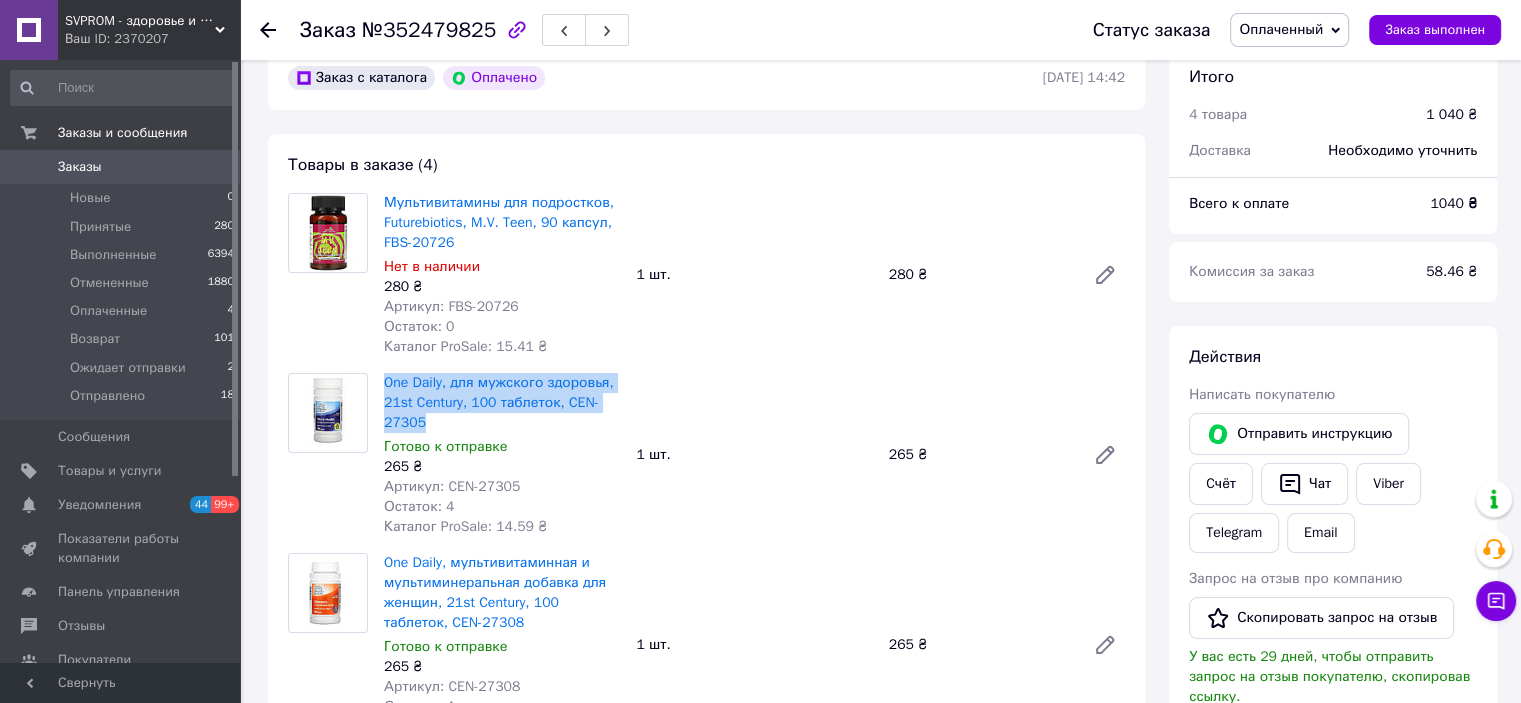 drag, startPoint x: 460, startPoint y: 427, endPoint x: 381, endPoint y: 387, distance: 88.54942 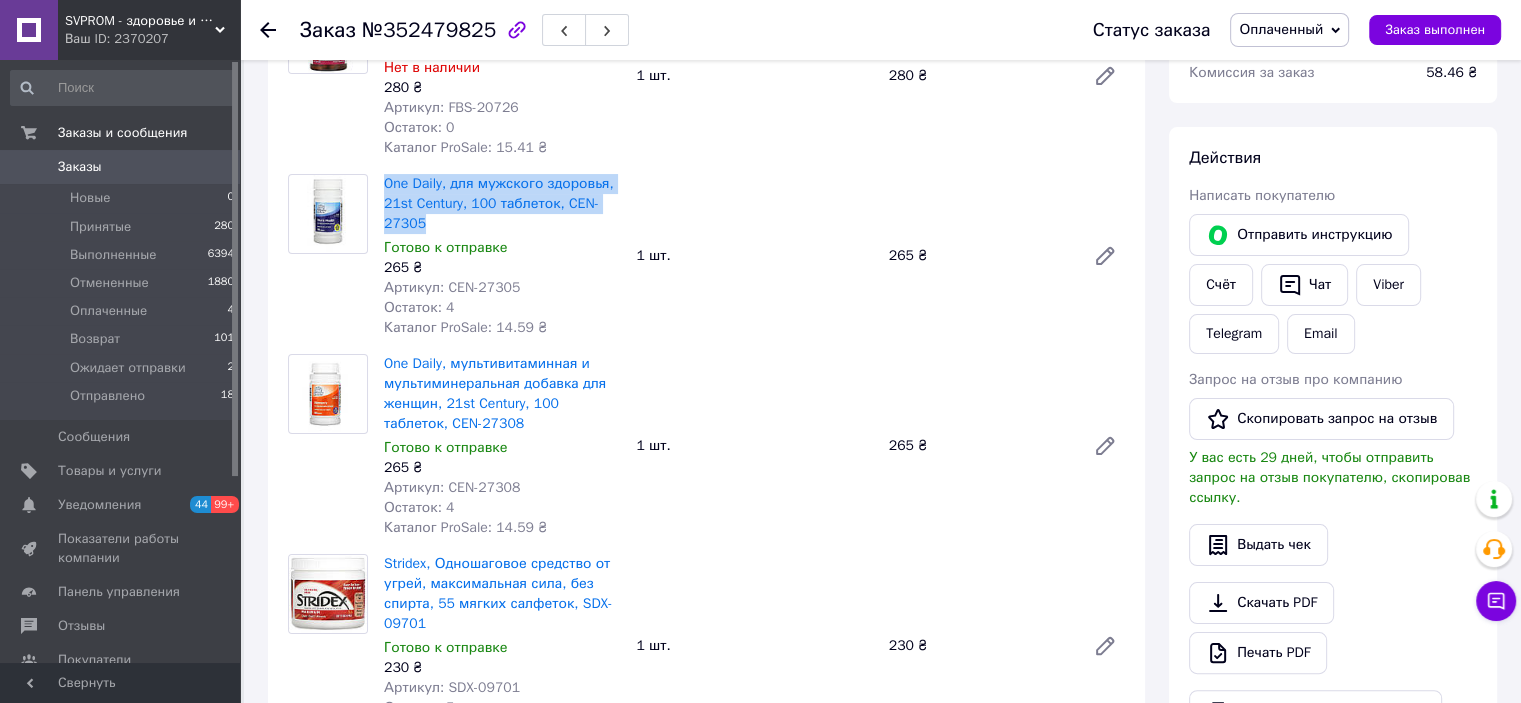 scroll, scrollTop: 300, scrollLeft: 0, axis: vertical 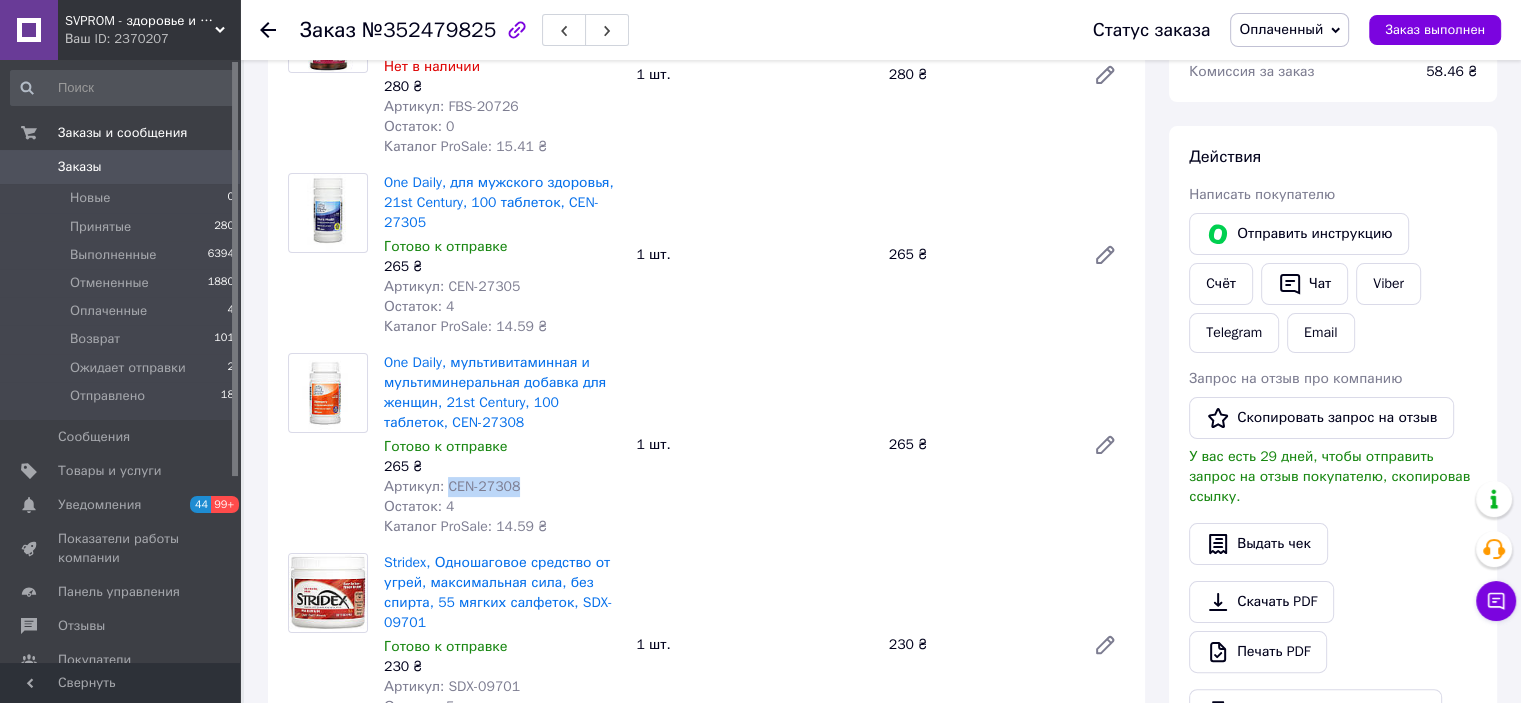 drag, startPoint x: 446, startPoint y: 488, endPoint x: 513, endPoint y: 490, distance: 67.02985 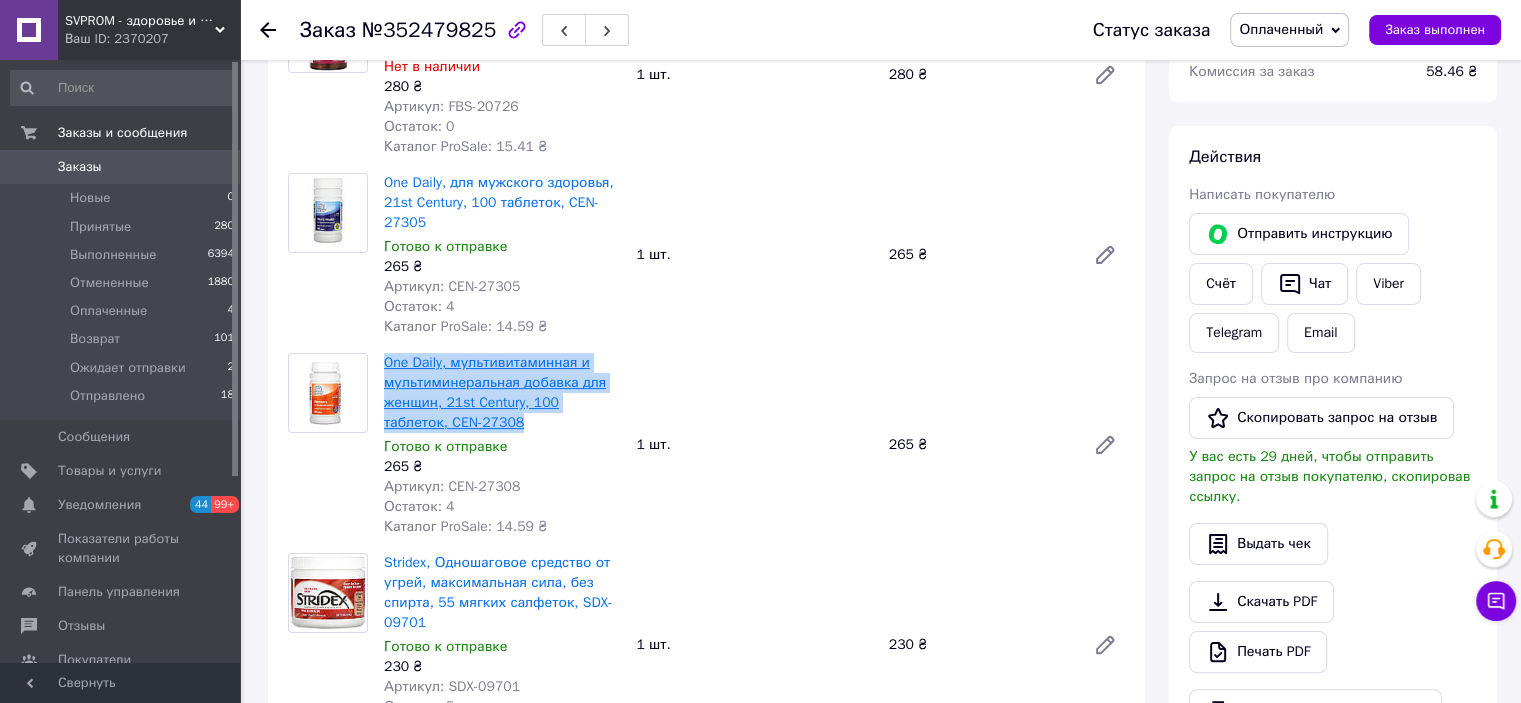 drag, startPoint x: 492, startPoint y: 430, endPoint x: 384, endPoint y: 367, distance: 125.032 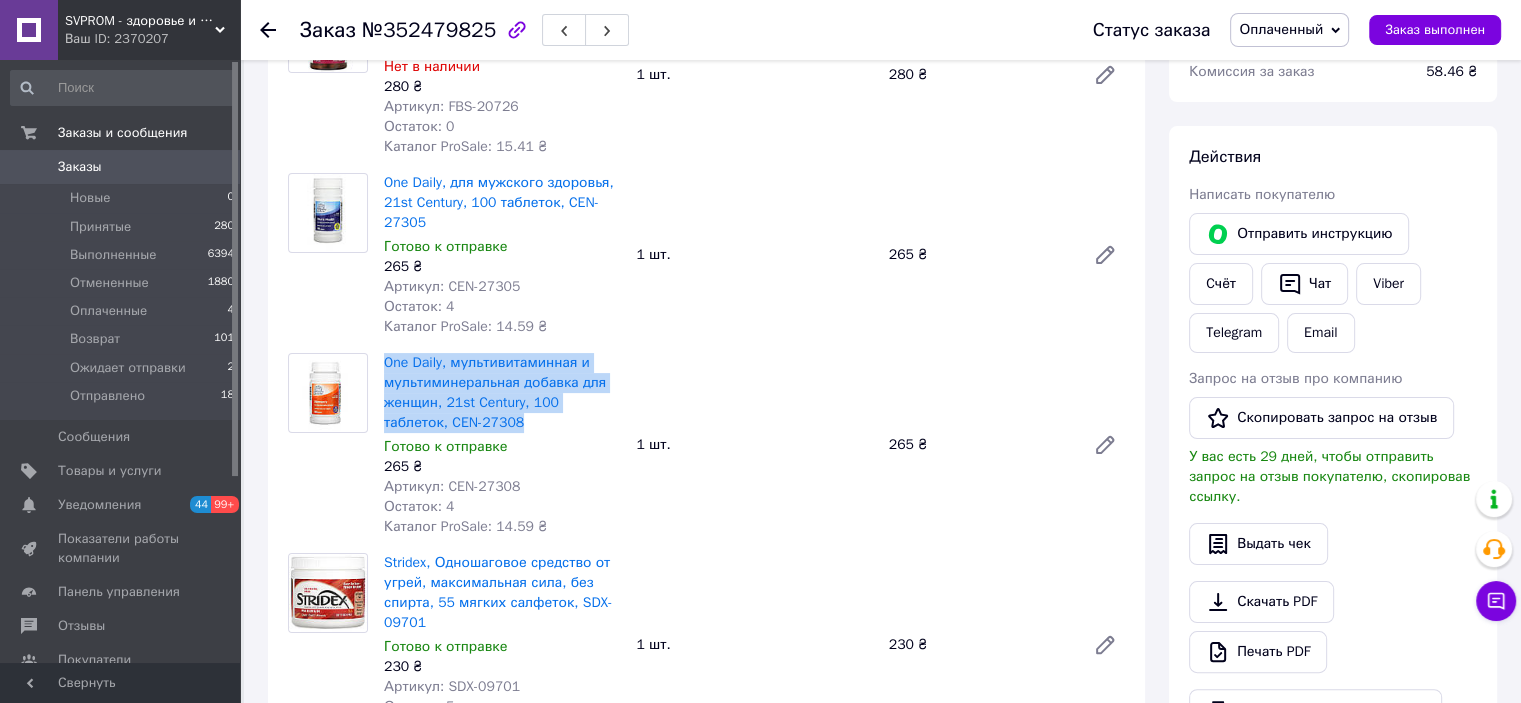 copy on "One Daily, мультивитаминная и мультиминеральная добавка для женщин, 21st Century, 100 таблеток, CEN-27308" 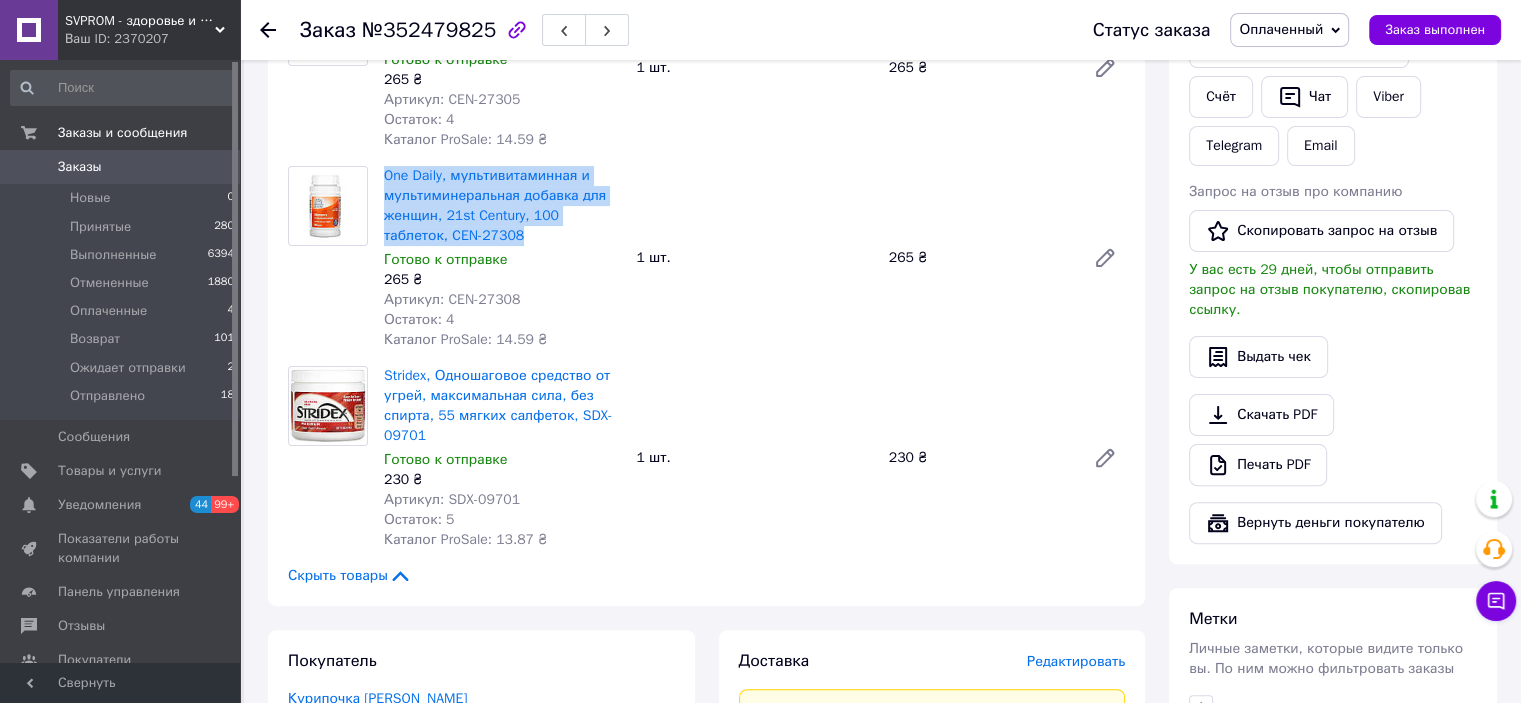scroll, scrollTop: 500, scrollLeft: 0, axis: vertical 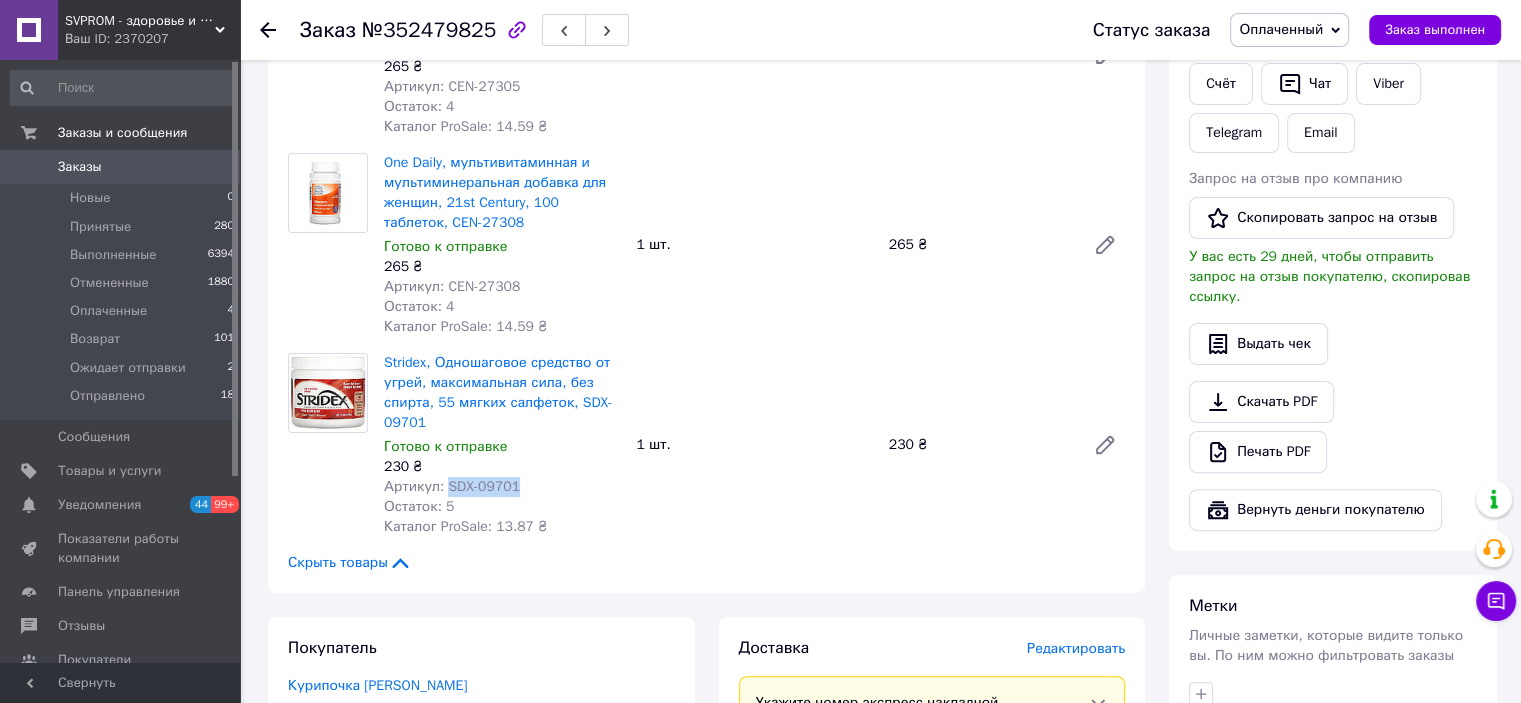 drag, startPoint x: 444, startPoint y: 491, endPoint x: 522, endPoint y: 494, distance: 78.05767 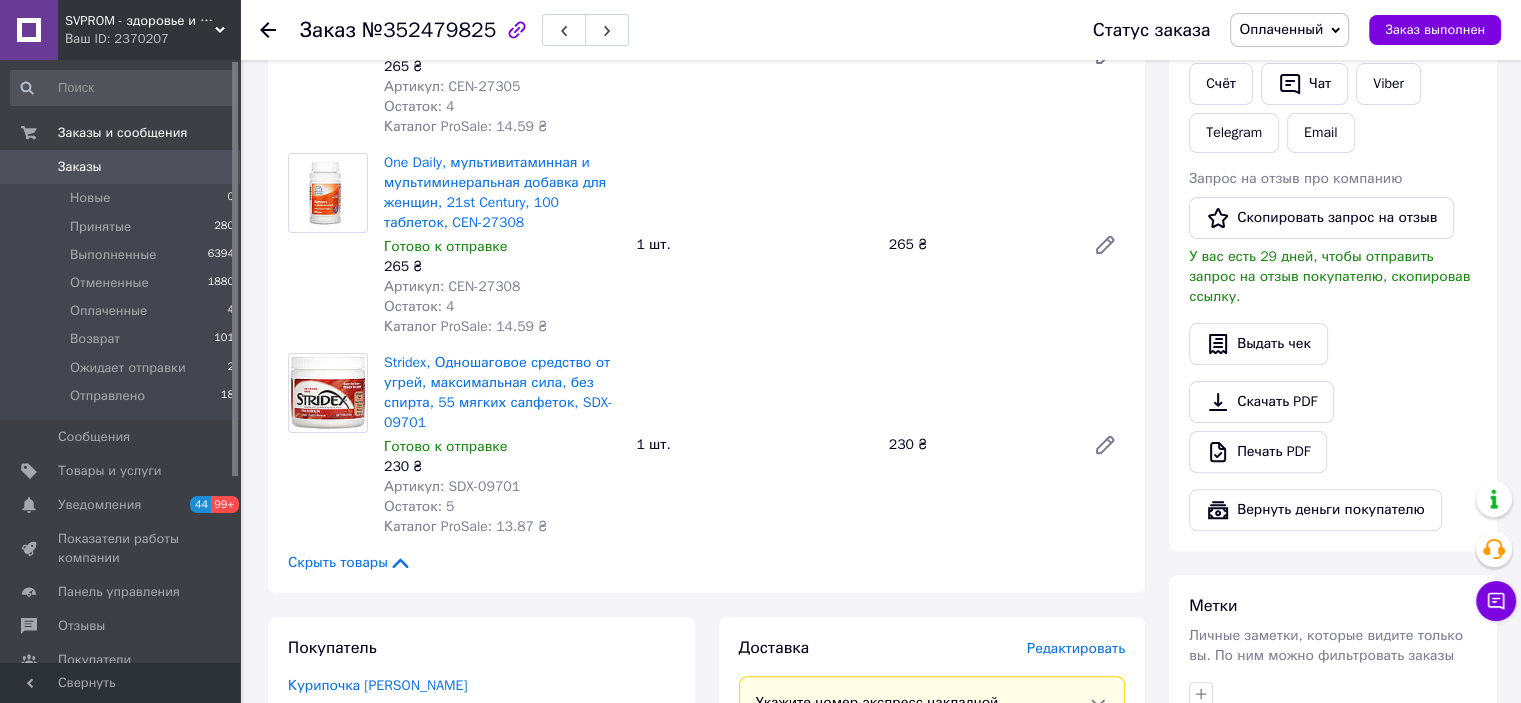 click on "Stridex, Одношаговое средство от угрей, максимальная сила, без спирта, 55 мягких салфеток, SDX-09701" at bounding box center (502, 393) 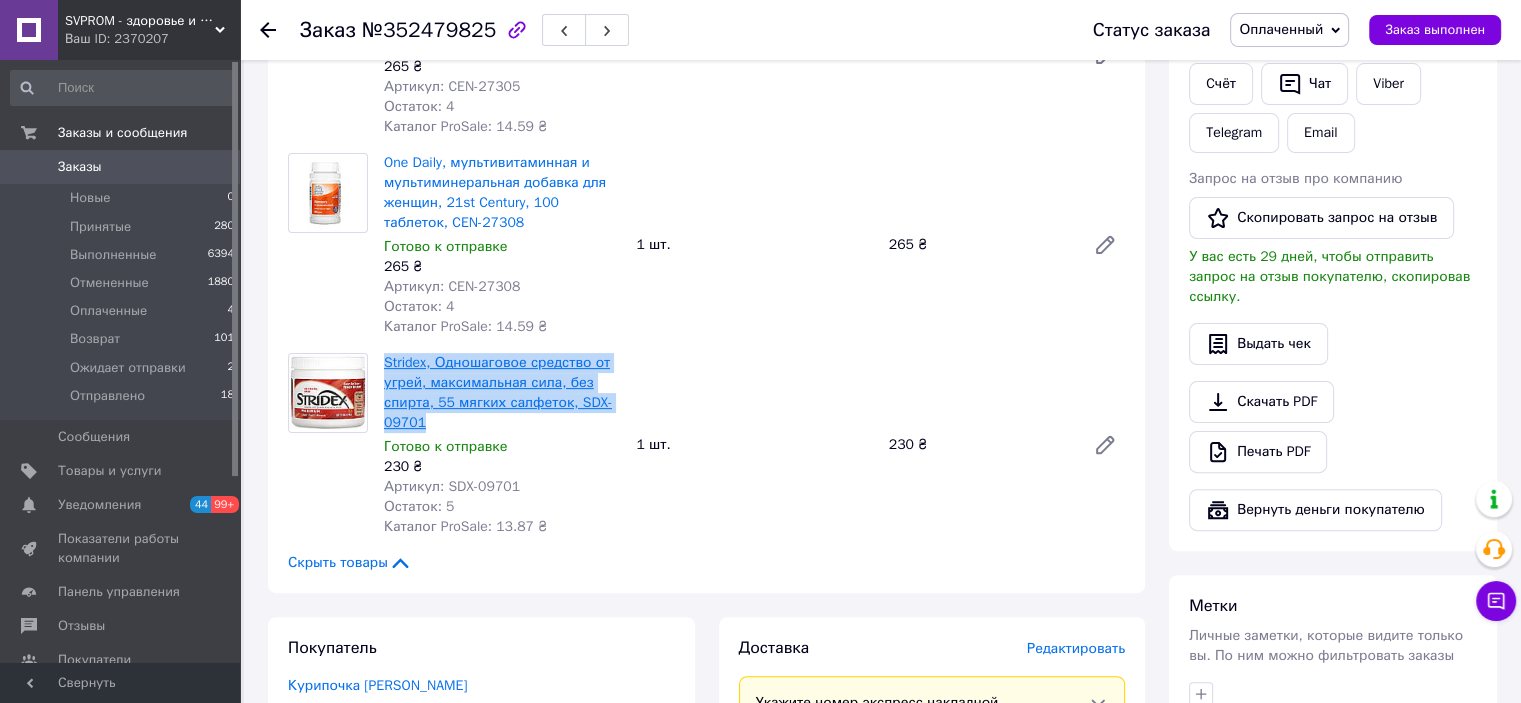 drag, startPoint x: 456, startPoint y: 427, endPoint x: 384, endPoint y: 373, distance: 90 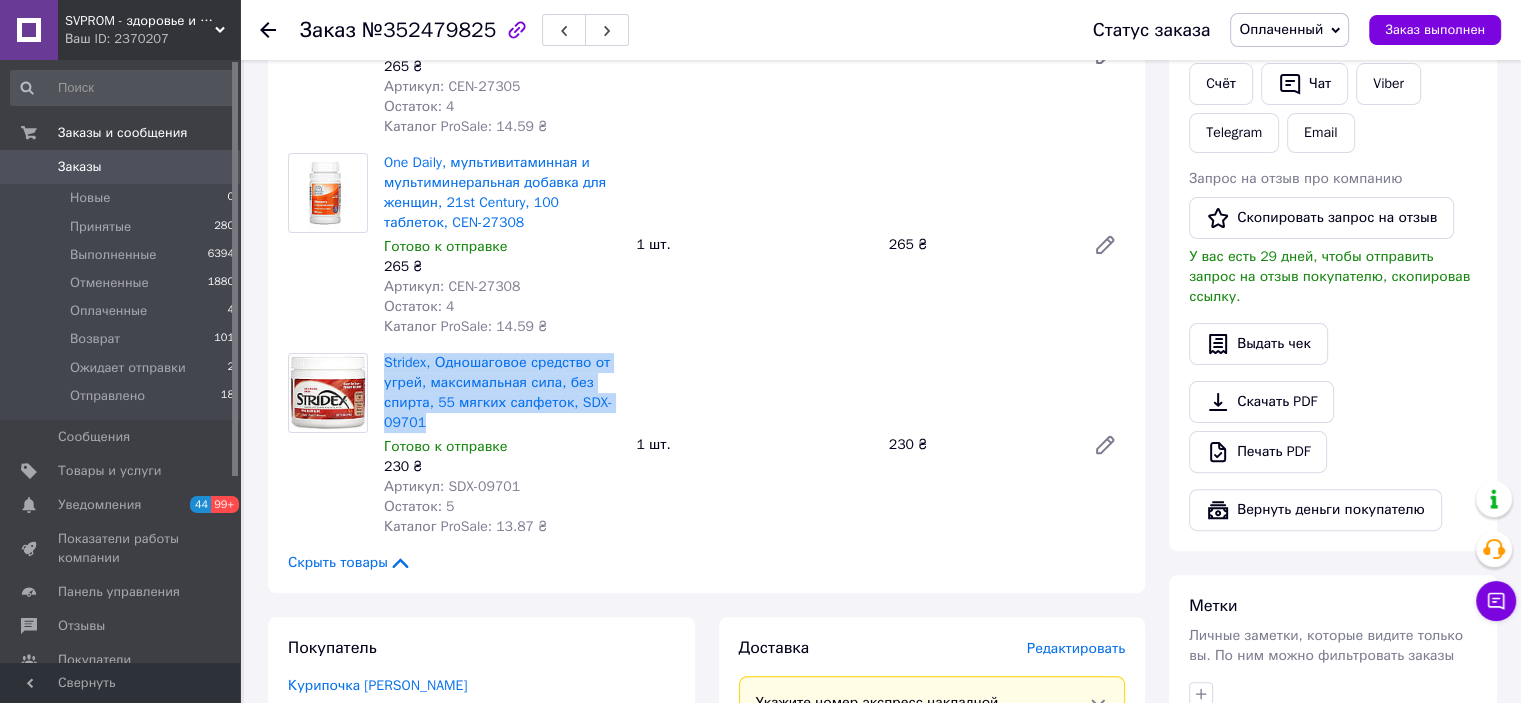 copy on "Stridex, Одношаговое средство от угрей, максимальная сила, без спирта, 55 мягких салфеток, SDX-09701" 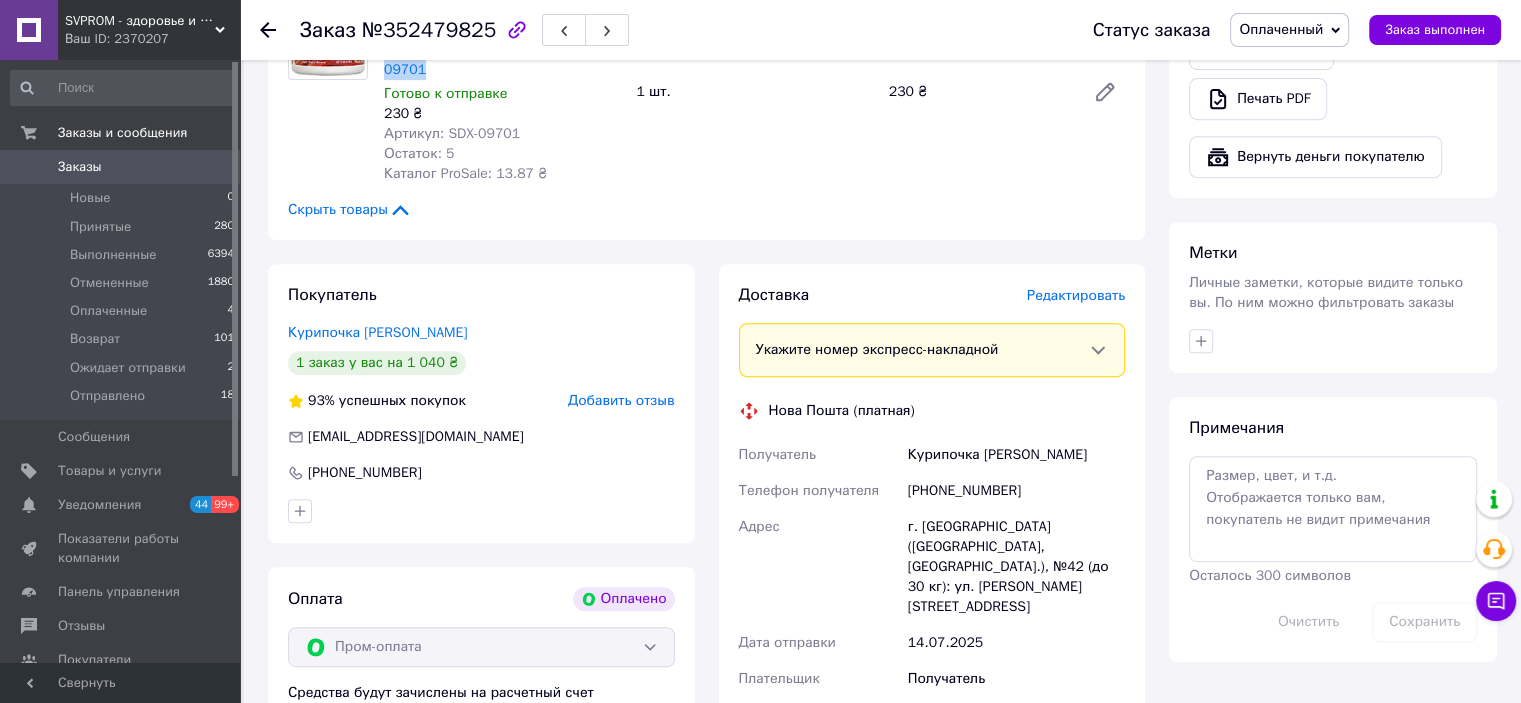 scroll, scrollTop: 900, scrollLeft: 0, axis: vertical 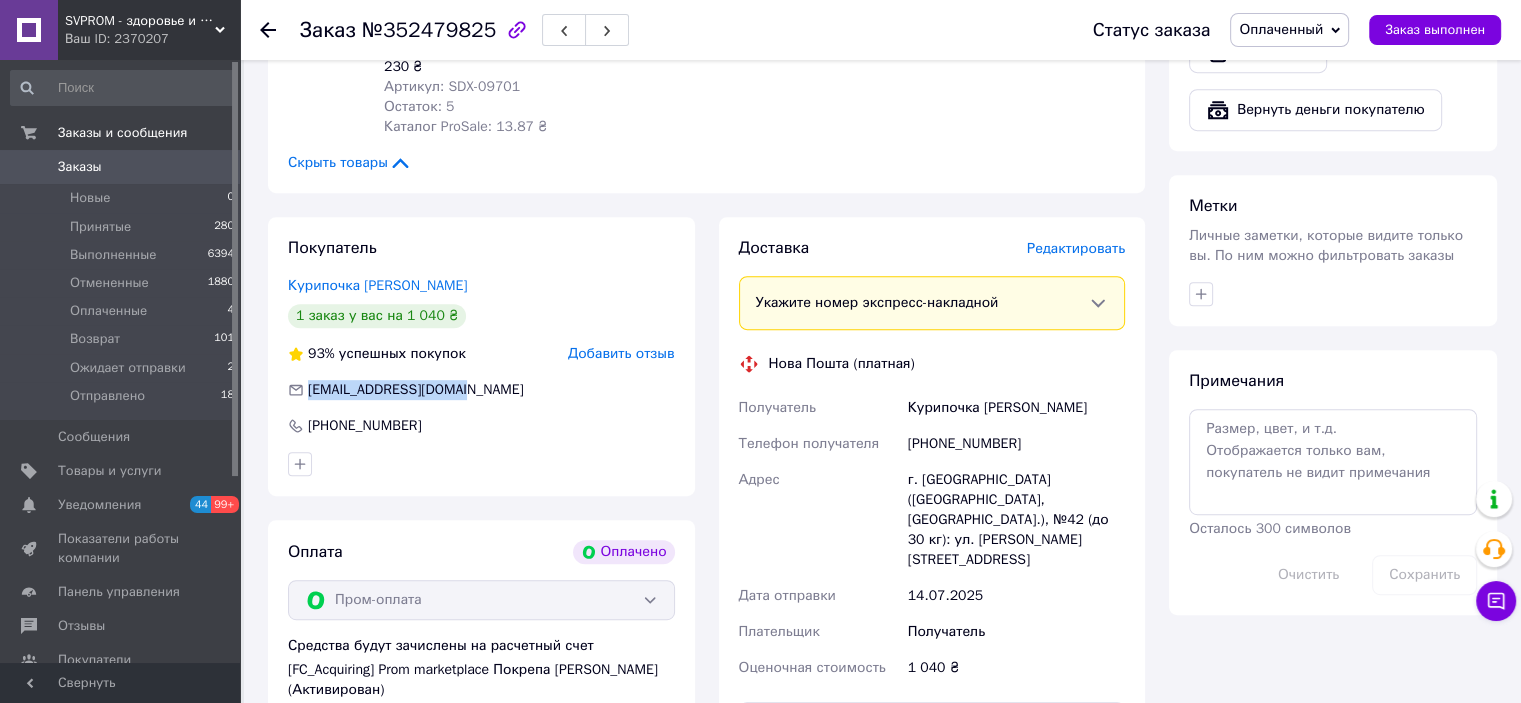 drag, startPoint x: 308, startPoint y: 393, endPoint x: 473, endPoint y: 402, distance: 165.24527 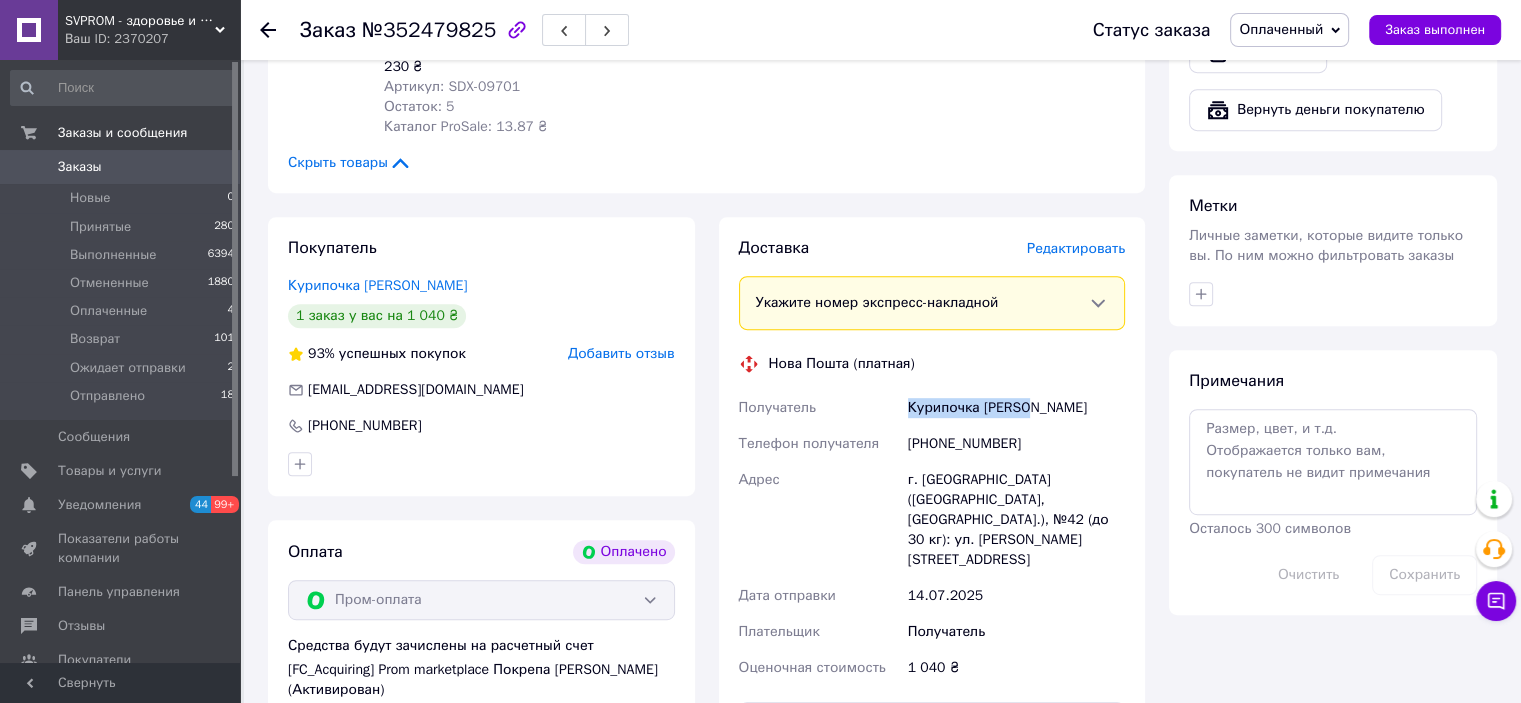 drag, startPoint x: 908, startPoint y: 409, endPoint x: 1024, endPoint y: 412, distance: 116.03879 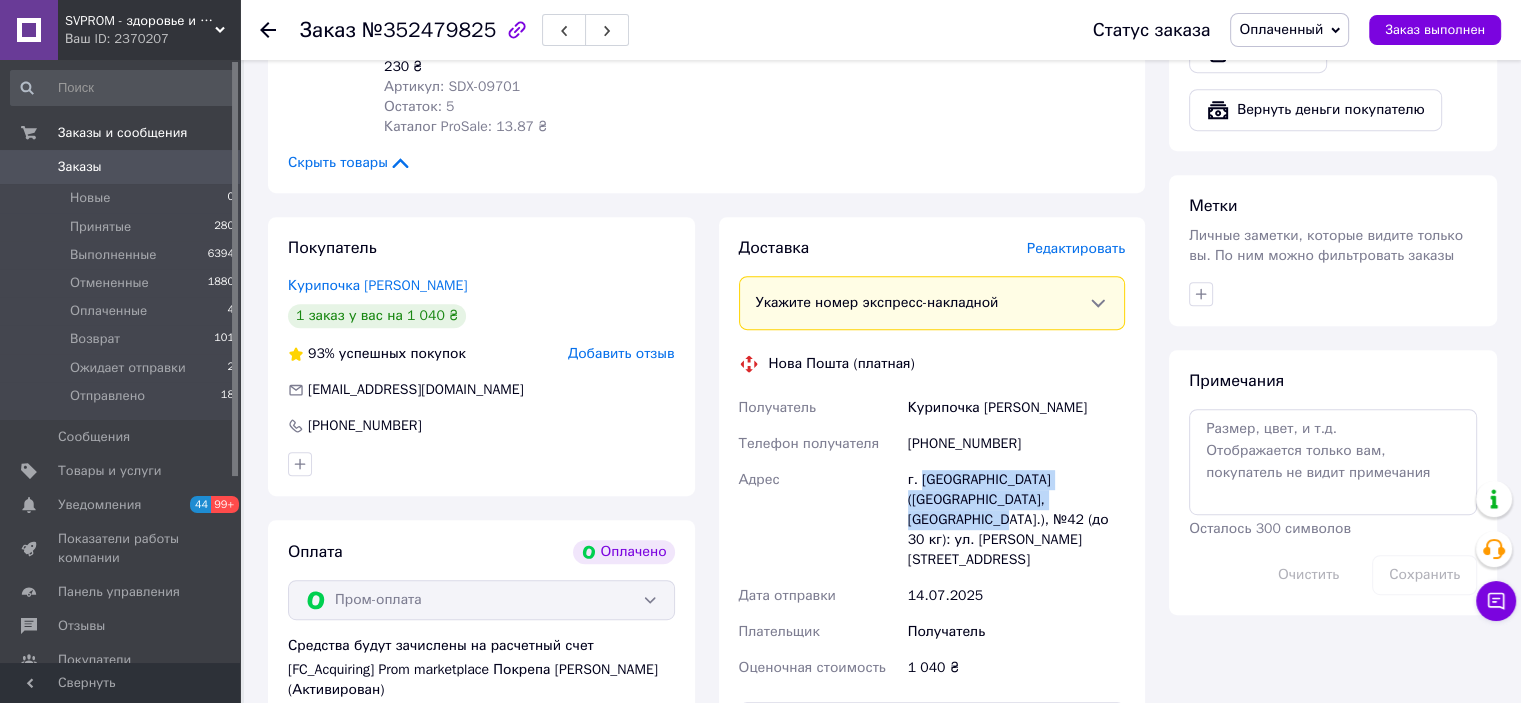 drag, startPoint x: 920, startPoint y: 479, endPoint x: 1064, endPoint y: 501, distance: 145.67087 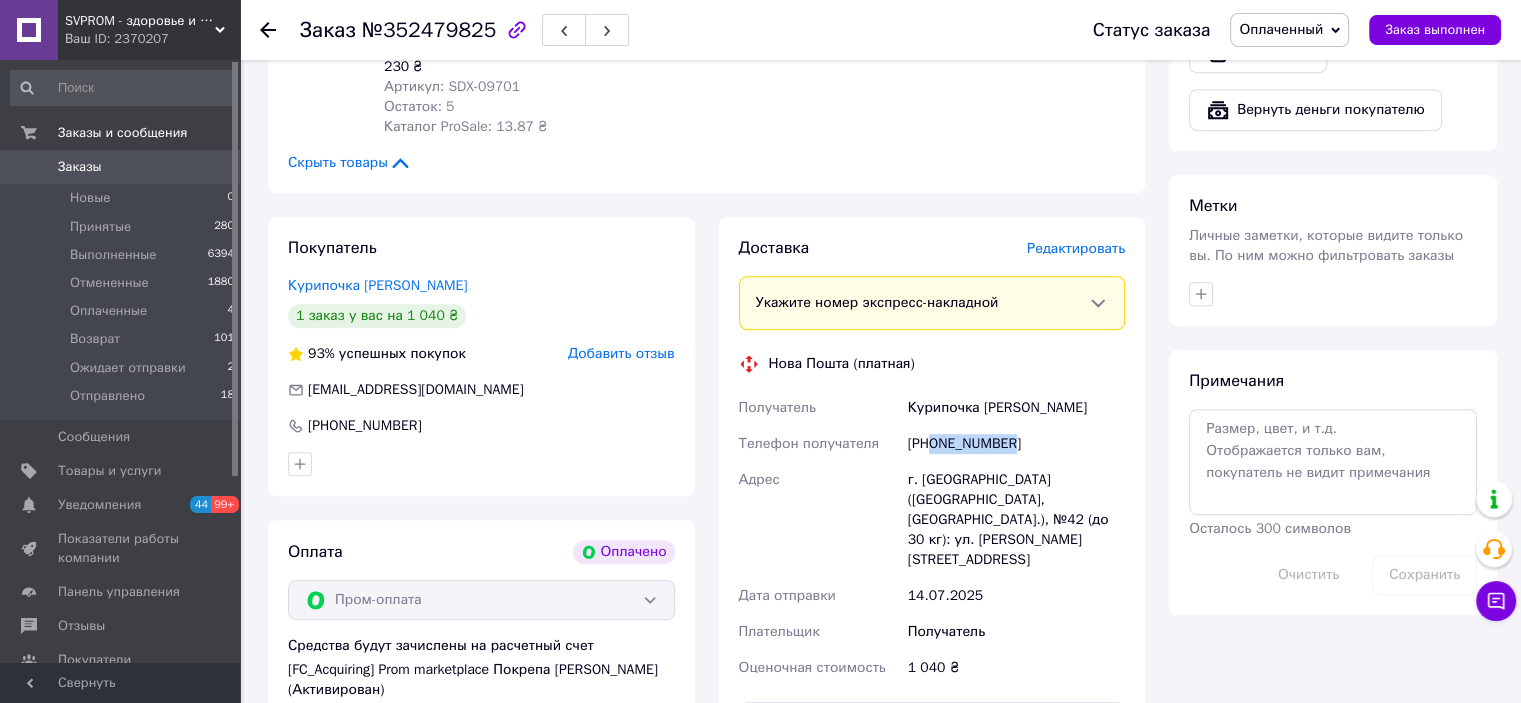 drag, startPoint x: 932, startPoint y: 447, endPoint x: 1036, endPoint y: 455, distance: 104.307236 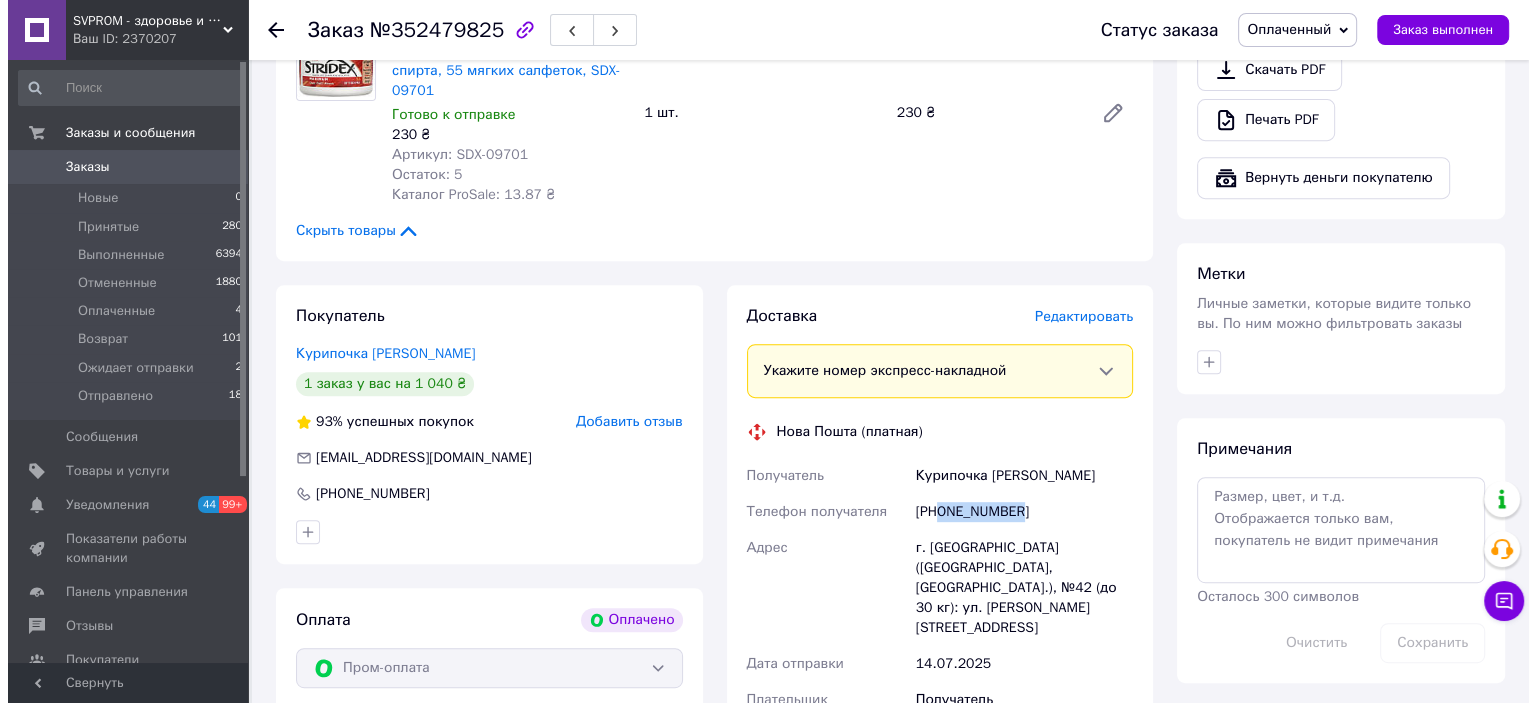 scroll, scrollTop: 820, scrollLeft: 0, axis: vertical 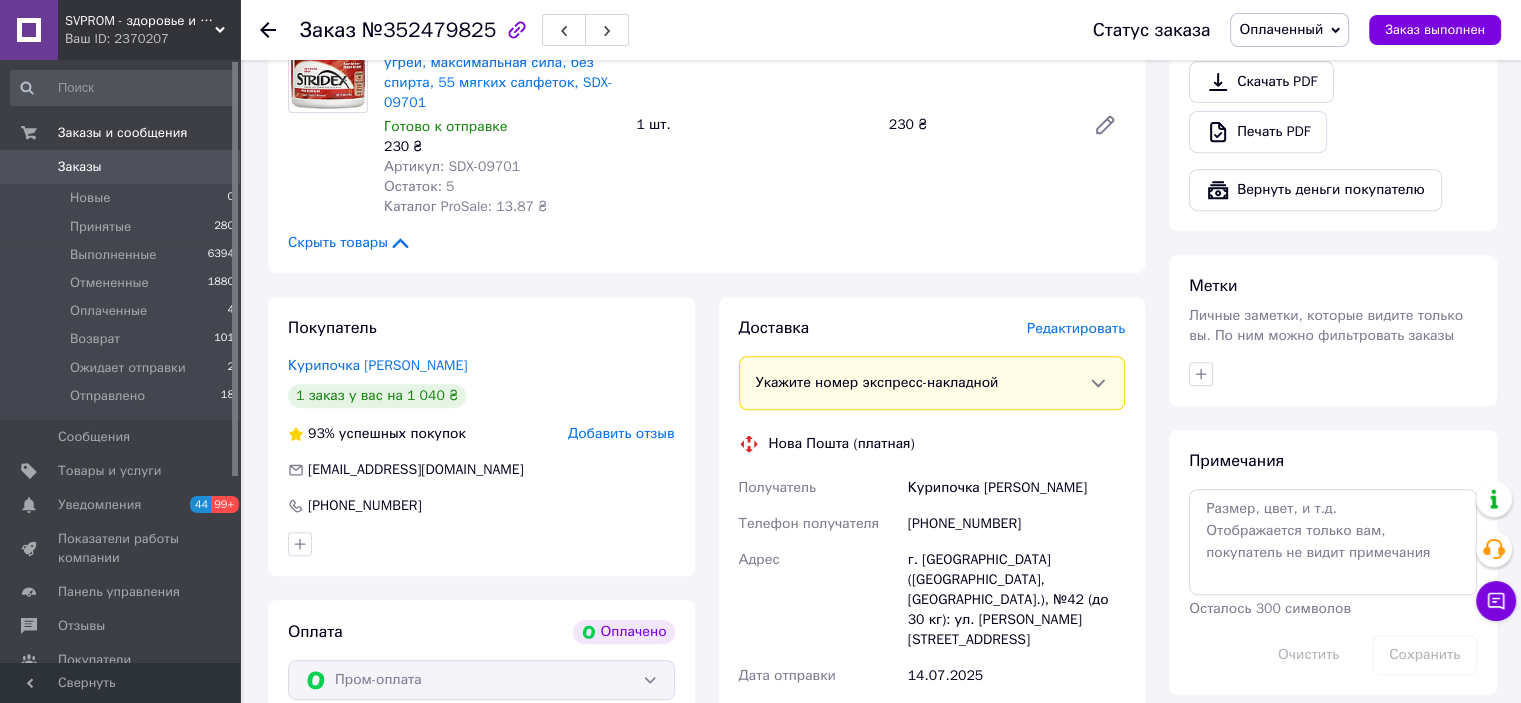 click on "Редактировать" at bounding box center (1076, 328) 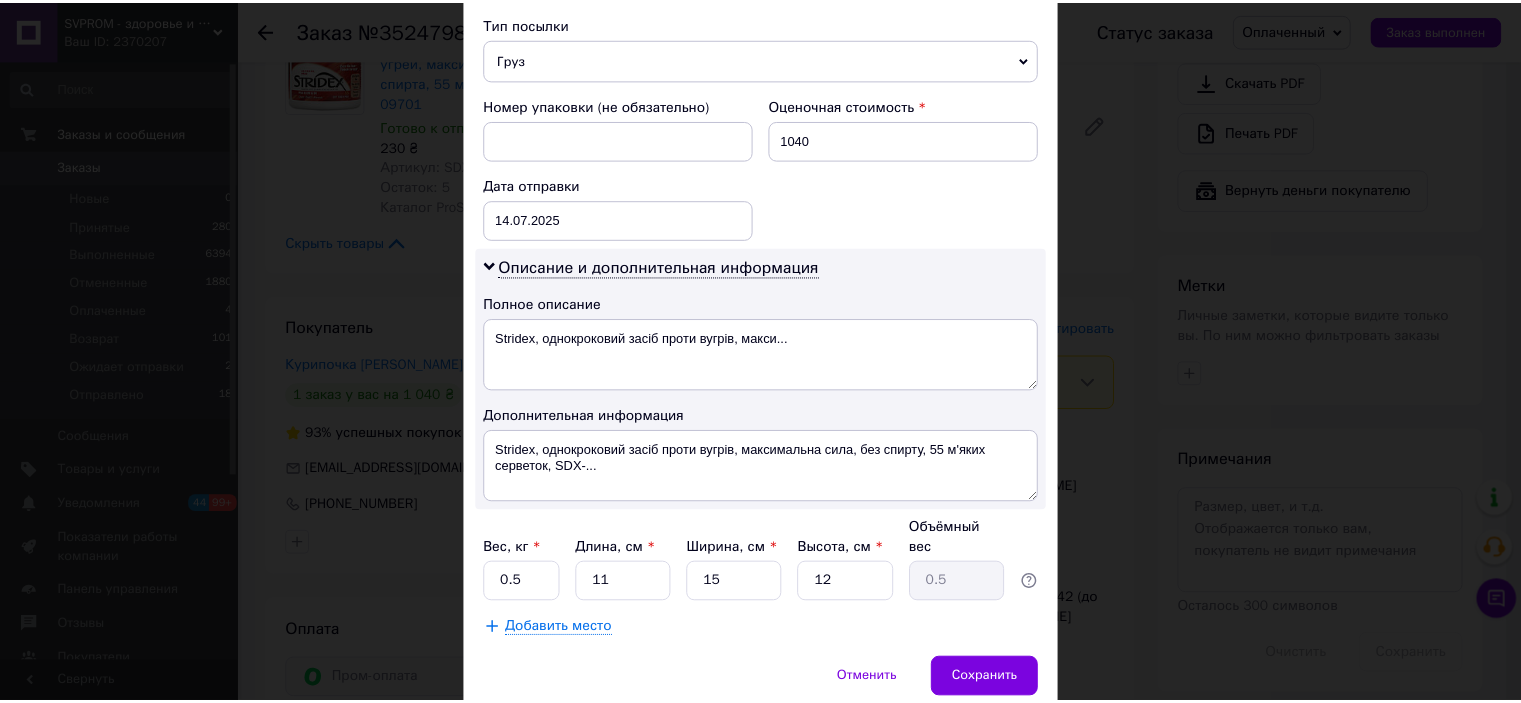scroll, scrollTop: 842, scrollLeft: 0, axis: vertical 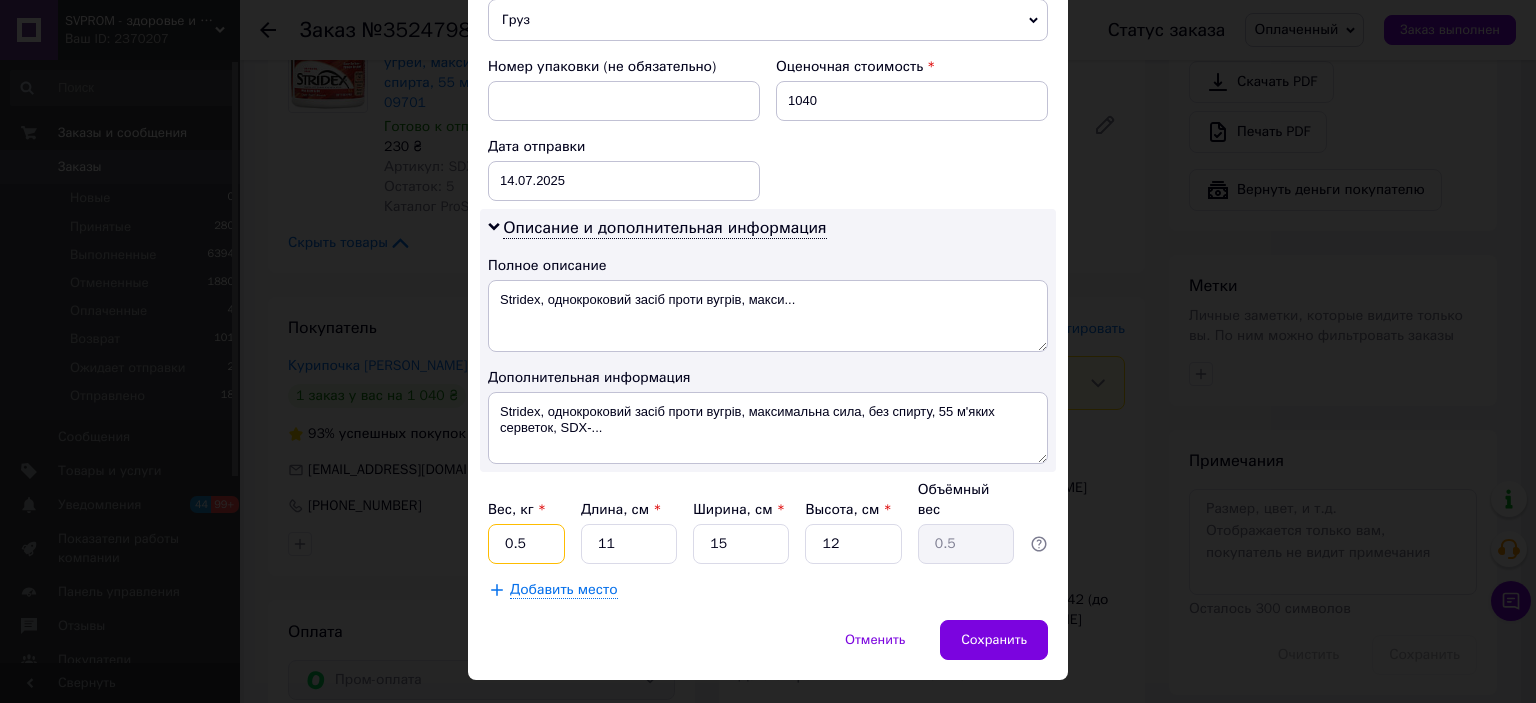 drag, startPoint x: 548, startPoint y: 498, endPoint x: 482, endPoint y: 492, distance: 66.27216 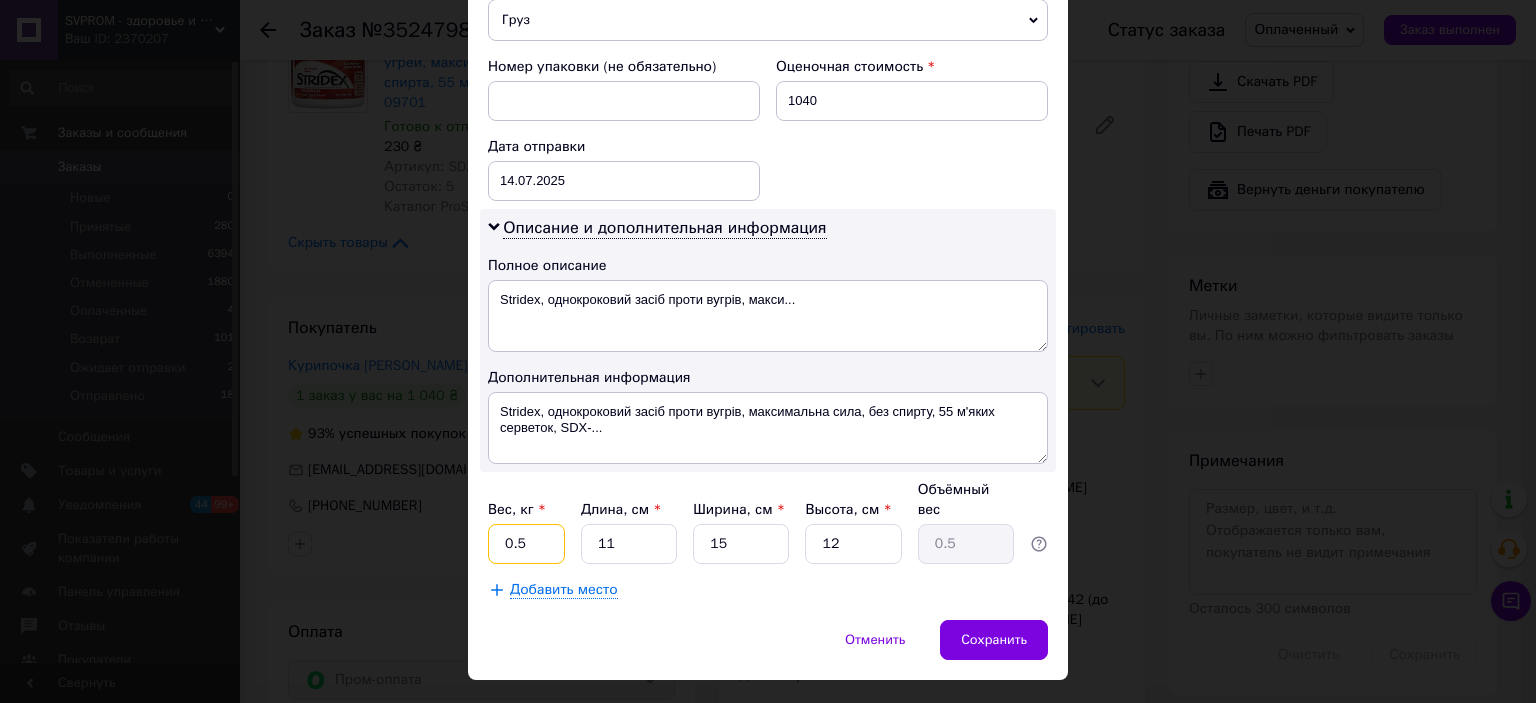 click on "Способ доставки Нова Пошта (платная) Плательщик Получатель Отправитель Фамилия получателя Курипочка Имя получателя Яночка Отчество получателя Телефон получателя +380958002684 Тип доставки В отделении Курьером В почтомате Город г. Запорожье (Запорожская обл., Запорожский р-н.) Отделение №42 (до 30 кг): ул. Володимира Українця, 36Б Место отправки м. Вишневе (Київська обл., Бучанський р-н.): №11 (до 30 кг): вул. Лесі Українки, 74а м. Вишневе (Київська обл., Бучанський р-н.): №2 (до 30 кг на одне місце): вул. Квітнева, 1А с. Розсошенці: №1: вул. Кременчуцька, 8 Тип посылки Груз 1040 14.07.2025 <" at bounding box center [768, -46] 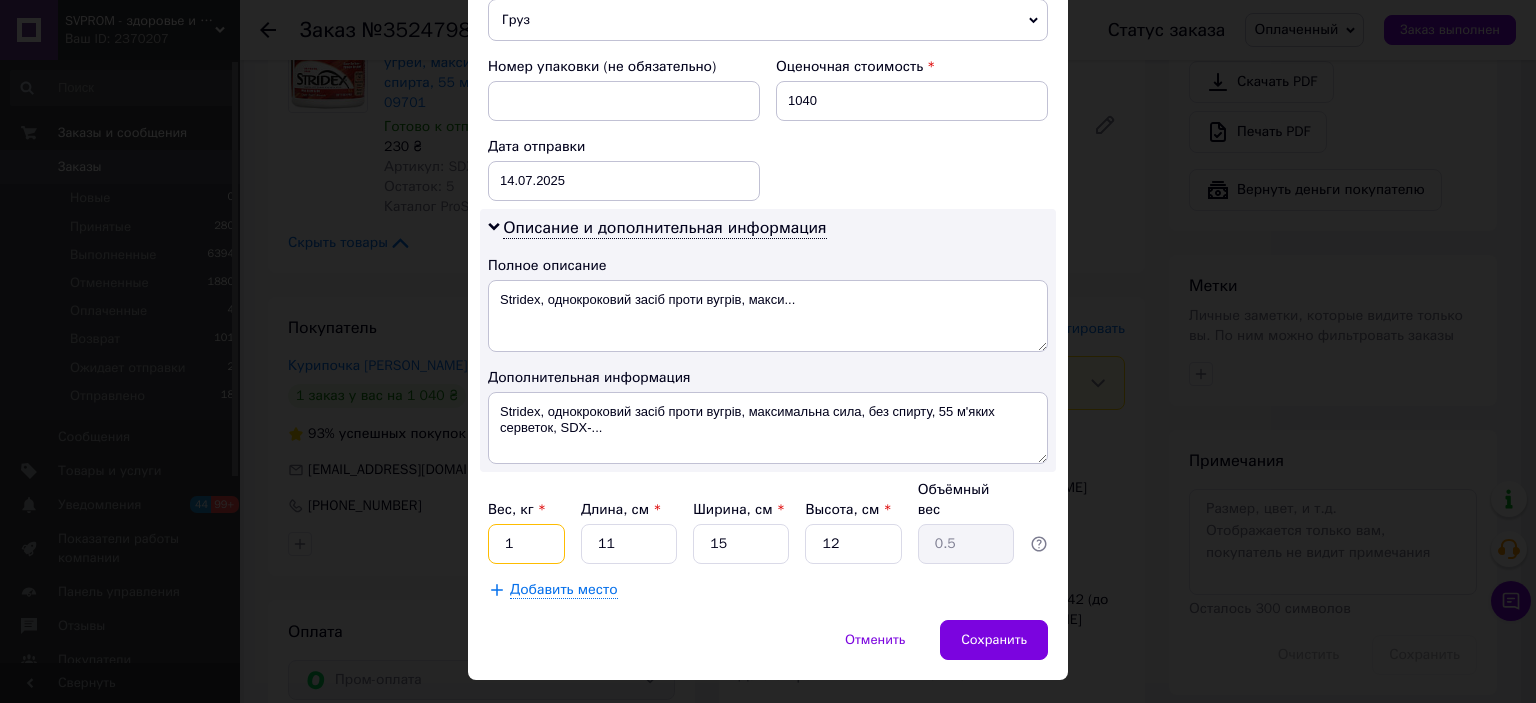 type on "1" 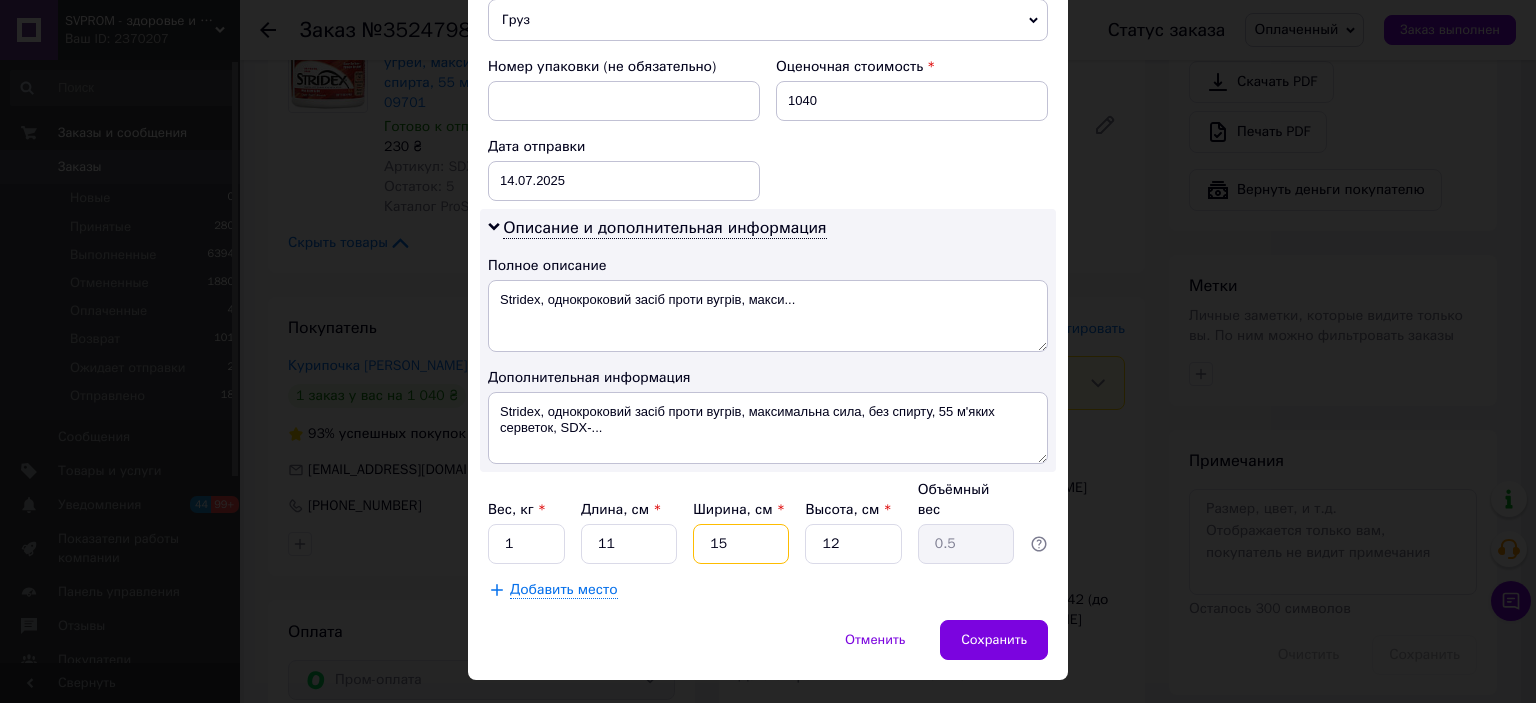type on "1" 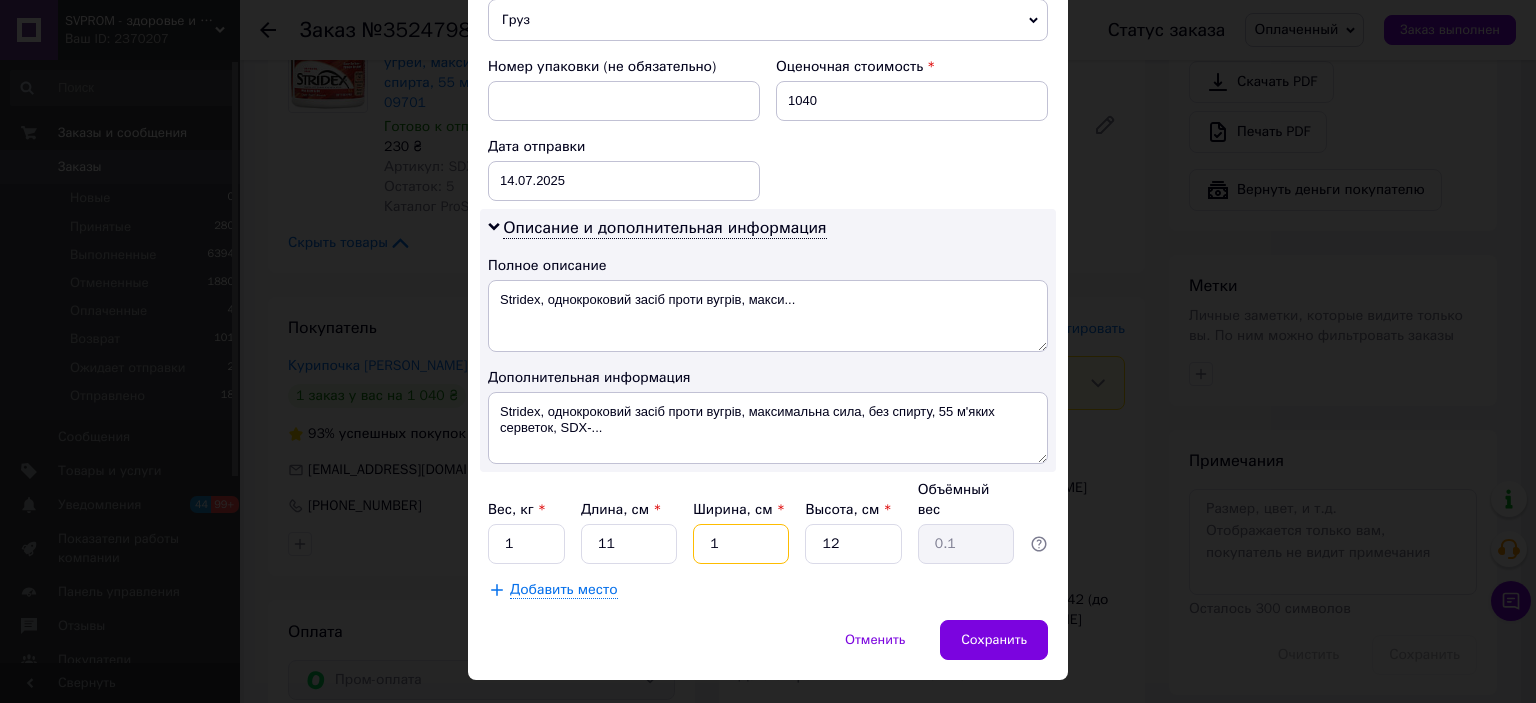 type on "17" 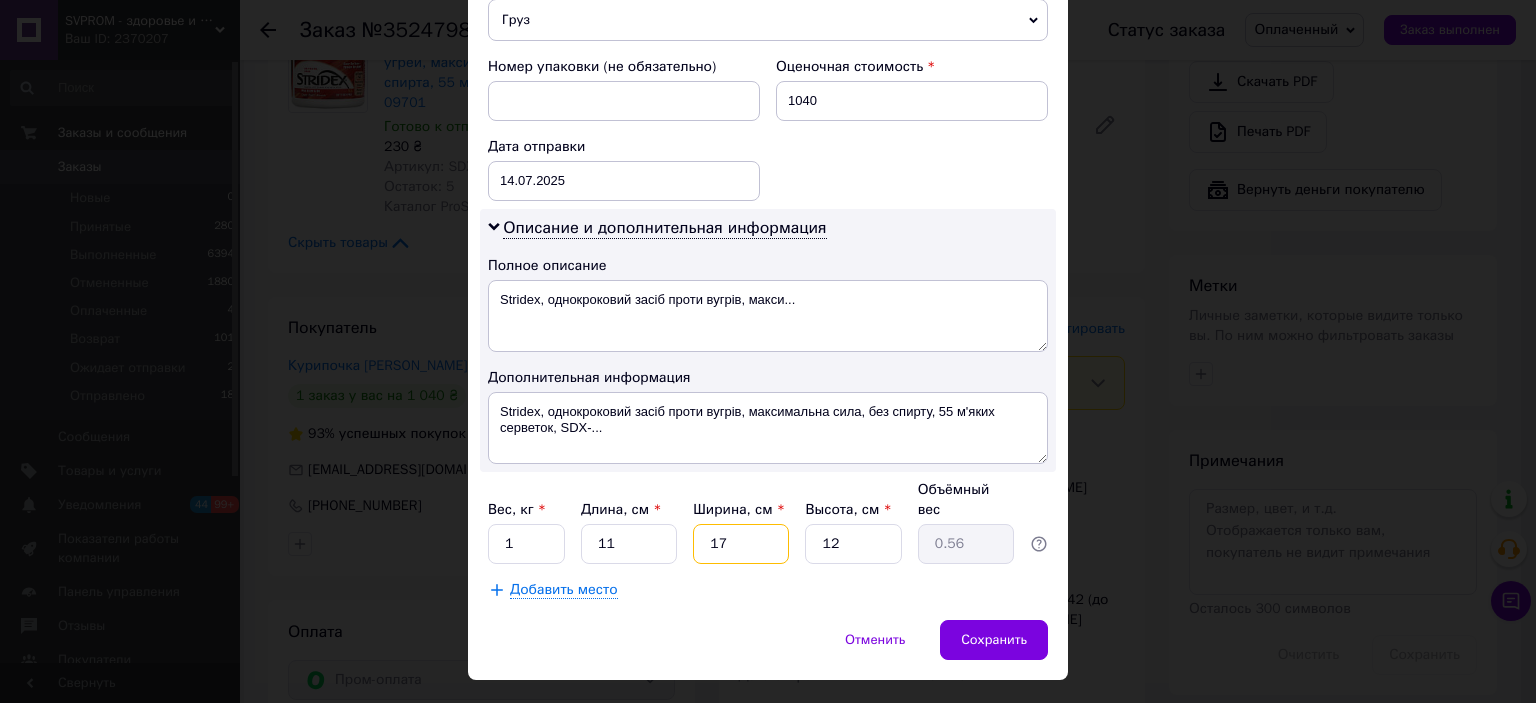 type on "17" 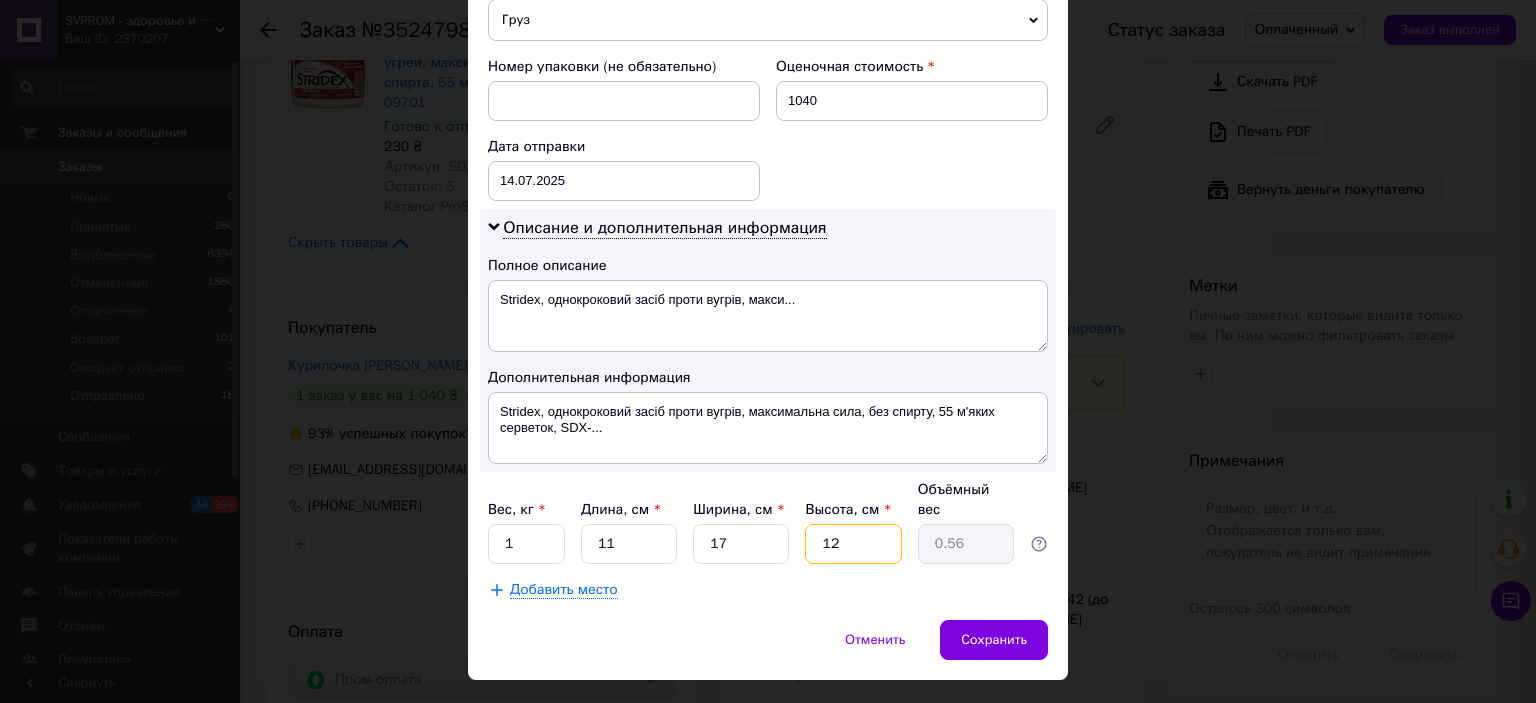 type on "1" 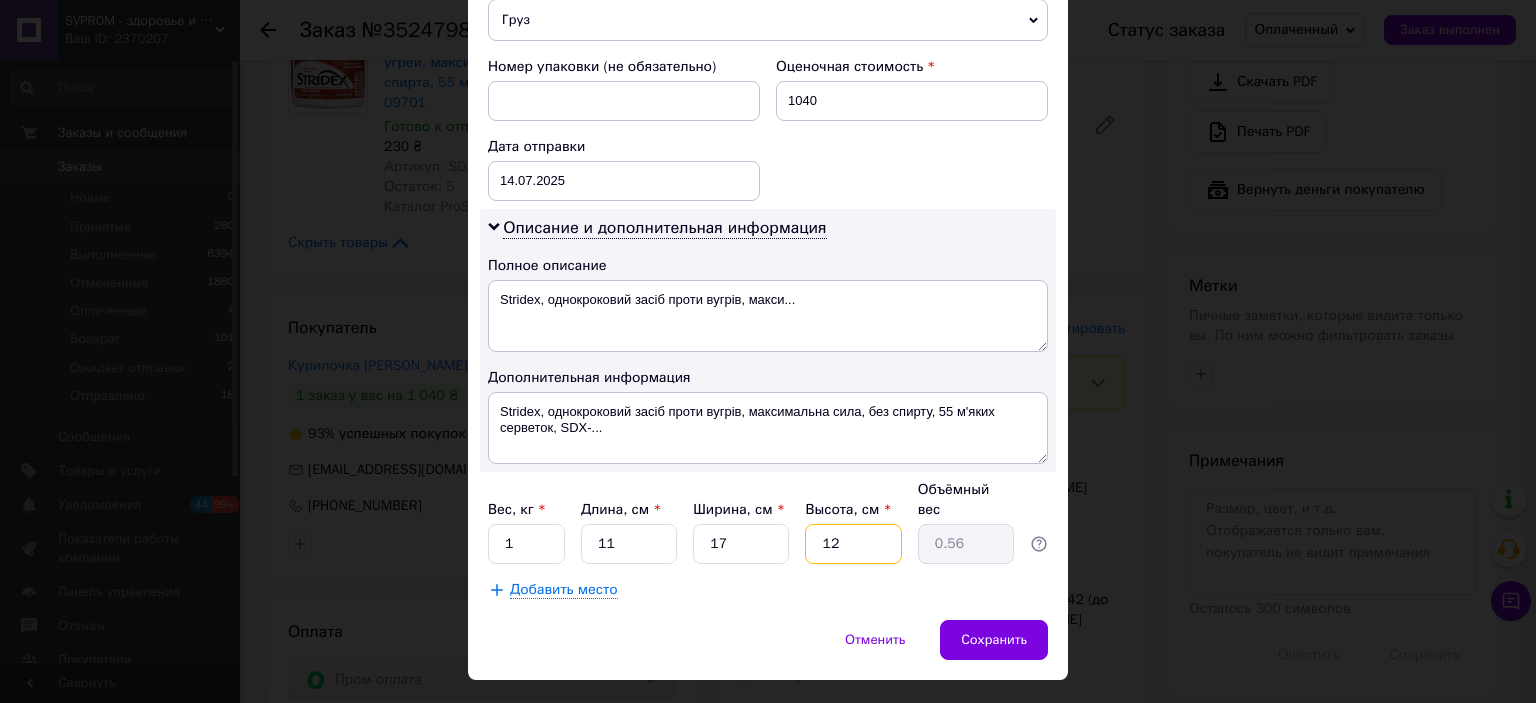 type on "0.1" 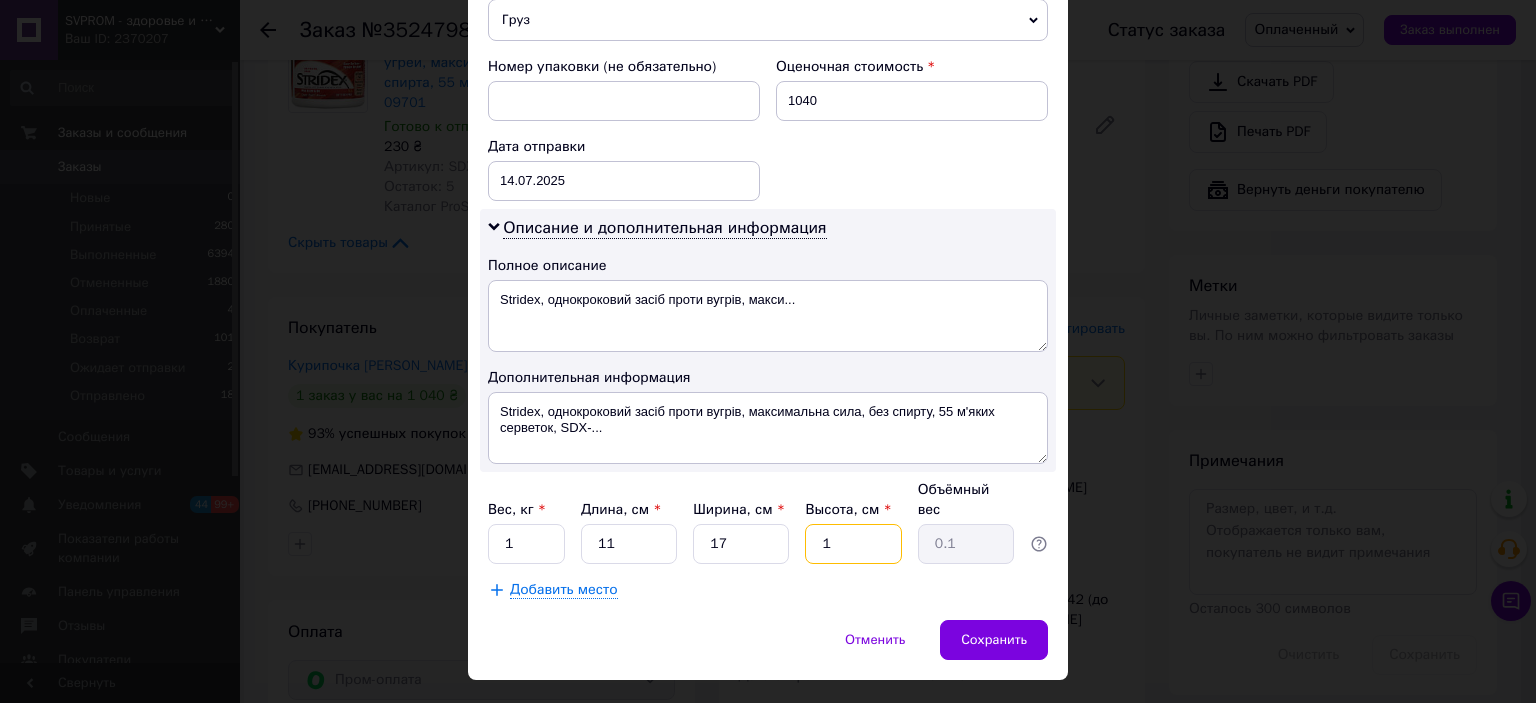 type on "15" 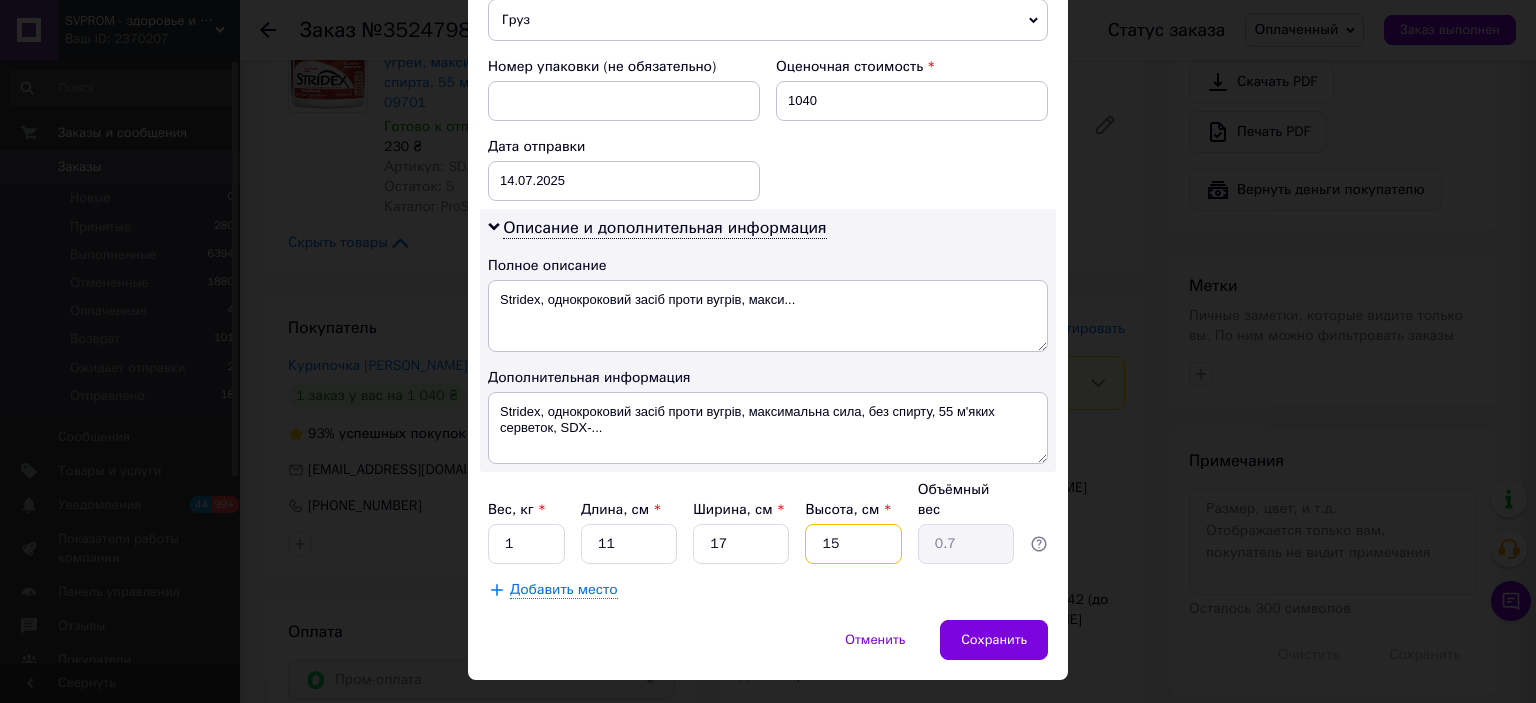 type on "15" 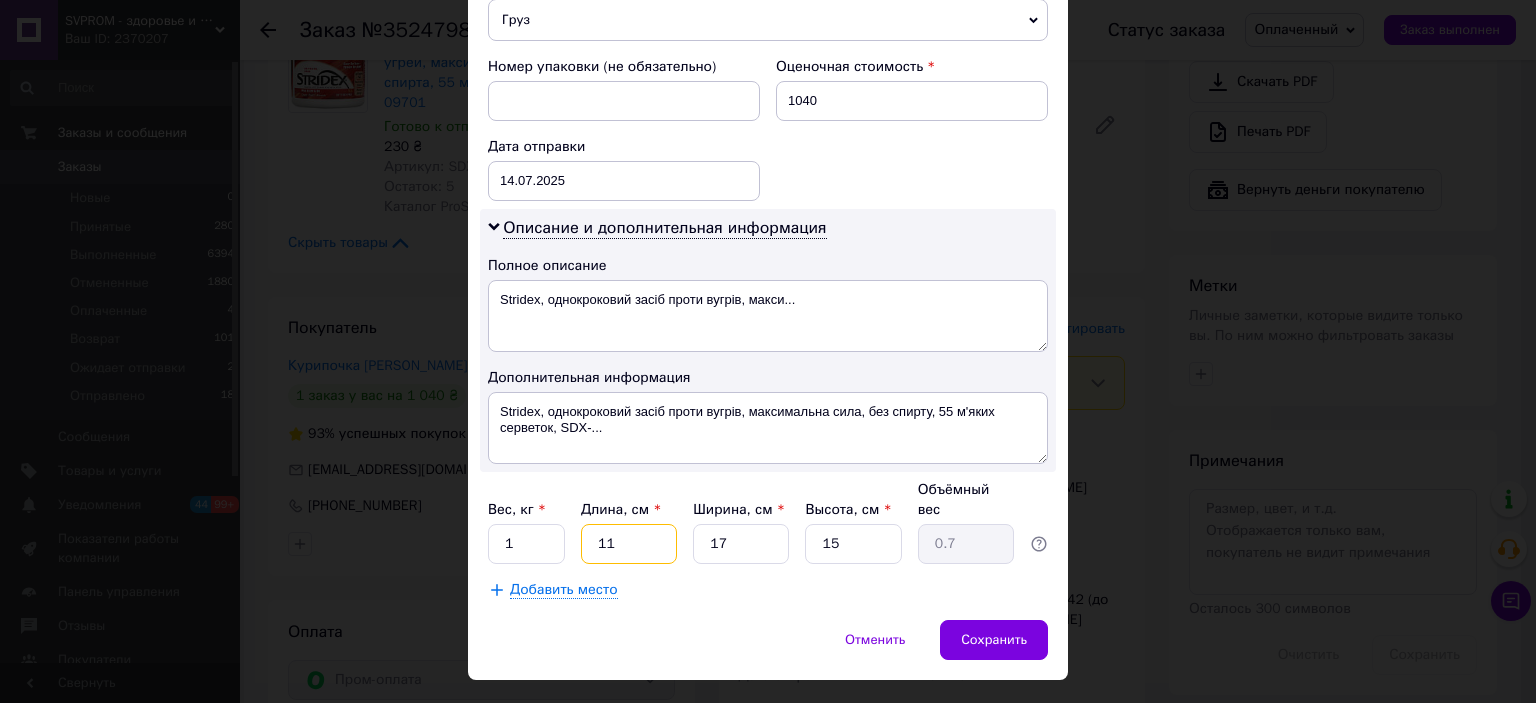 click on "11" at bounding box center (629, 544) 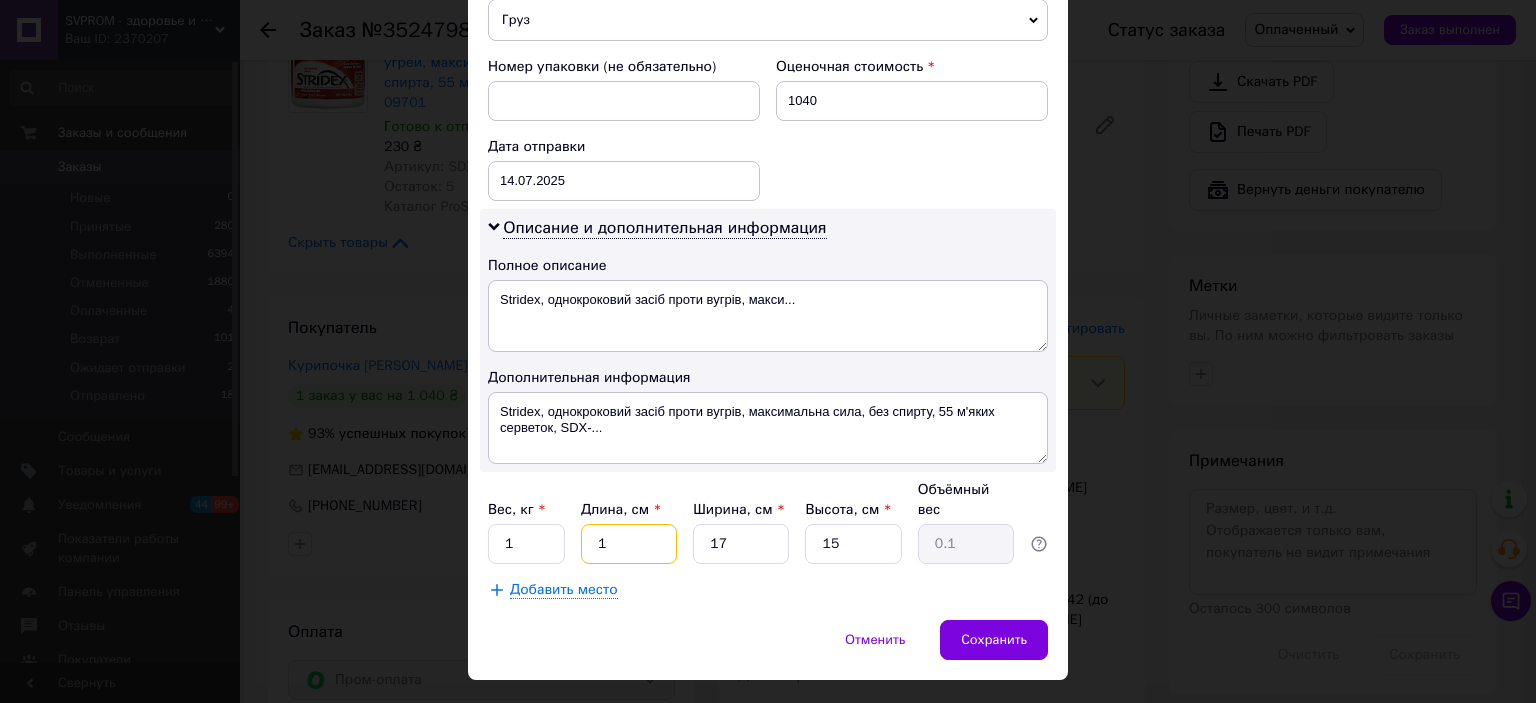 type on "15" 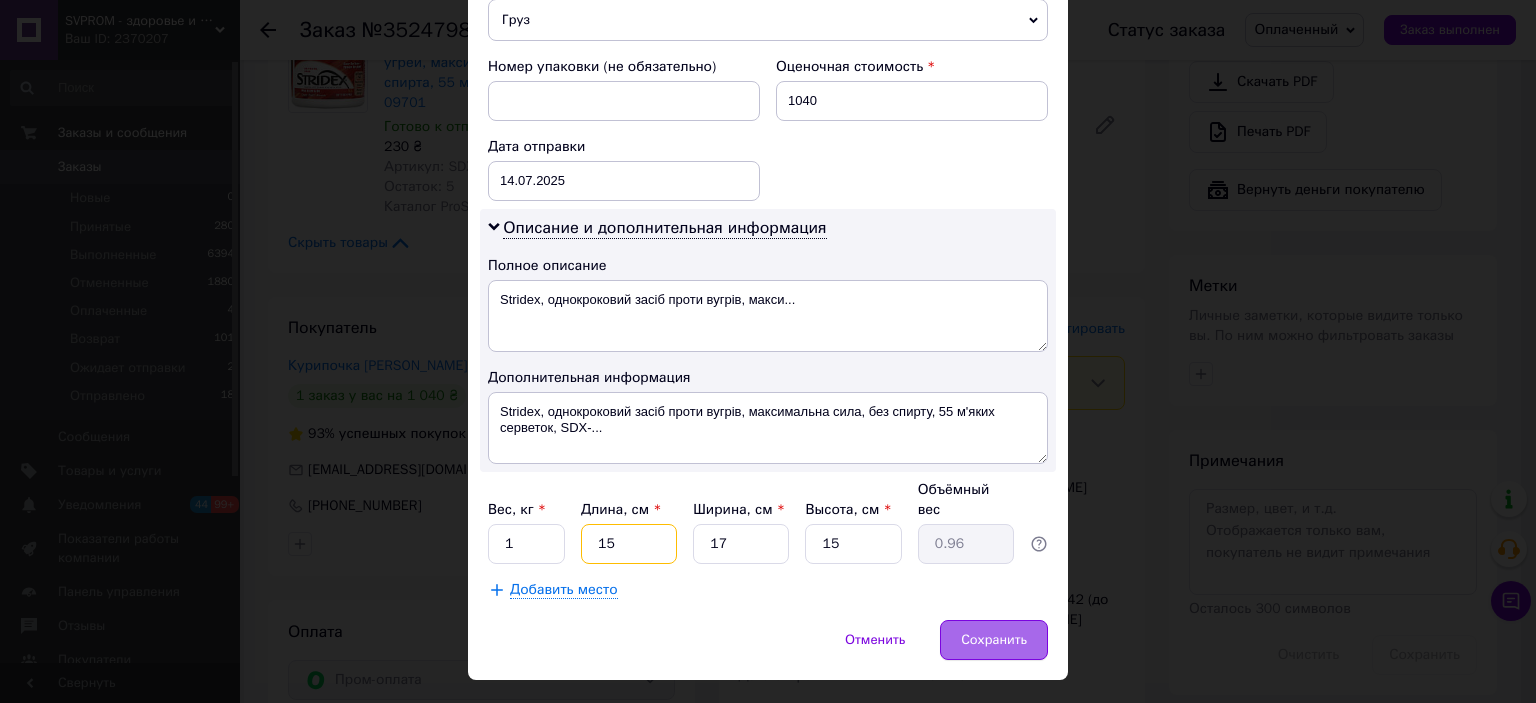 type on "15" 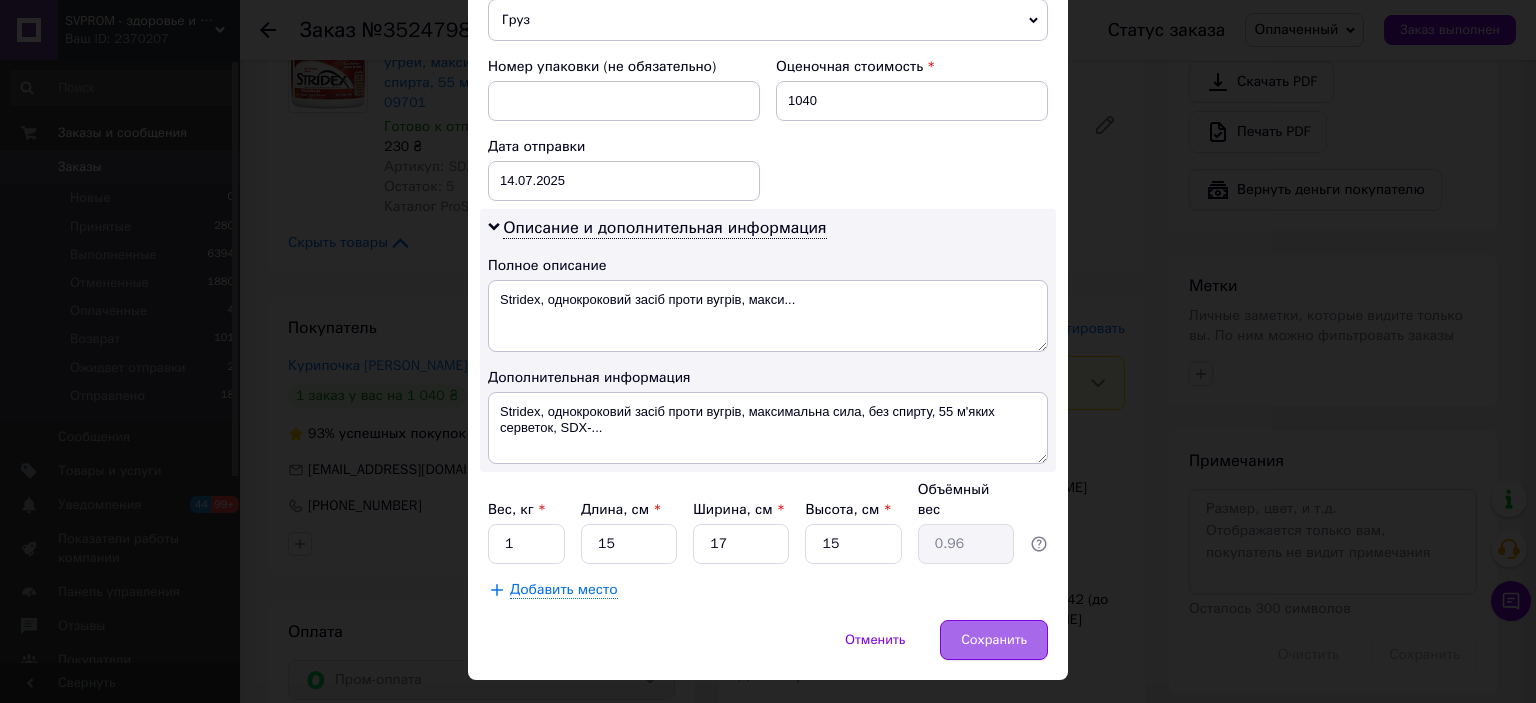 click on "Сохранить" at bounding box center [994, 640] 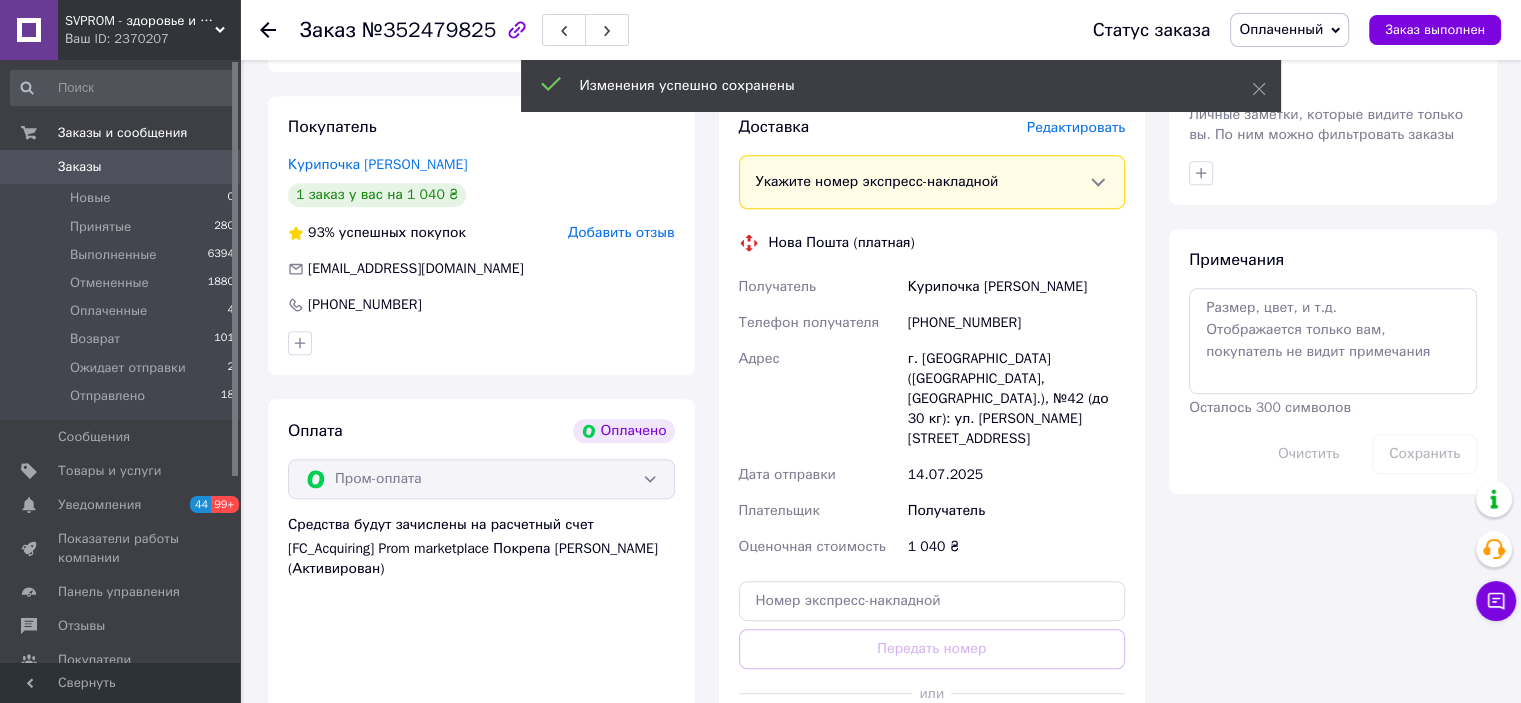 scroll, scrollTop: 1320, scrollLeft: 0, axis: vertical 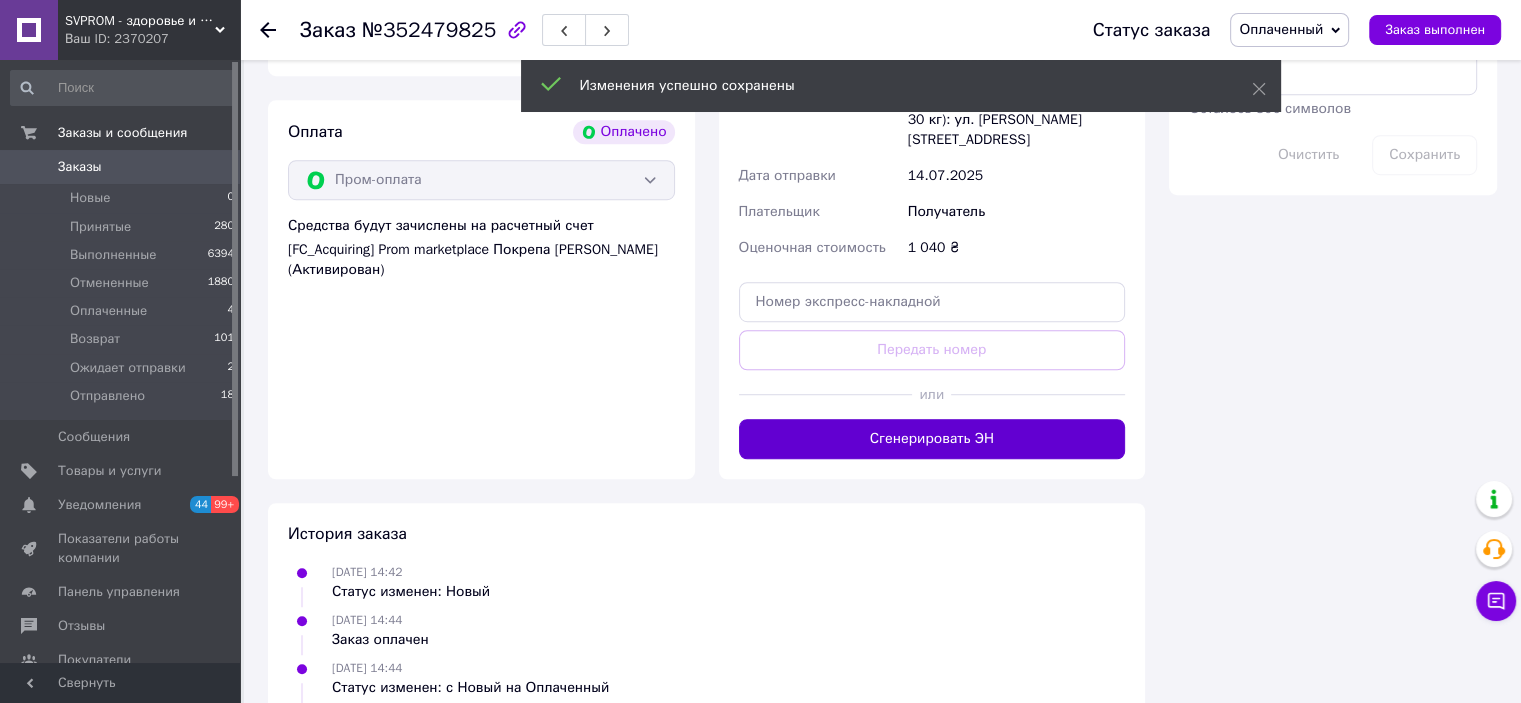 click on "Сгенерировать ЭН" at bounding box center [932, 439] 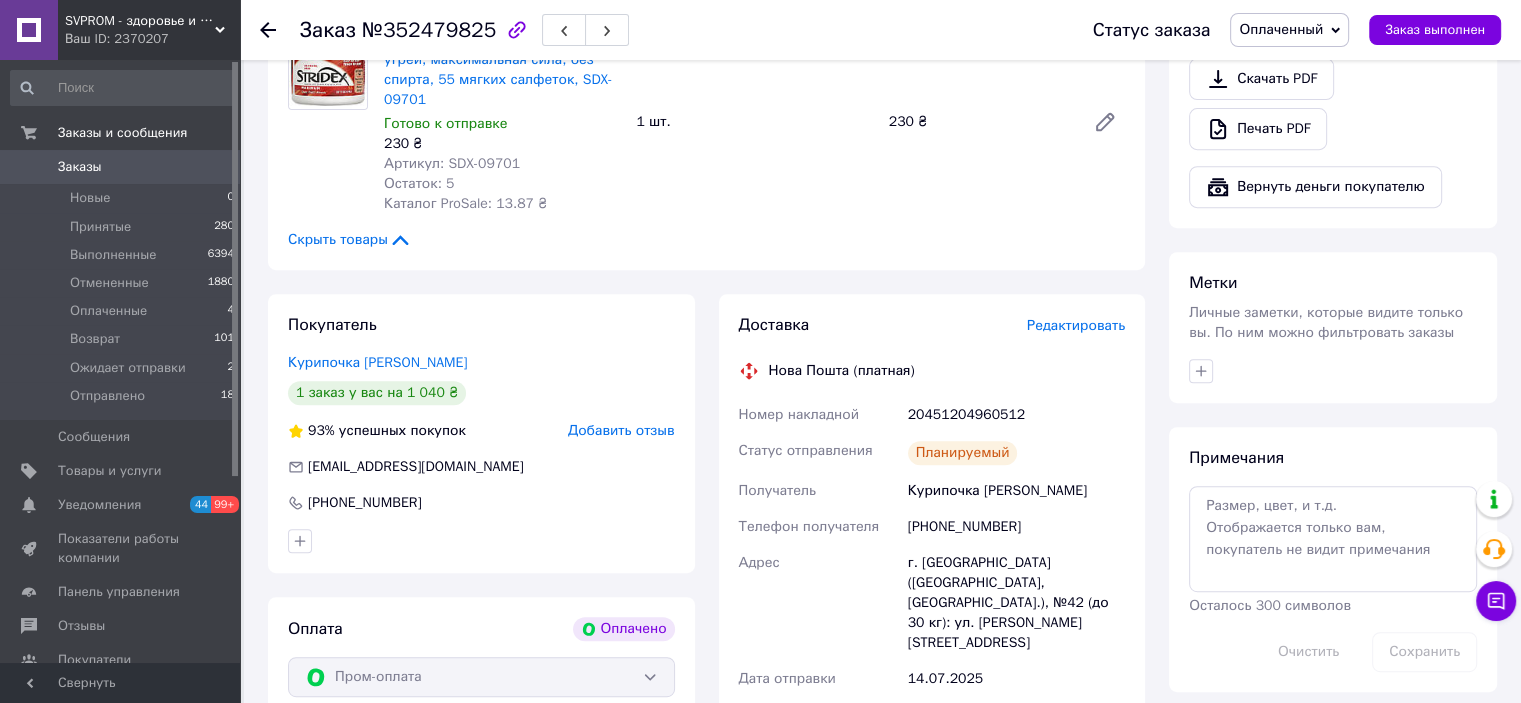 scroll, scrollTop: 820, scrollLeft: 0, axis: vertical 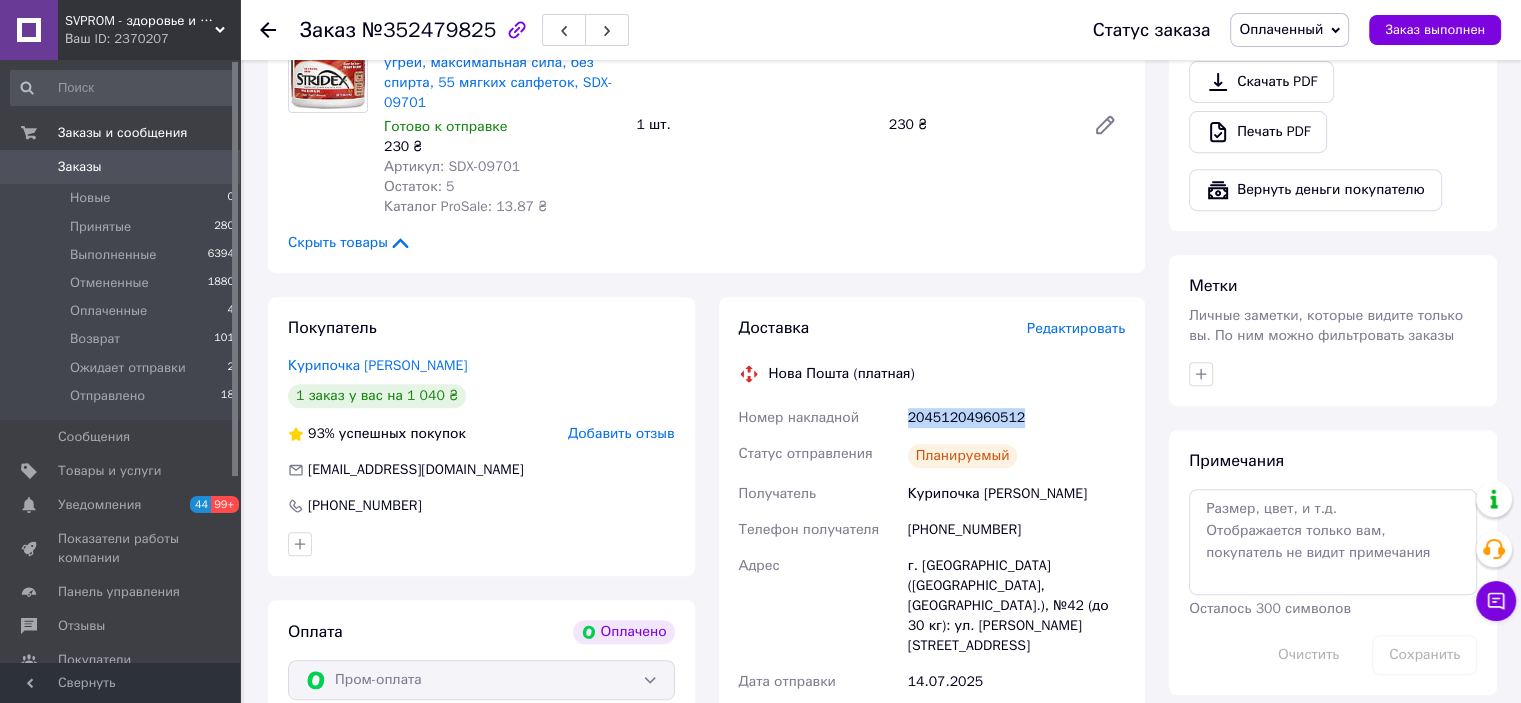drag, startPoint x: 909, startPoint y: 419, endPoint x: 1020, endPoint y: 424, distance: 111.11256 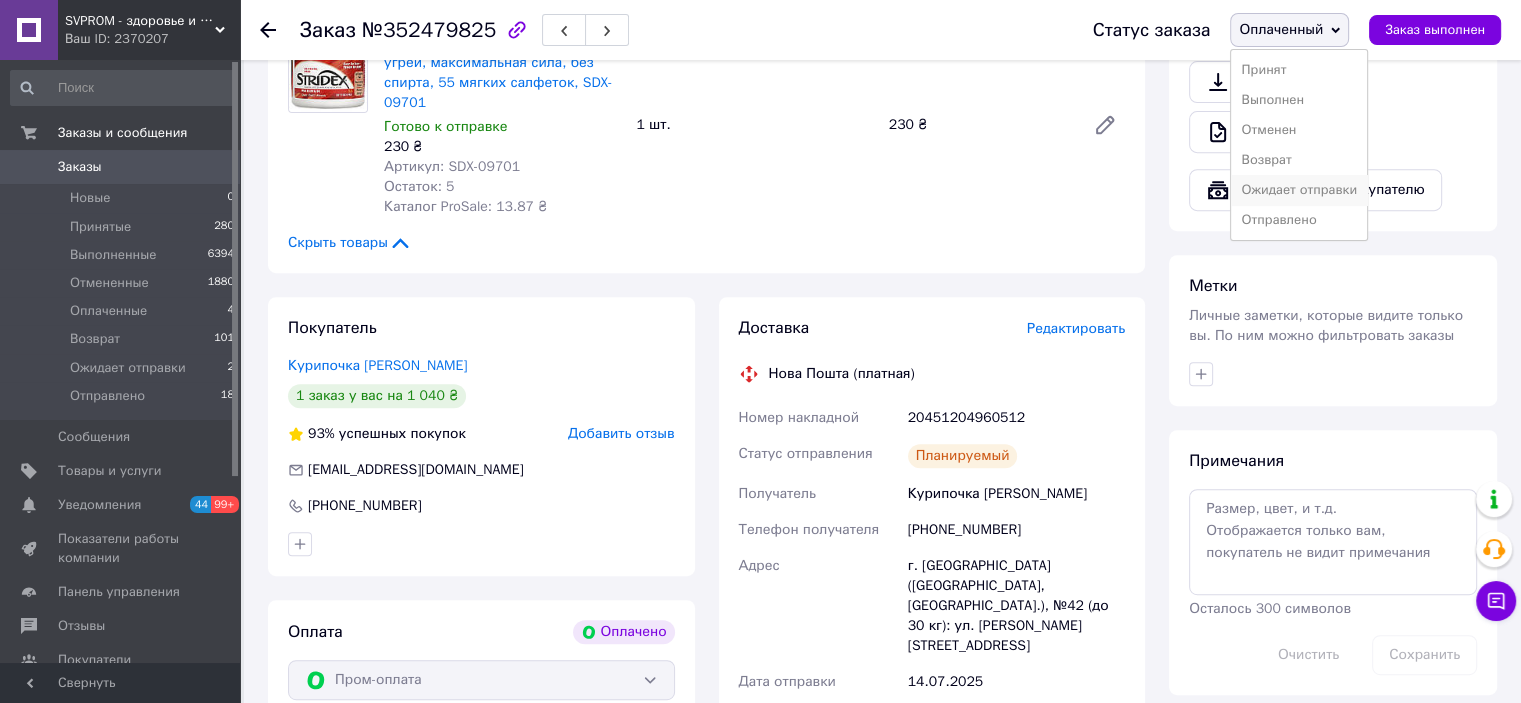 click on "Ожидает отправки" at bounding box center (1299, 190) 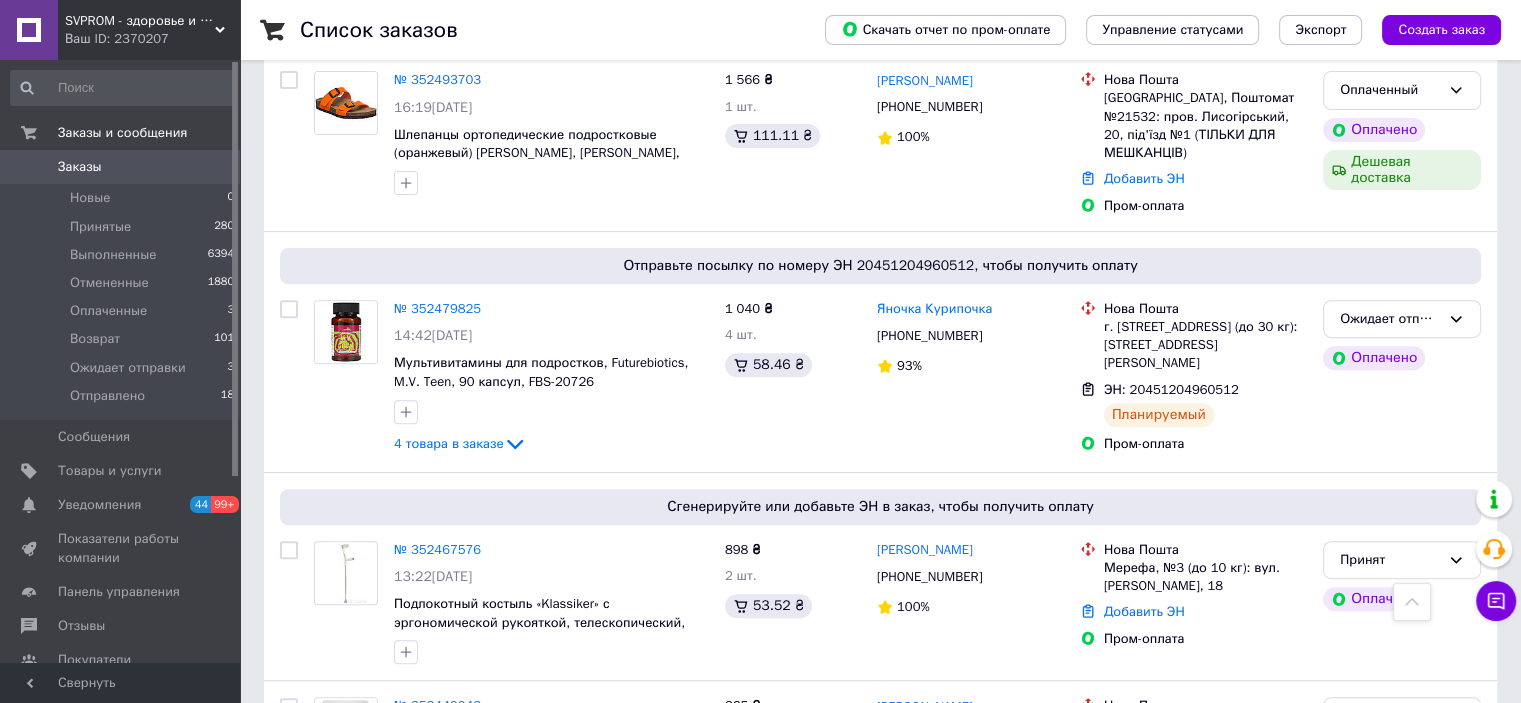 scroll, scrollTop: 600, scrollLeft: 0, axis: vertical 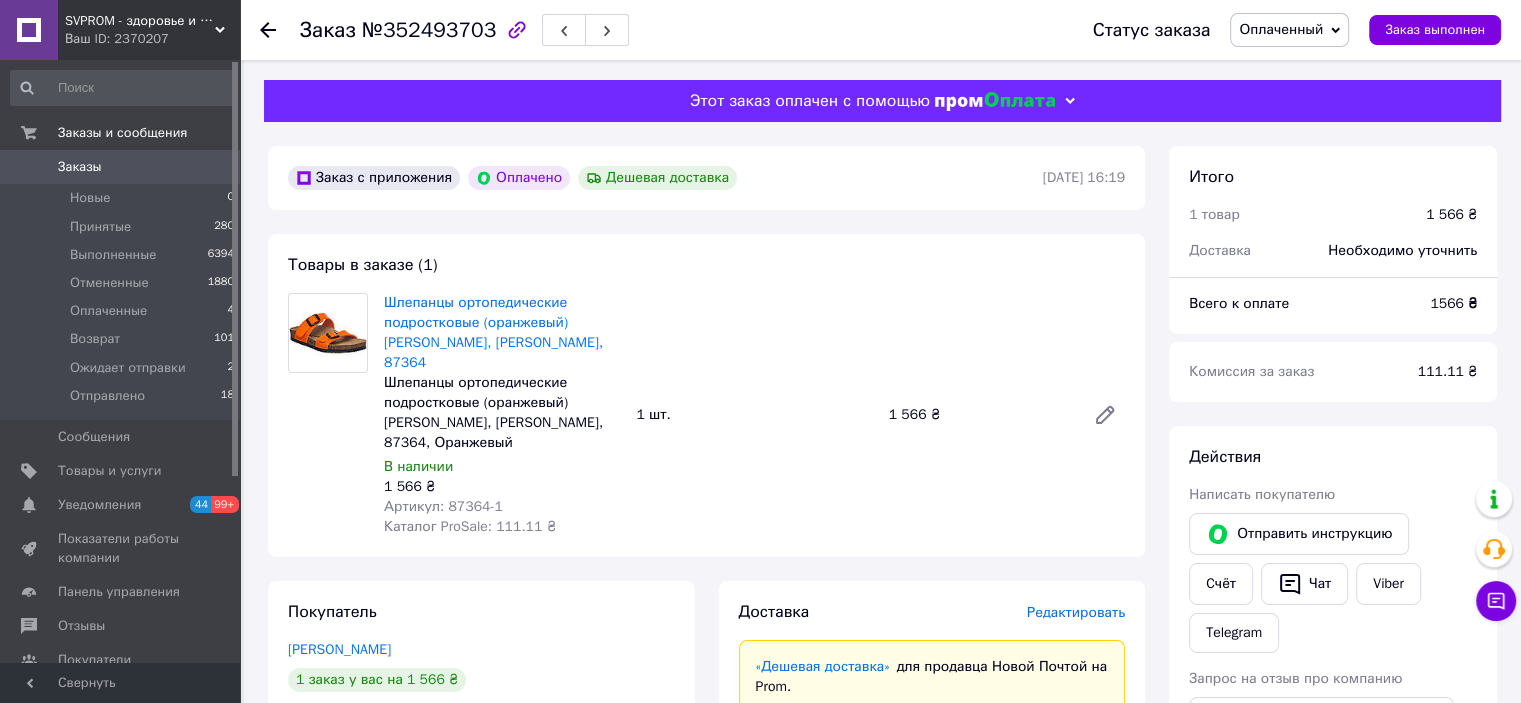 click on "Оплаченный" at bounding box center (1281, 29) 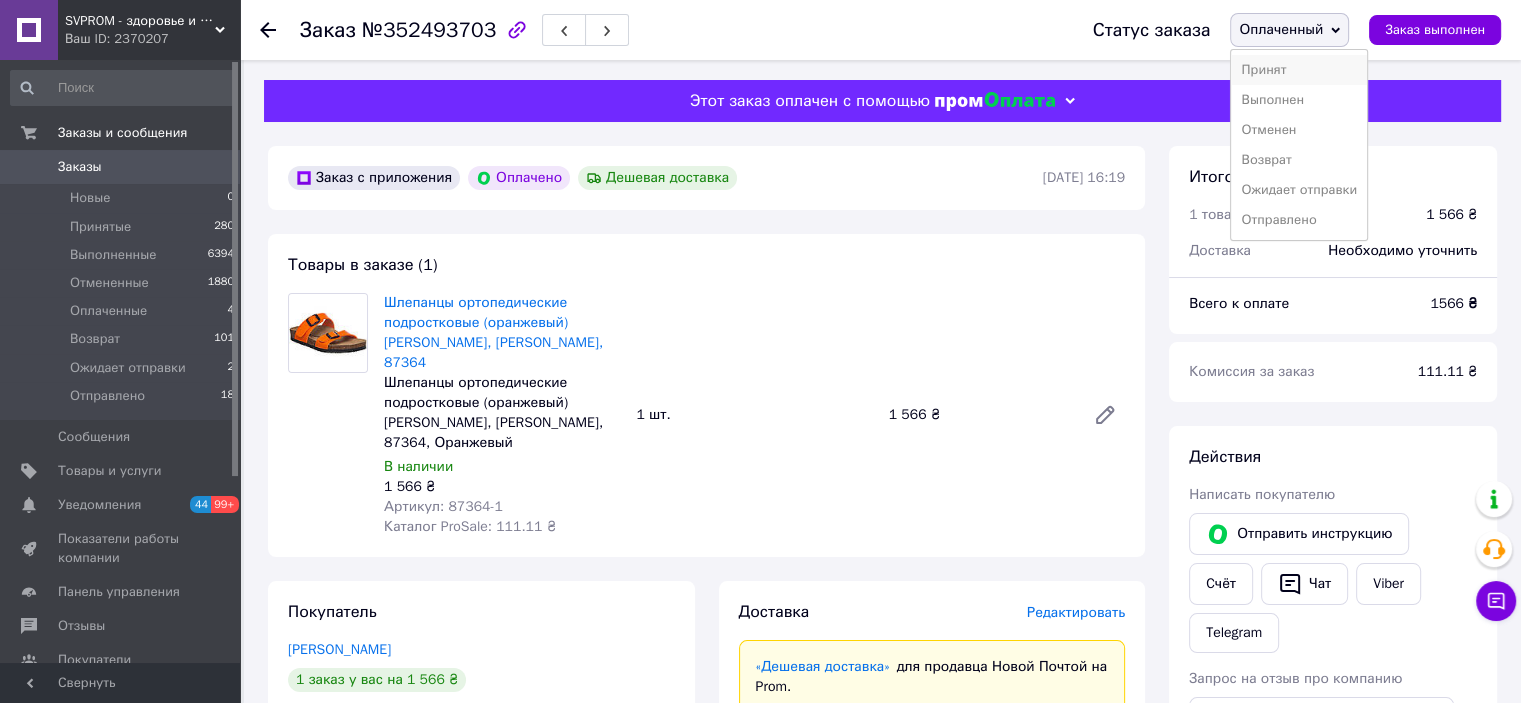 click on "Принят" at bounding box center [1299, 70] 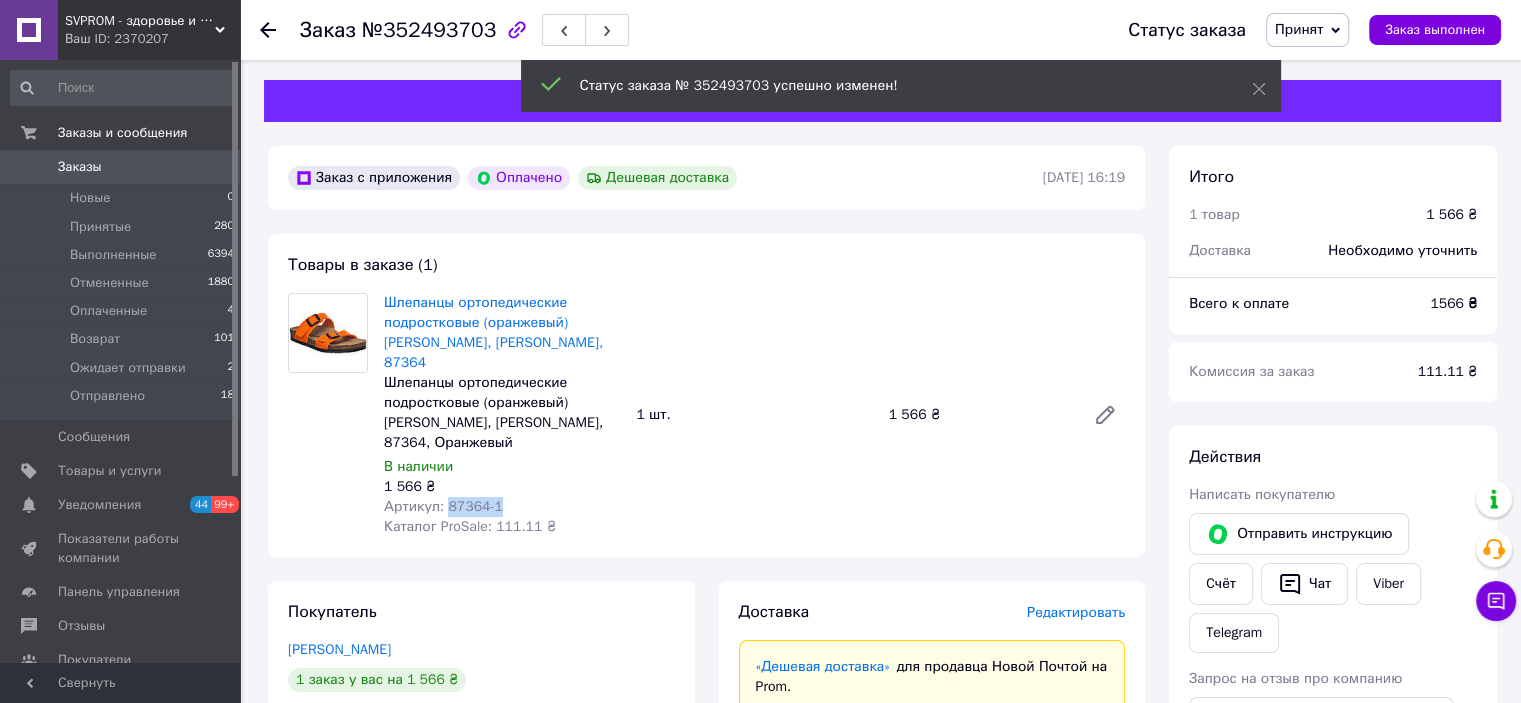 drag, startPoint x: 442, startPoint y: 469, endPoint x: 502, endPoint y: 469, distance: 60 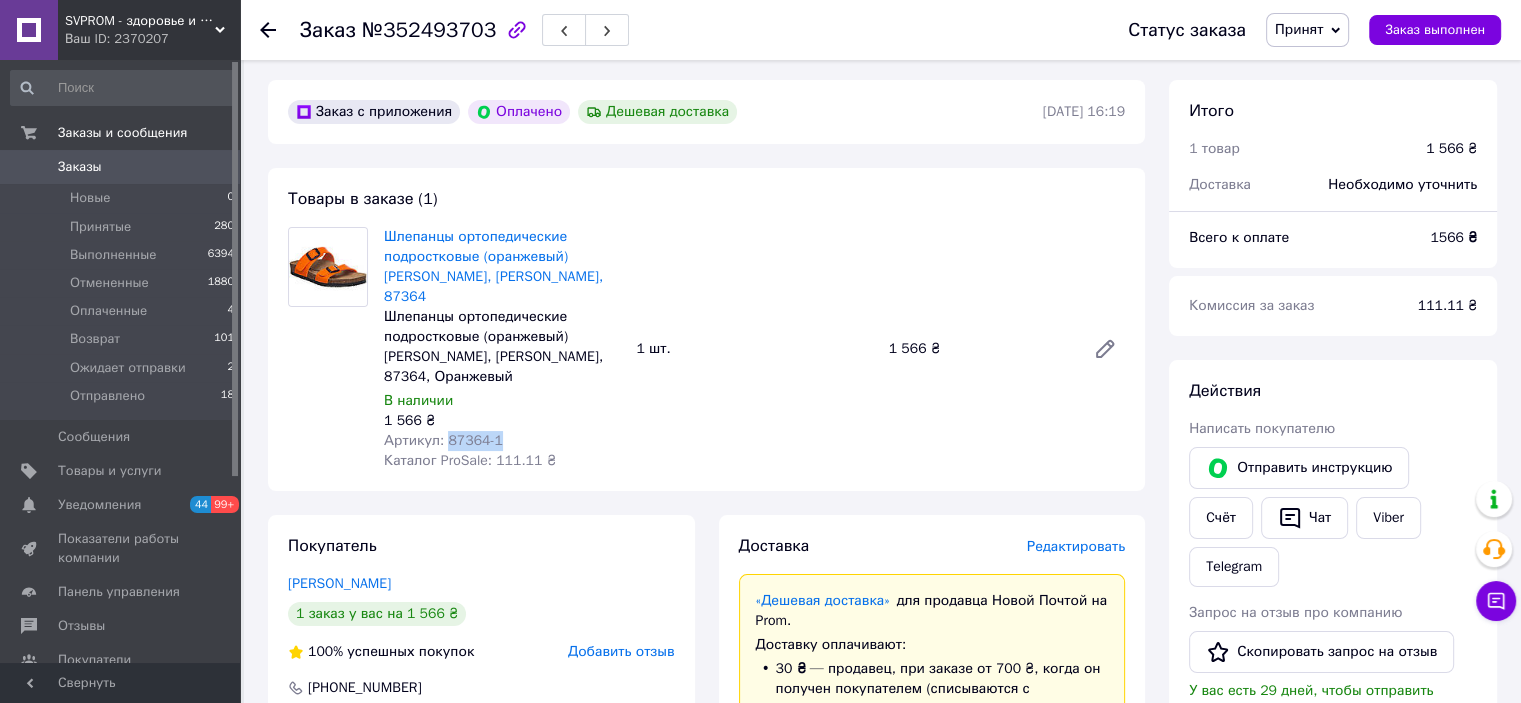 scroll, scrollTop: 100, scrollLeft: 0, axis: vertical 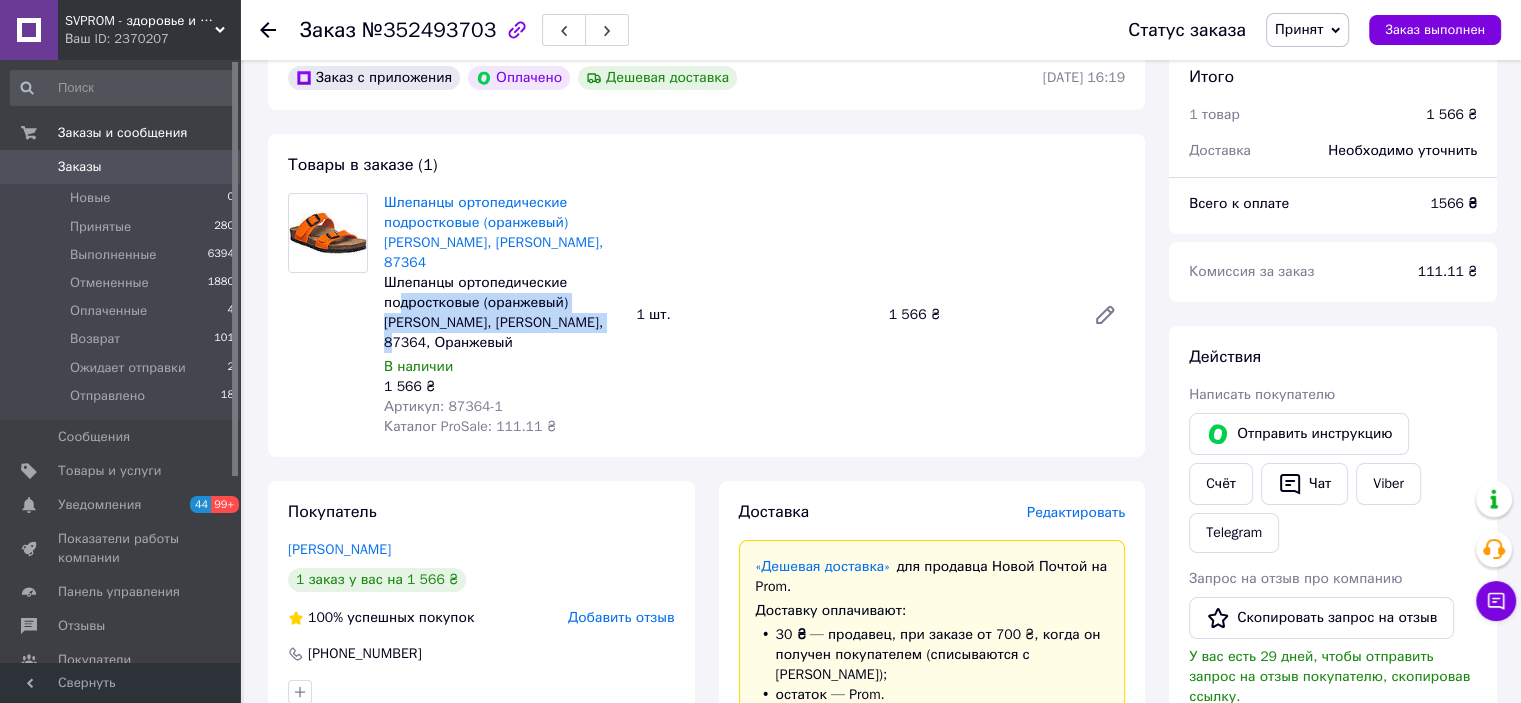 drag, startPoint x: 581, startPoint y: 305, endPoint x: 401, endPoint y: 280, distance: 181.72781 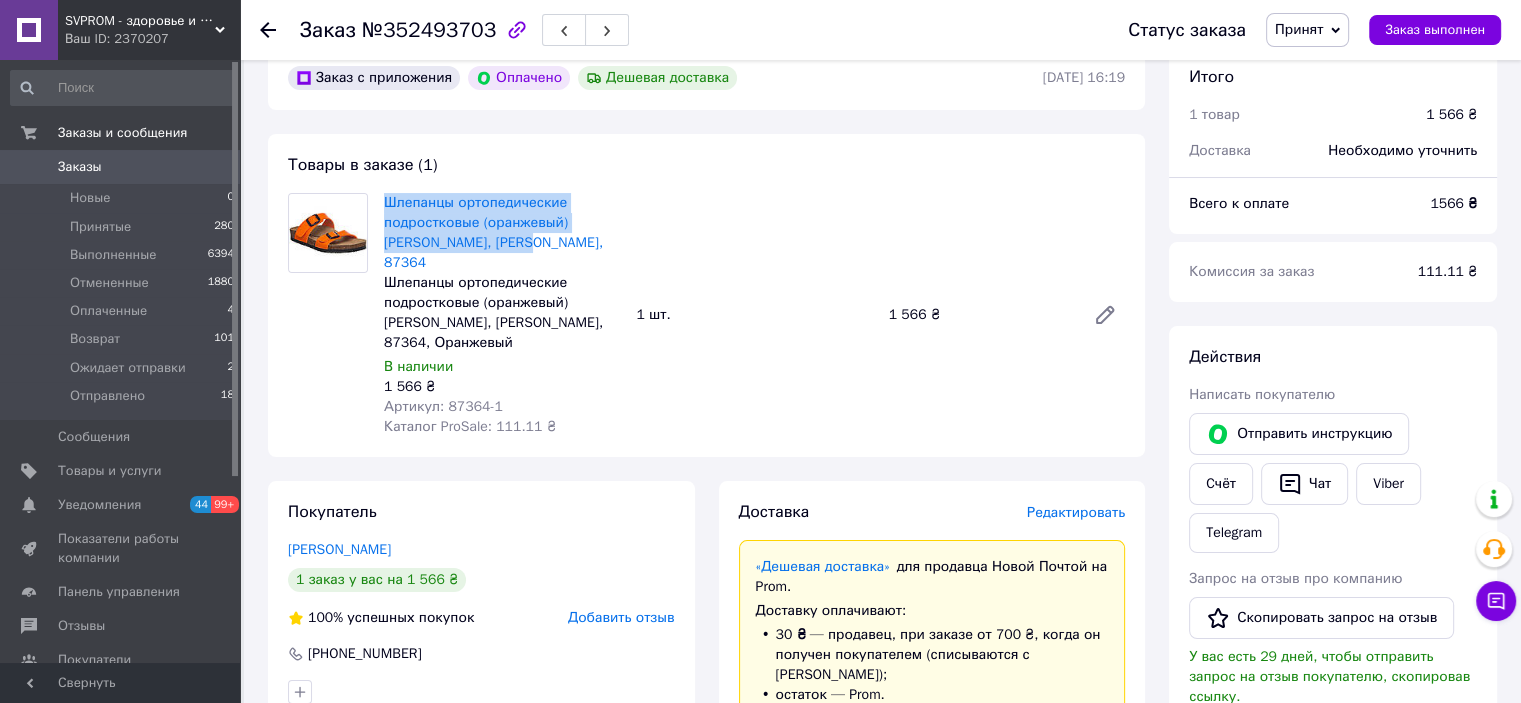 drag, startPoint x: 492, startPoint y: 244, endPoint x: 382, endPoint y: 206, distance: 116.37869 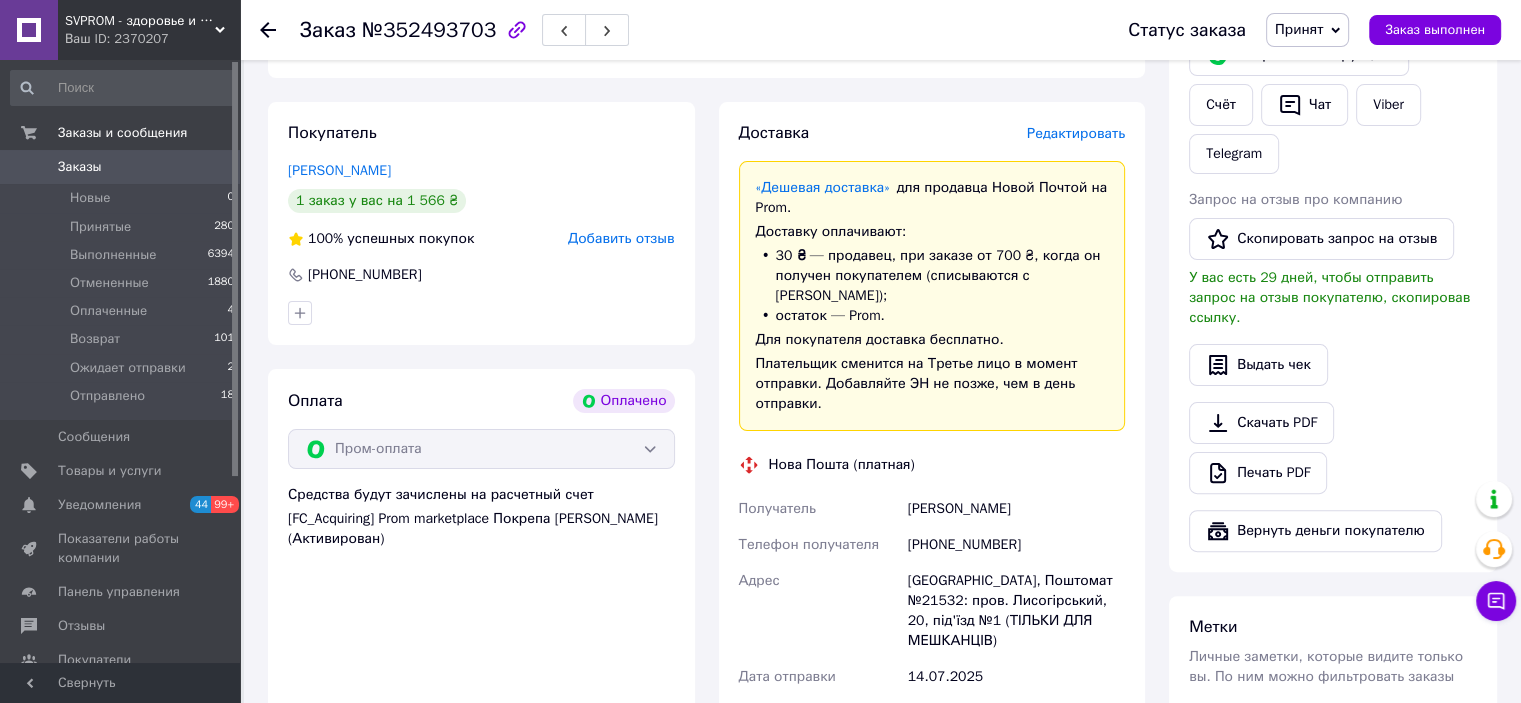 scroll, scrollTop: 500, scrollLeft: 0, axis: vertical 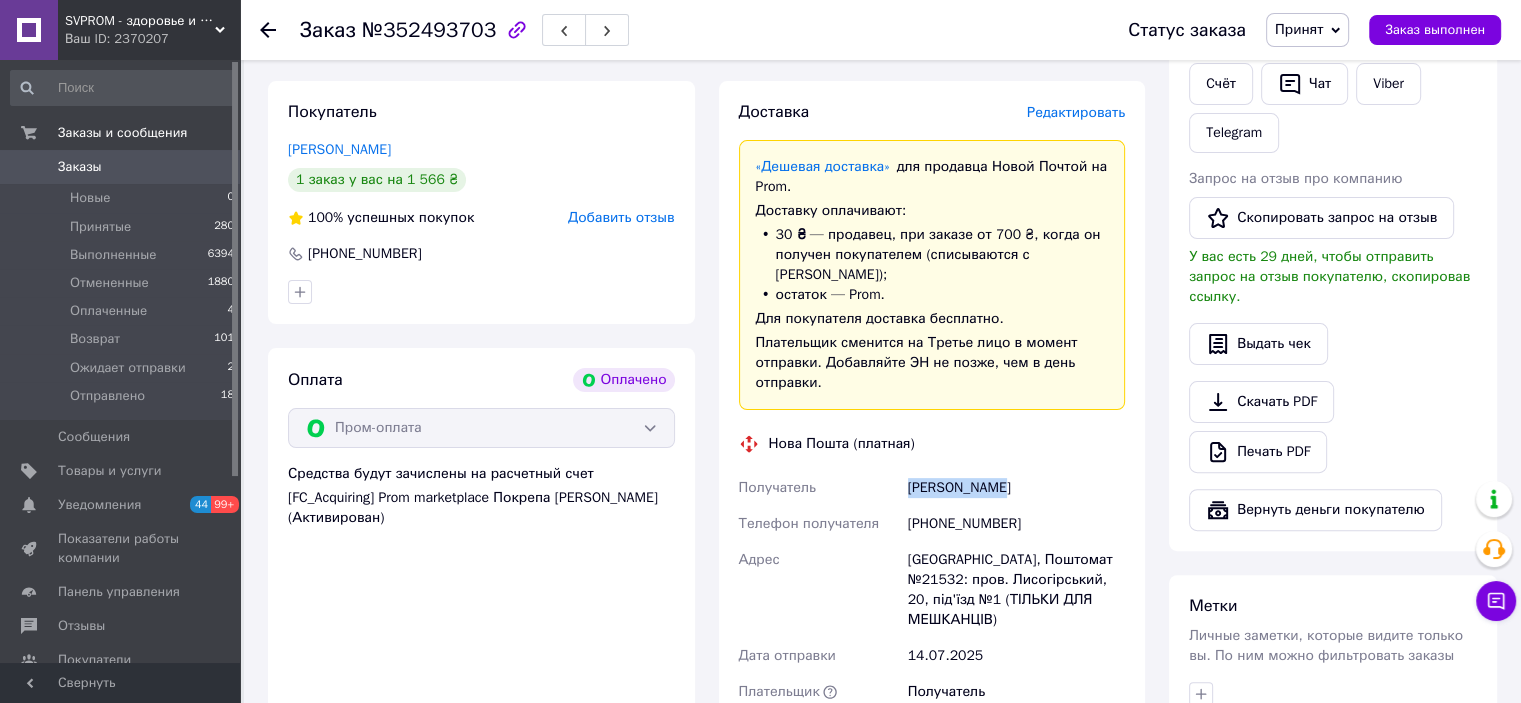 drag, startPoint x: 905, startPoint y: 428, endPoint x: 1000, endPoint y: 433, distance: 95.131485 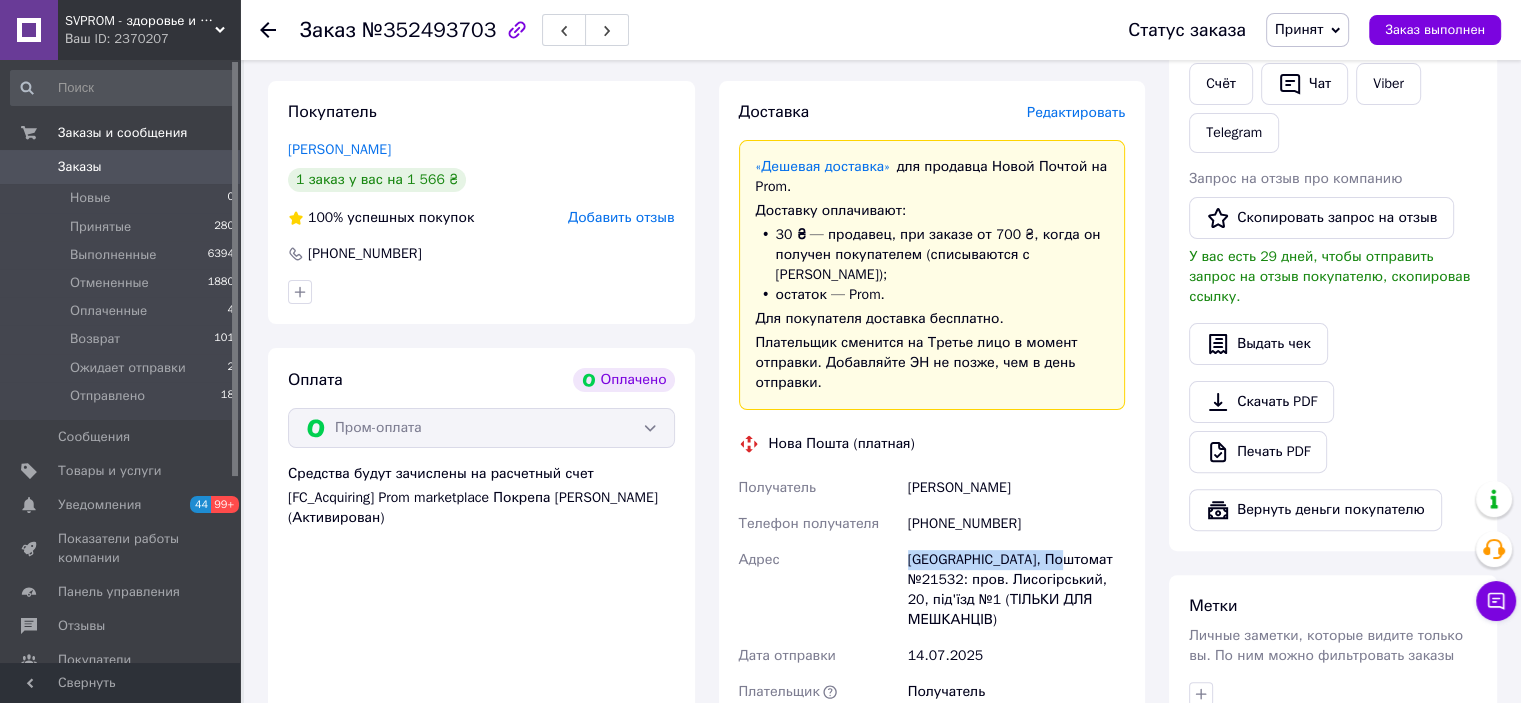 drag, startPoint x: 909, startPoint y: 505, endPoint x: 1063, endPoint y: 503, distance: 154.01299 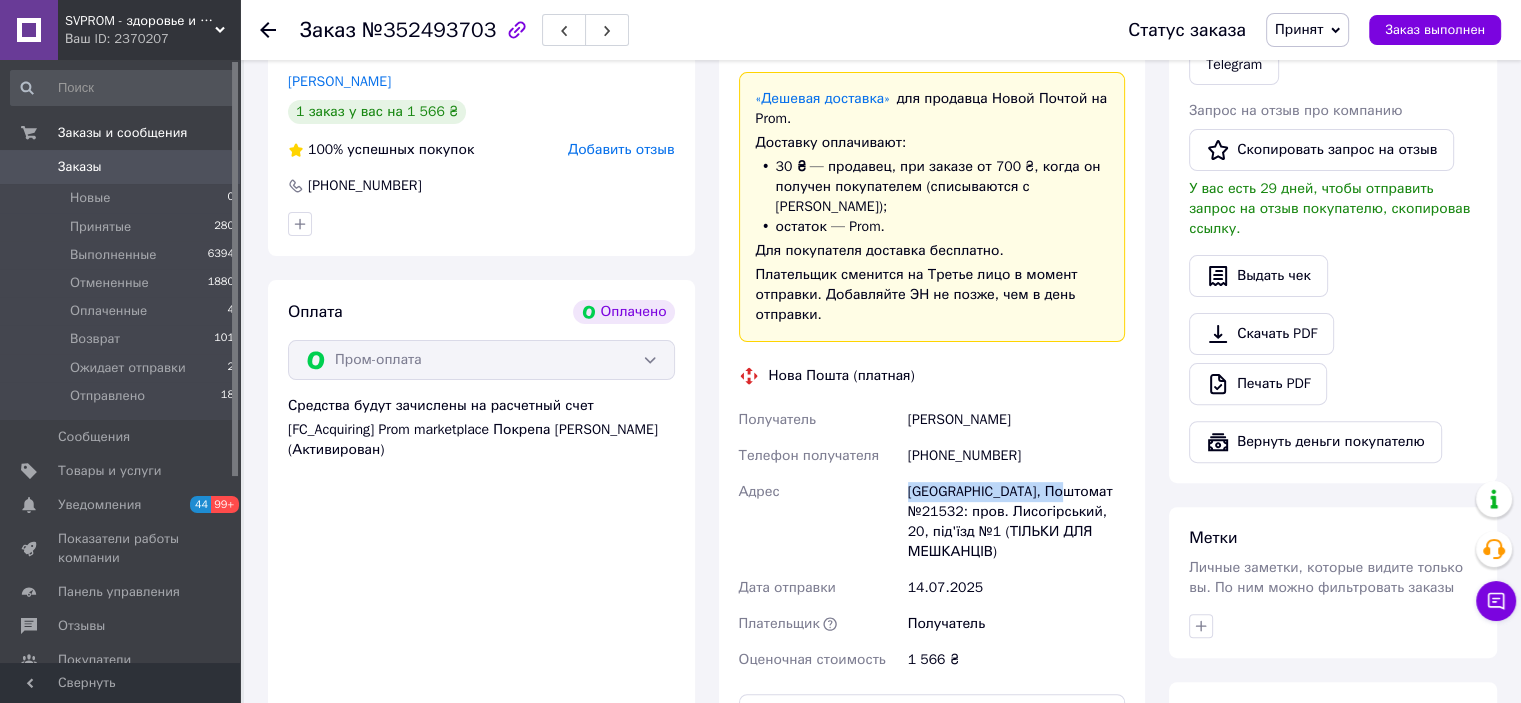 scroll, scrollTop: 600, scrollLeft: 0, axis: vertical 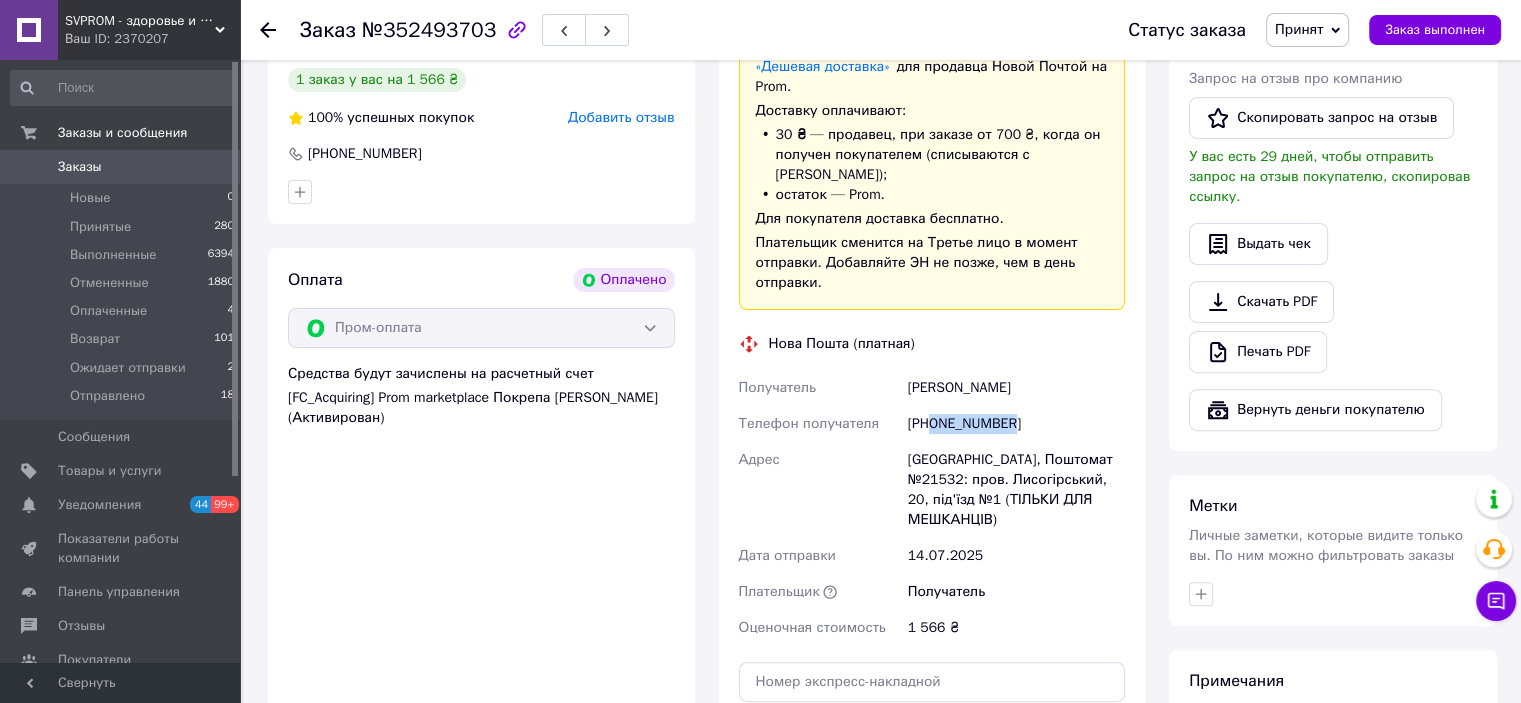 drag, startPoint x: 930, startPoint y: 362, endPoint x: 1030, endPoint y: 367, distance: 100.12492 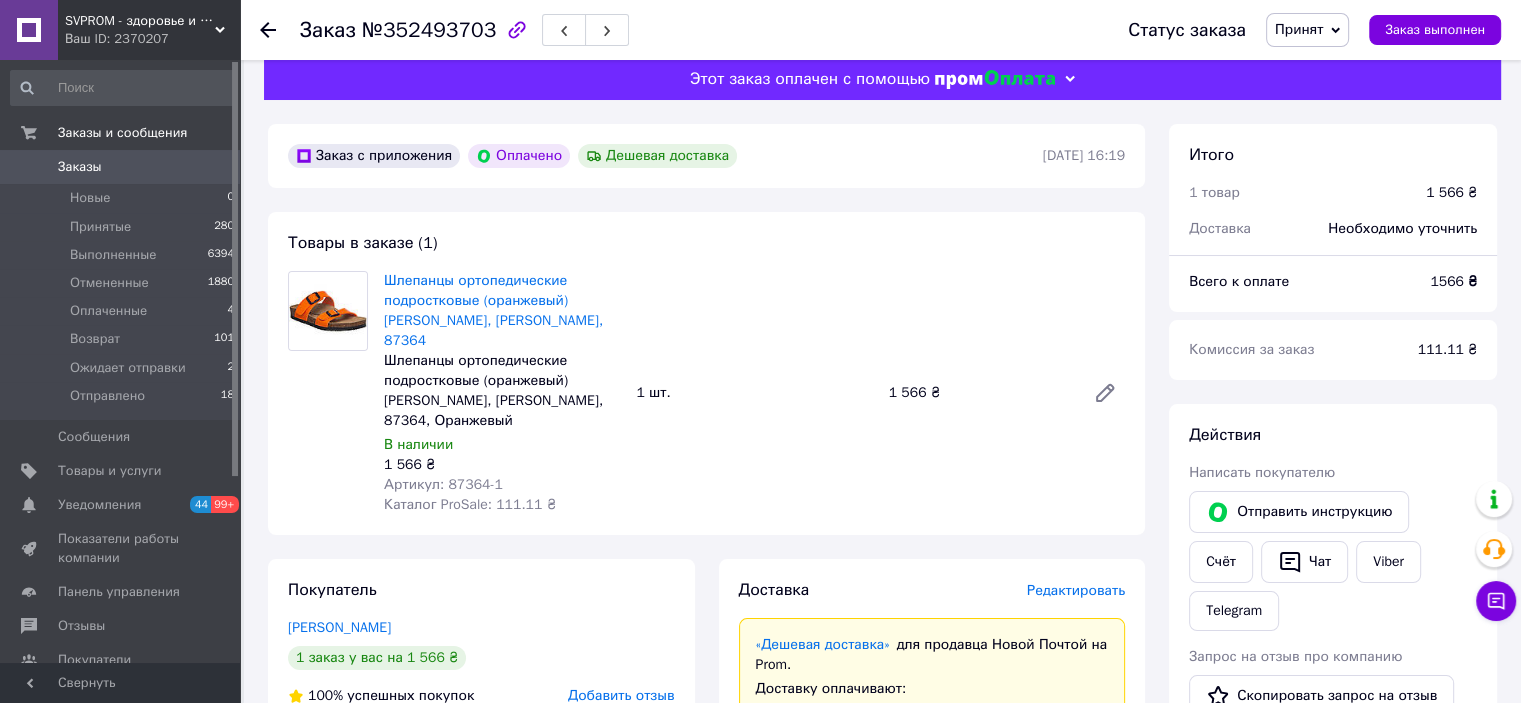 scroll, scrollTop: 0, scrollLeft: 0, axis: both 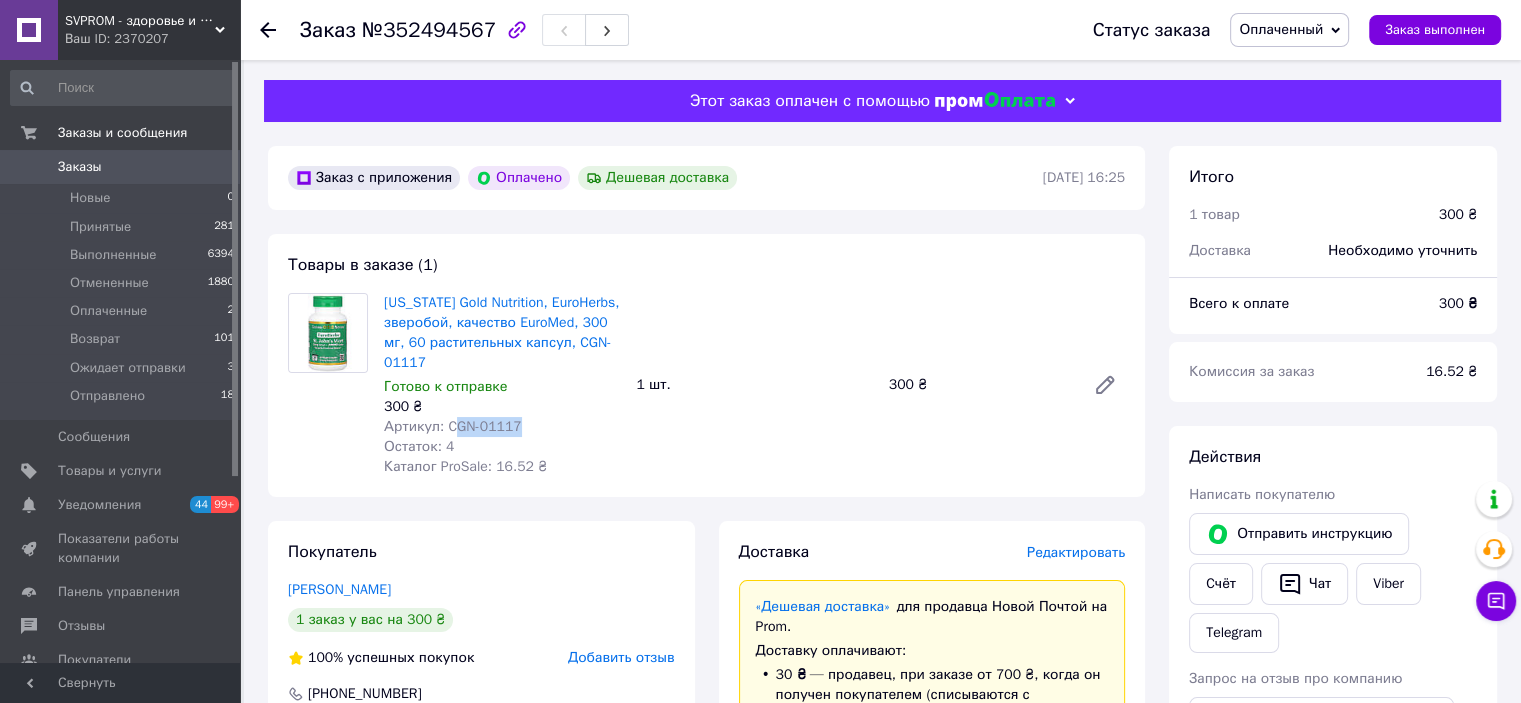 drag, startPoint x: 448, startPoint y: 432, endPoint x: 514, endPoint y: 432, distance: 66 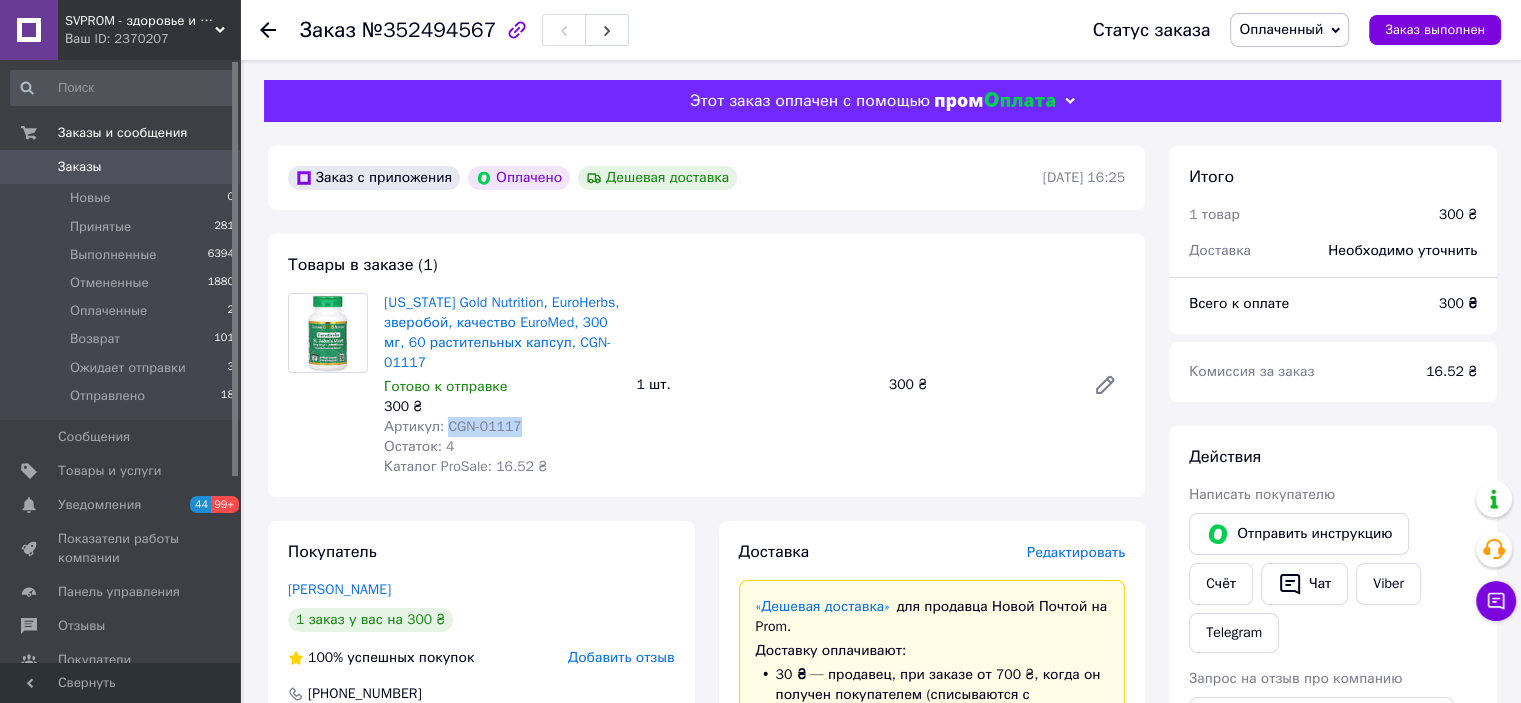 drag, startPoint x: 444, startPoint y: 431, endPoint x: 531, endPoint y: 432, distance: 87.005745 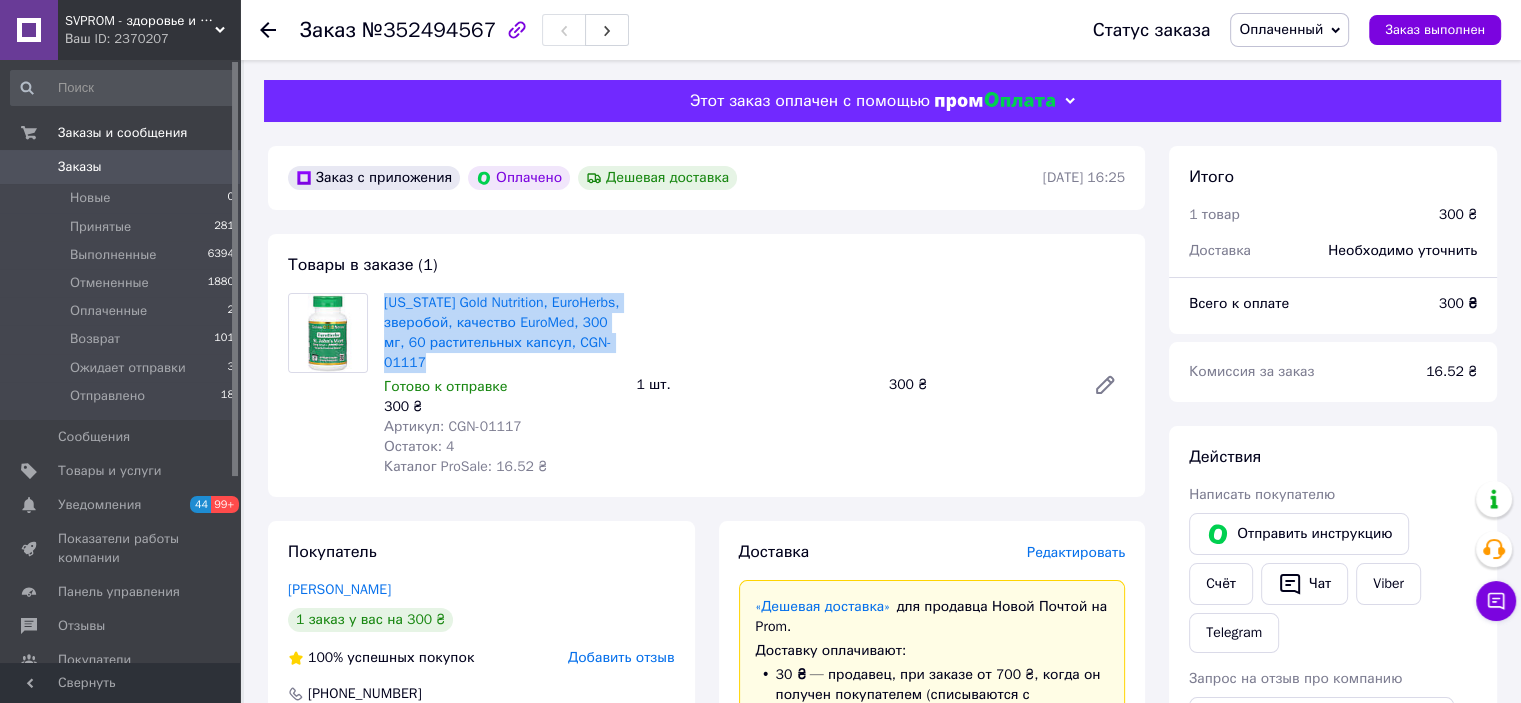 drag, startPoint x: 452, startPoint y: 366, endPoint x: 376, endPoint y: 304, distance: 98.0816 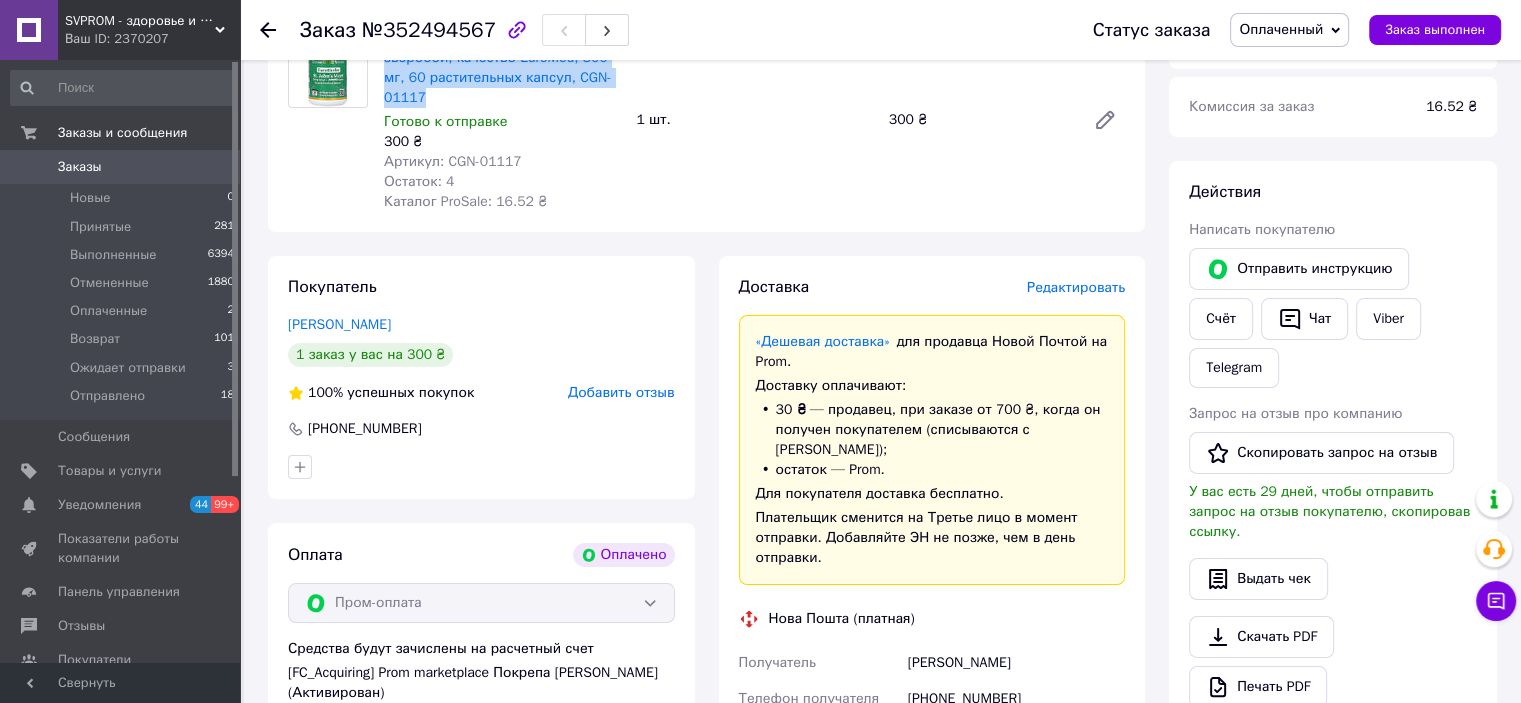 scroll, scrollTop: 400, scrollLeft: 0, axis: vertical 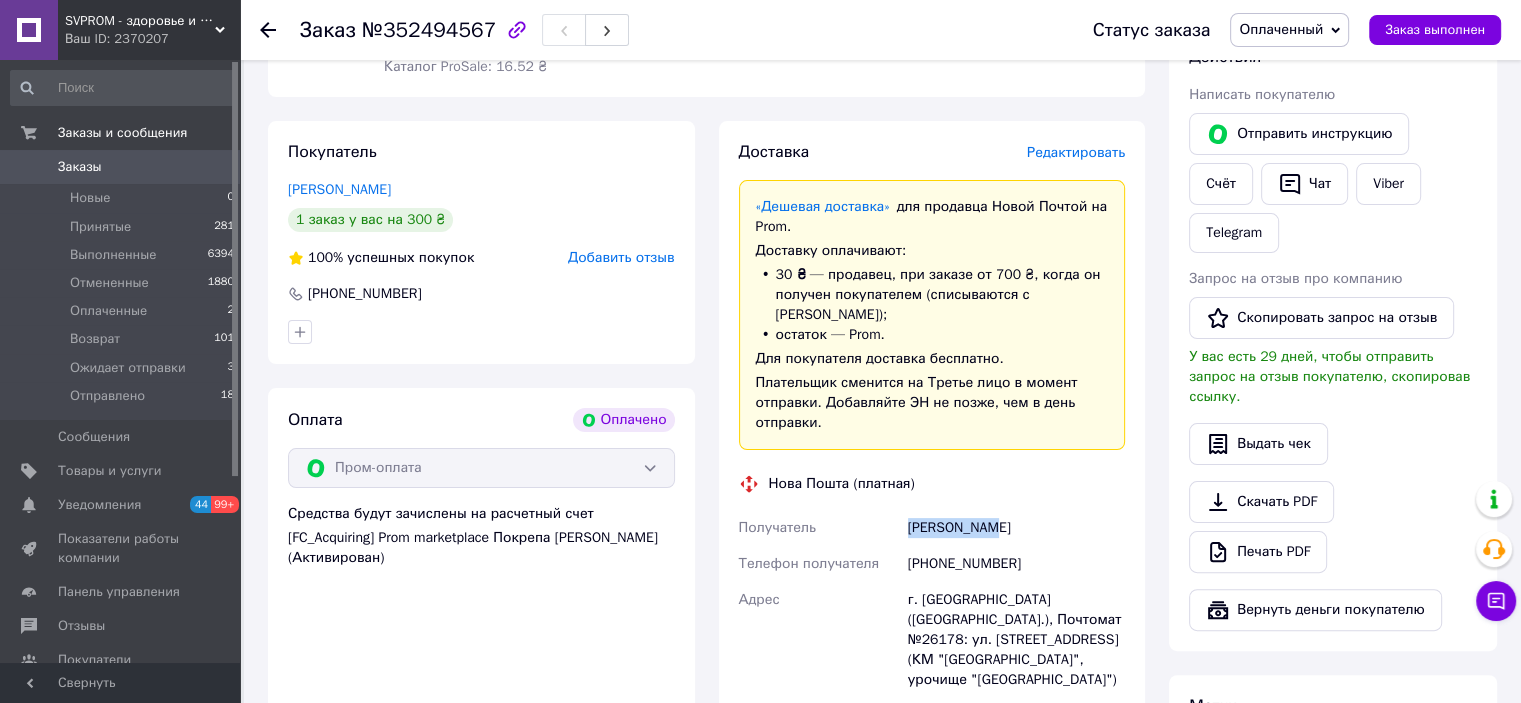 drag, startPoint x: 904, startPoint y: 507, endPoint x: 989, endPoint y: 514, distance: 85.28775 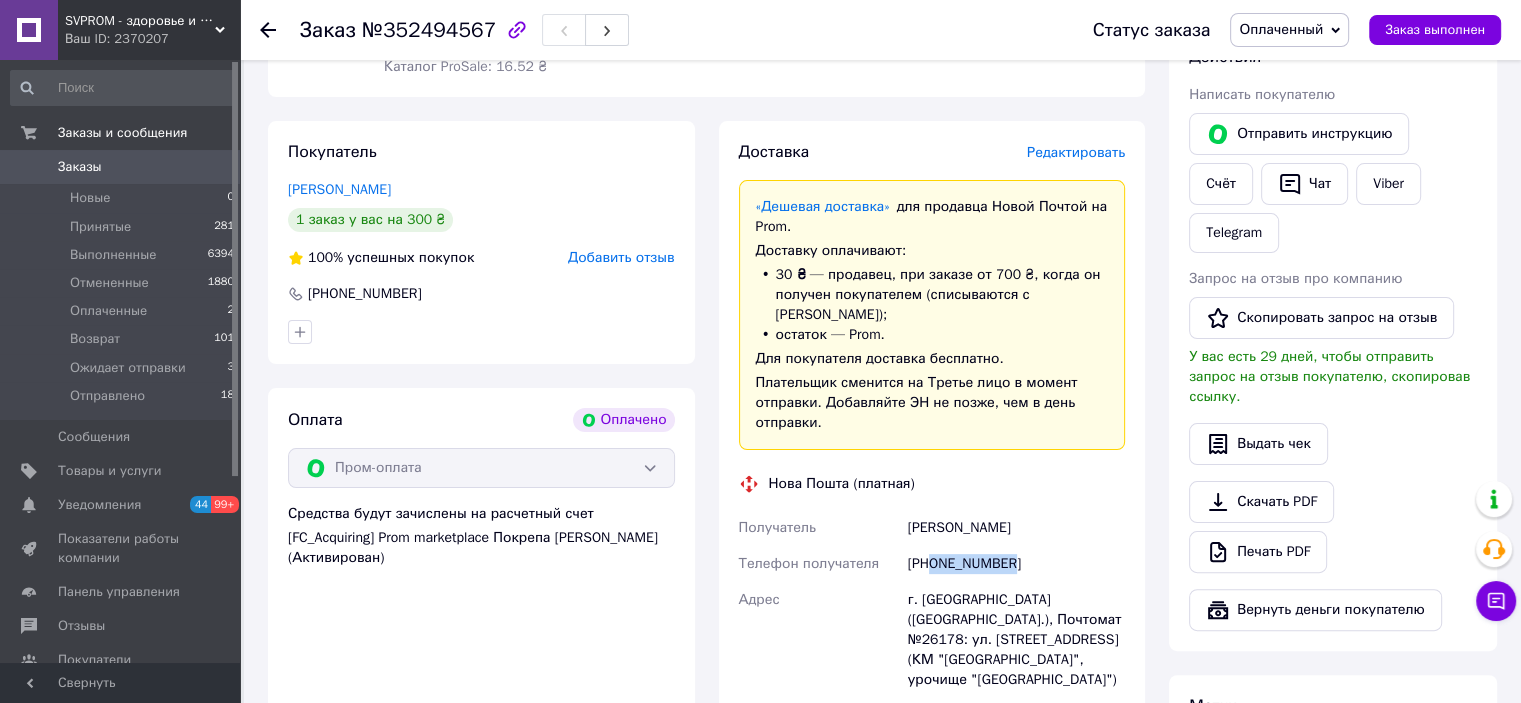 drag, startPoint x: 935, startPoint y: 547, endPoint x: 1036, endPoint y: 548, distance: 101.00495 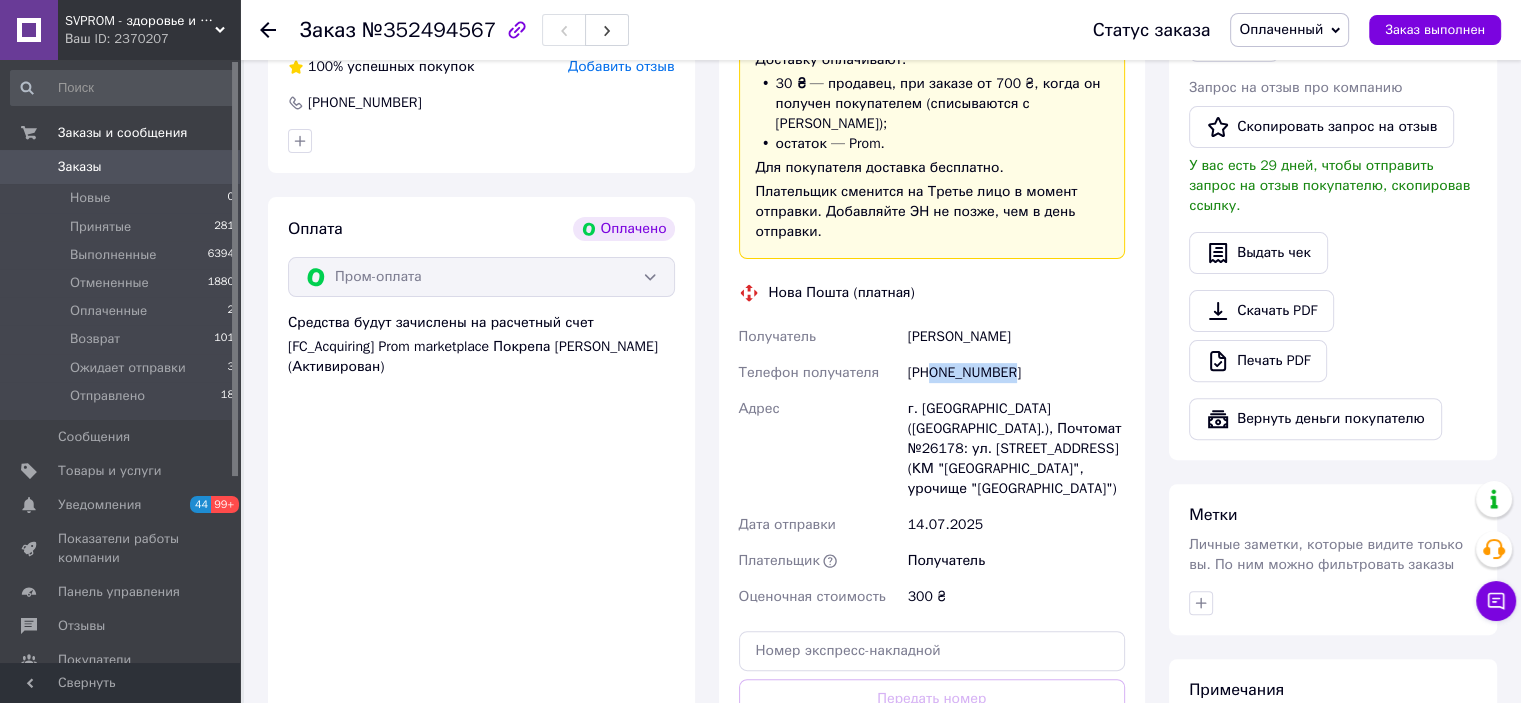 scroll, scrollTop: 600, scrollLeft: 0, axis: vertical 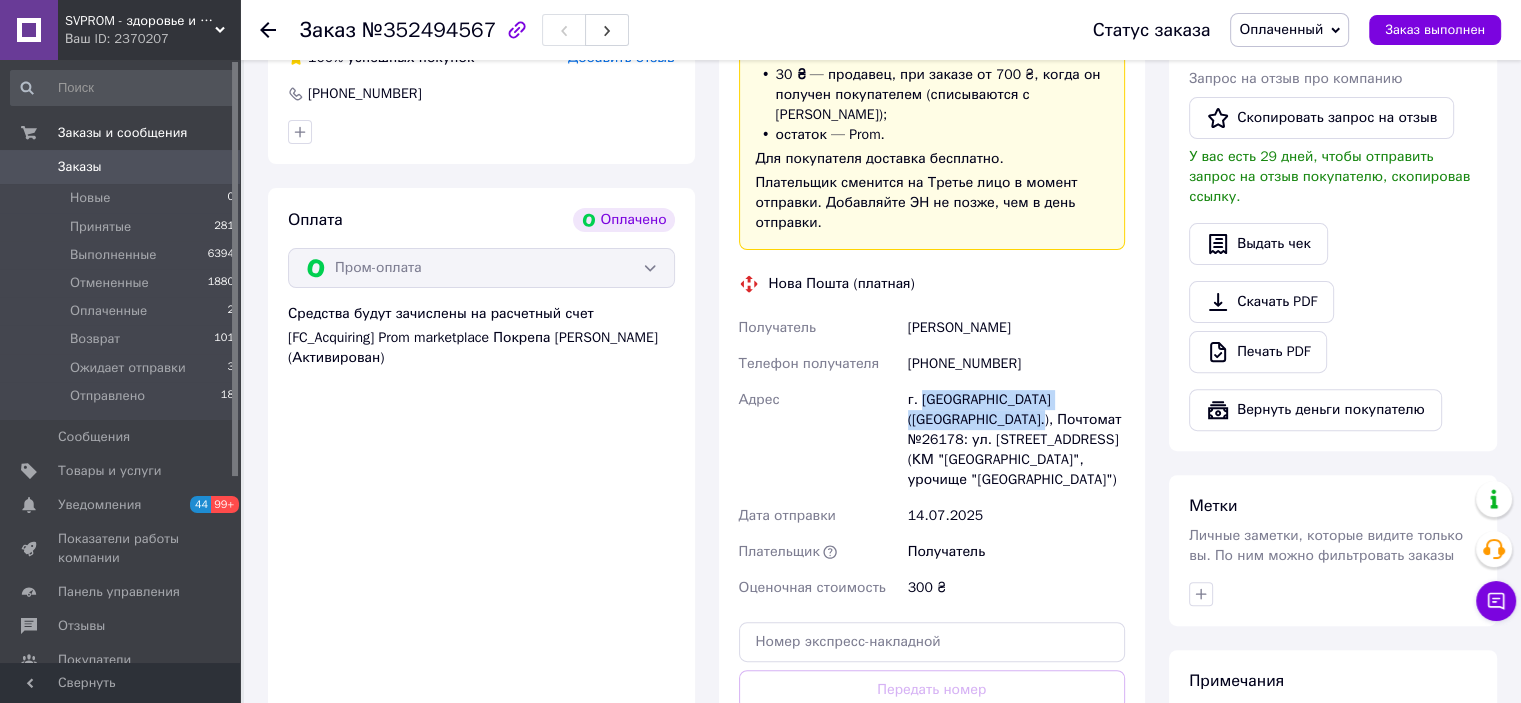 drag, startPoint x: 922, startPoint y: 388, endPoint x: 960, endPoint y: 403, distance: 40.853397 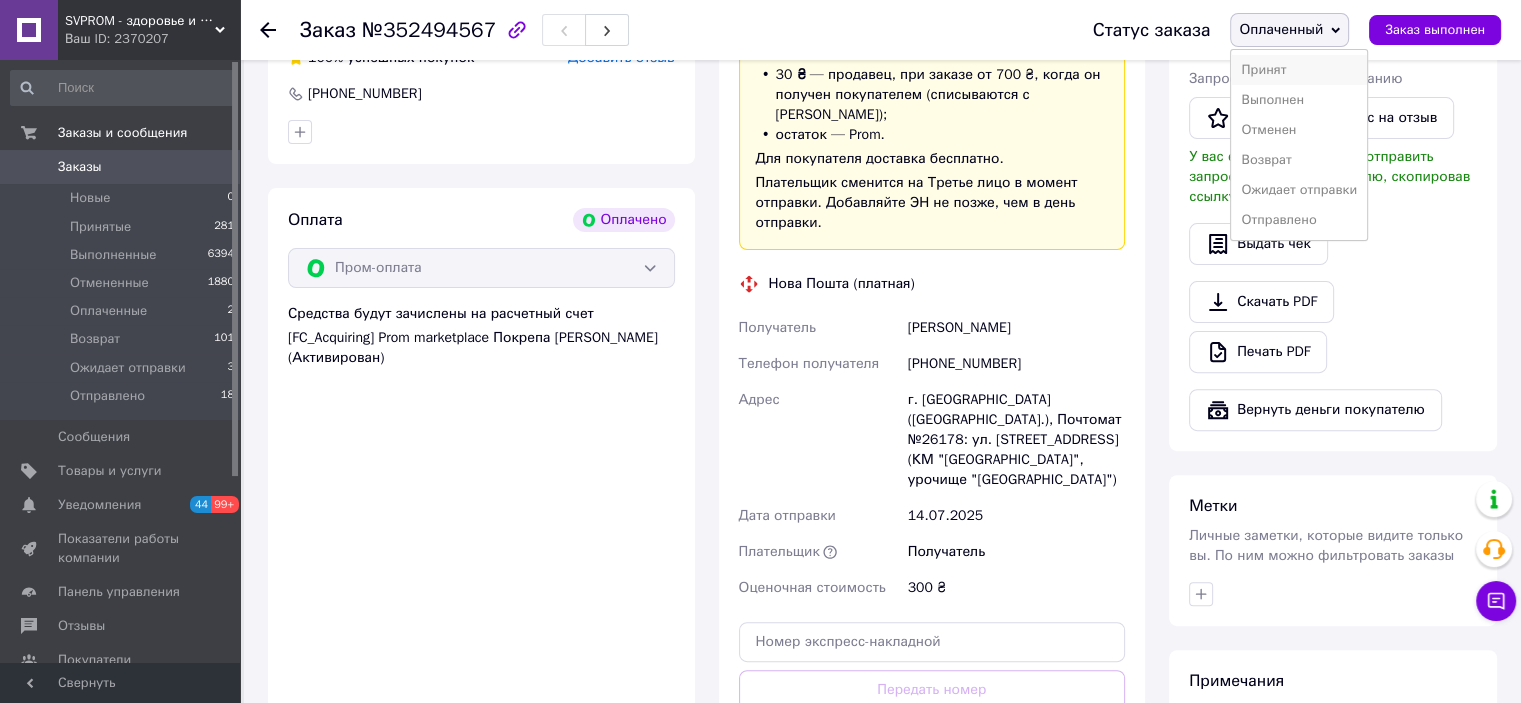 click on "Принят" at bounding box center [1299, 70] 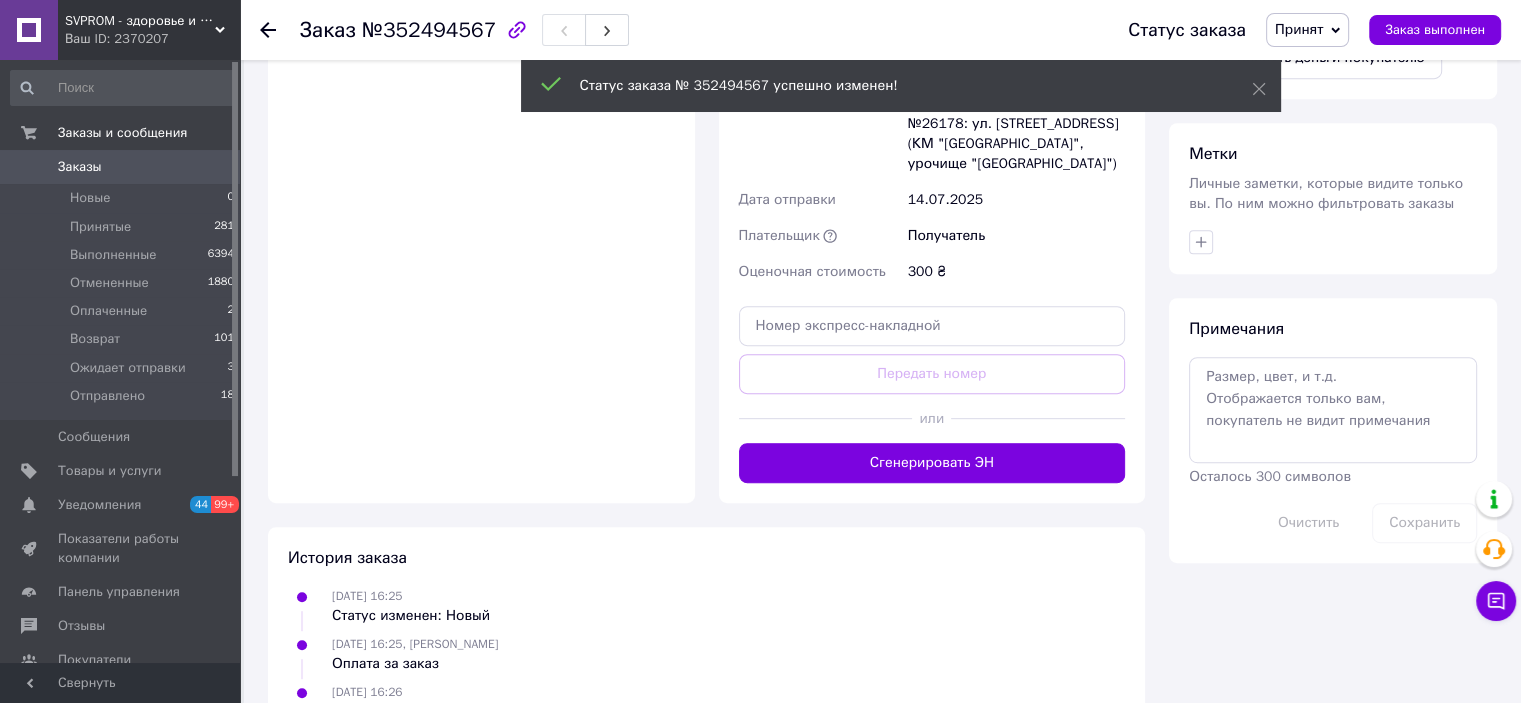 scroll, scrollTop: 1000, scrollLeft: 0, axis: vertical 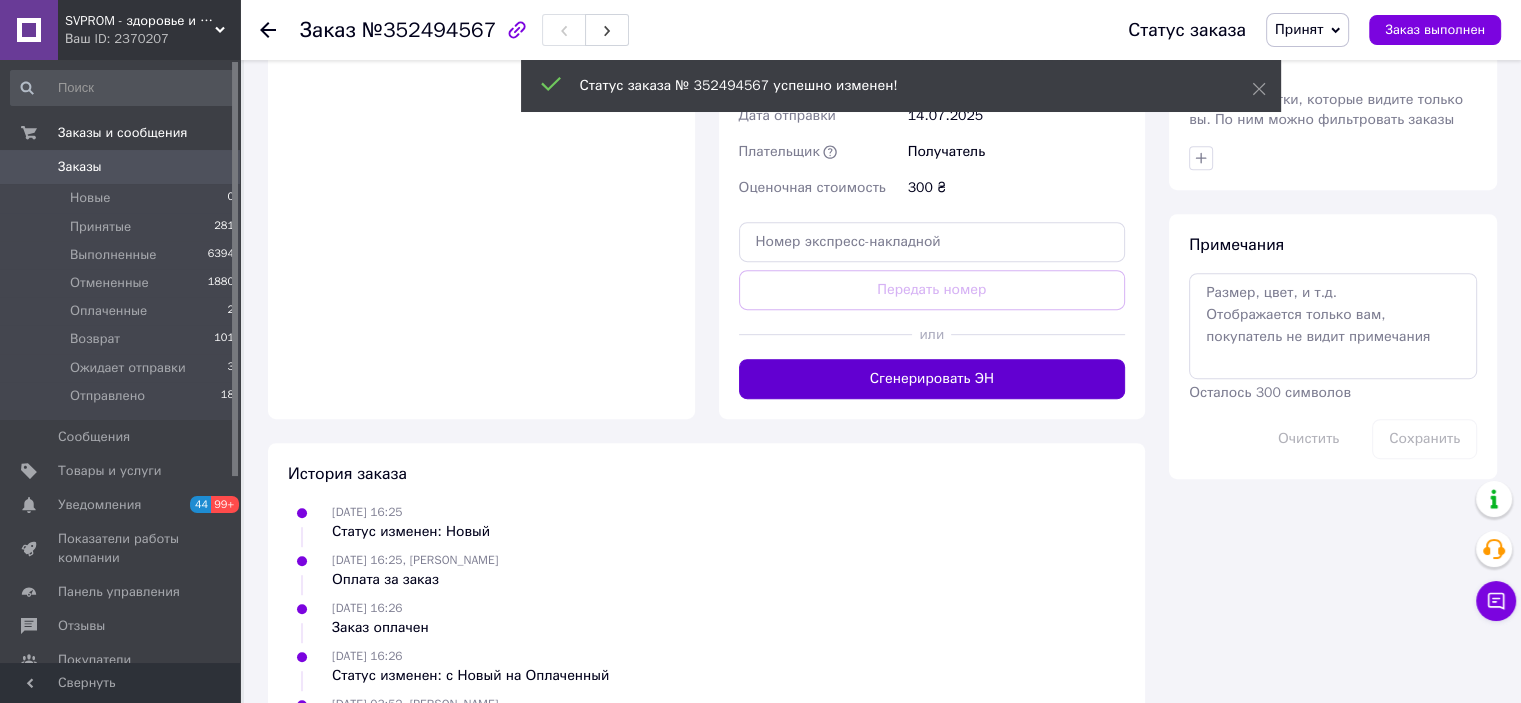 click on "Сгенерировать ЭН" at bounding box center (932, 379) 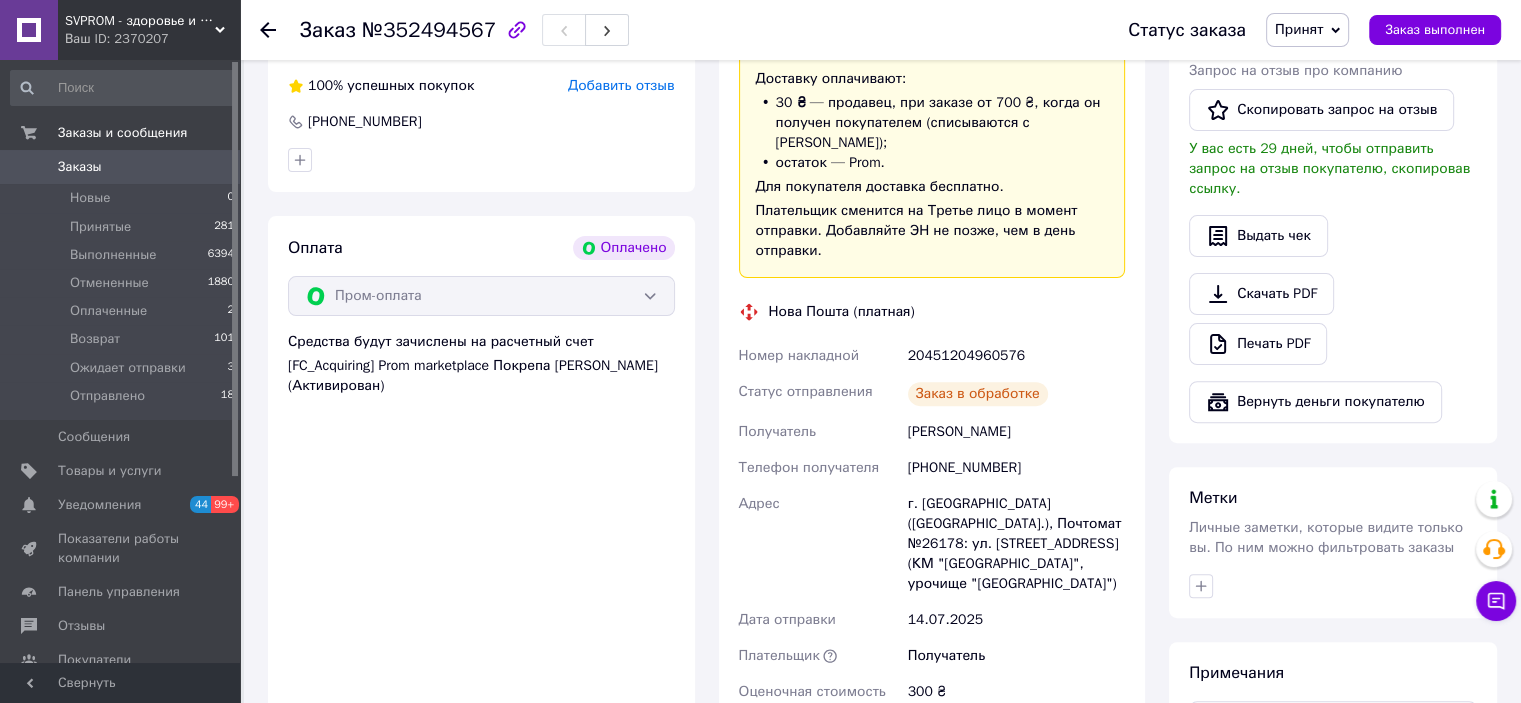 scroll, scrollTop: 576, scrollLeft: 0, axis: vertical 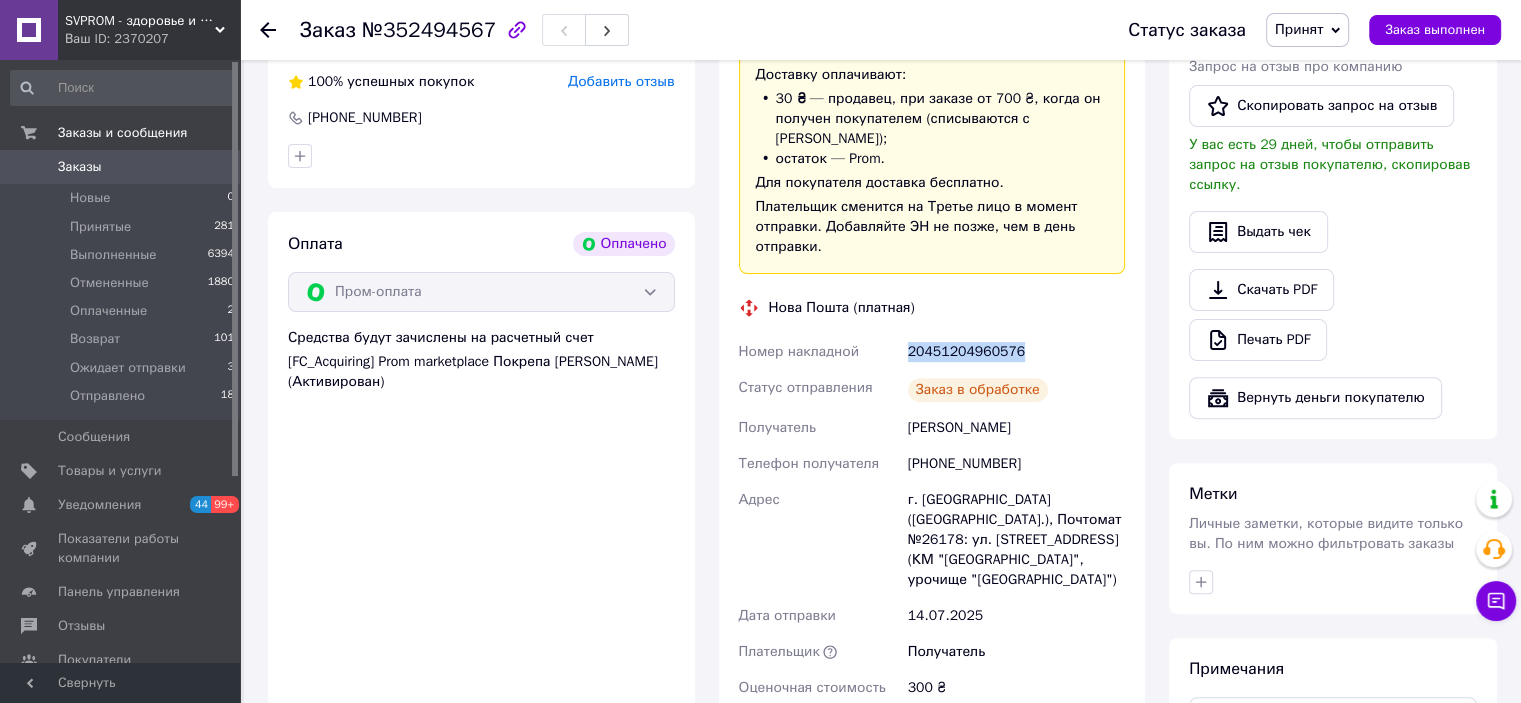 drag, startPoint x: 909, startPoint y: 339, endPoint x: 1025, endPoint y: 338, distance: 116.00431 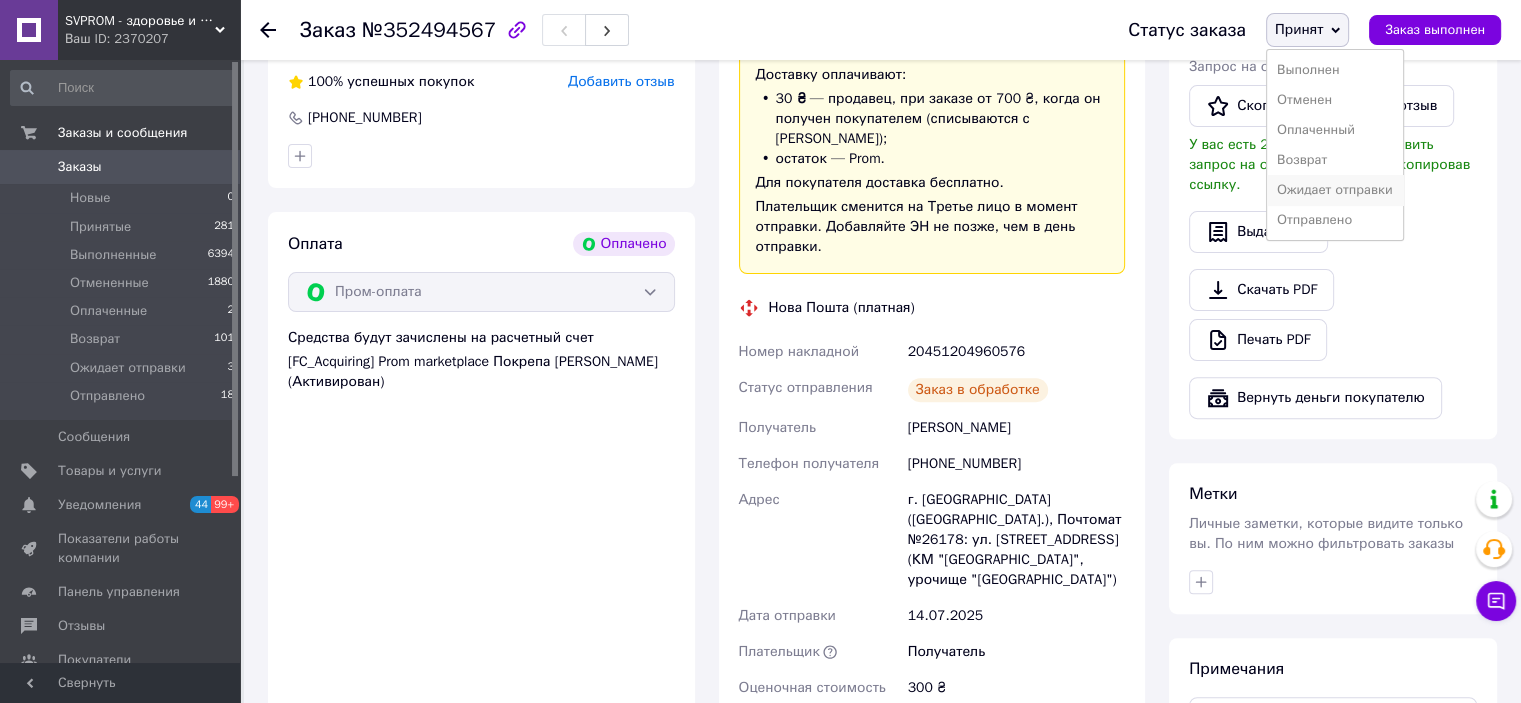 click on "Ожидает отправки" at bounding box center (1335, 190) 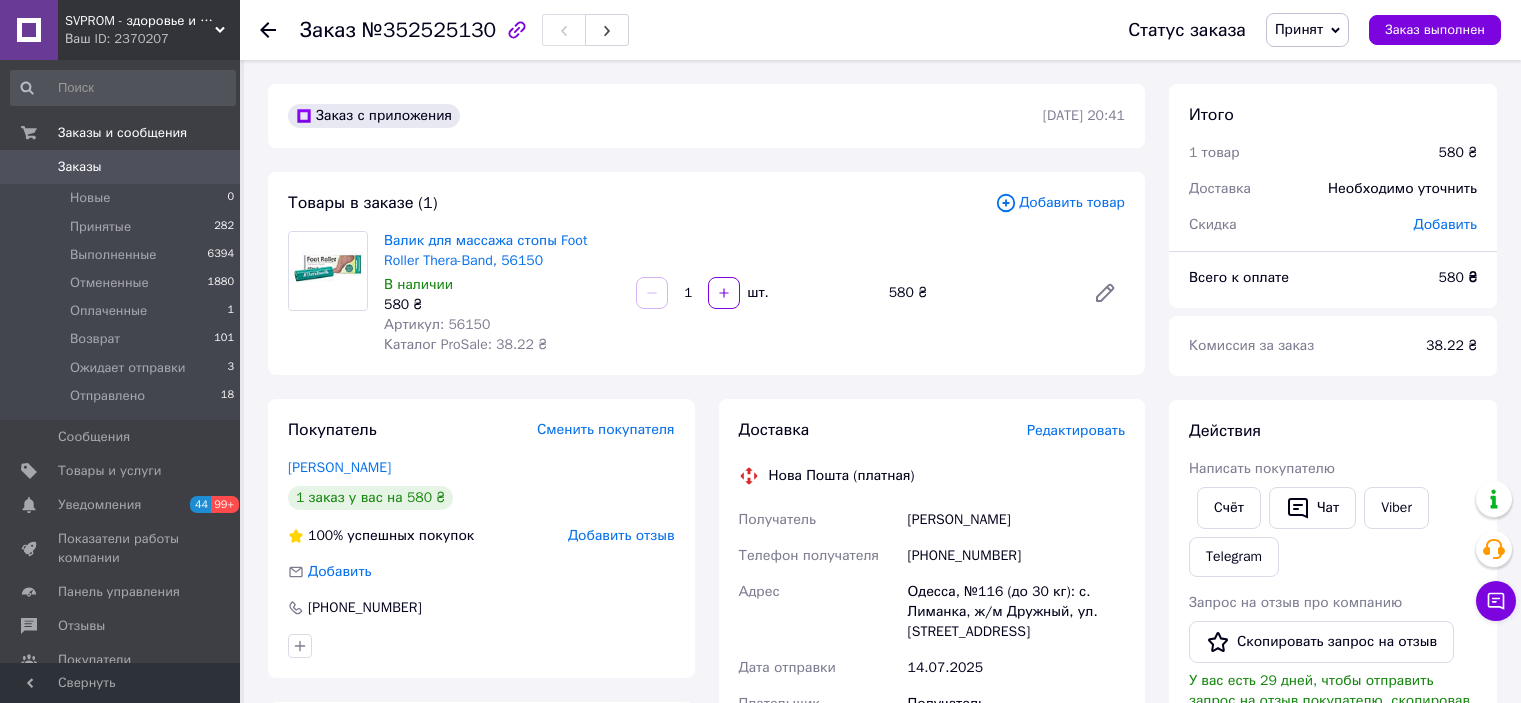 scroll, scrollTop: 0, scrollLeft: 0, axis: both 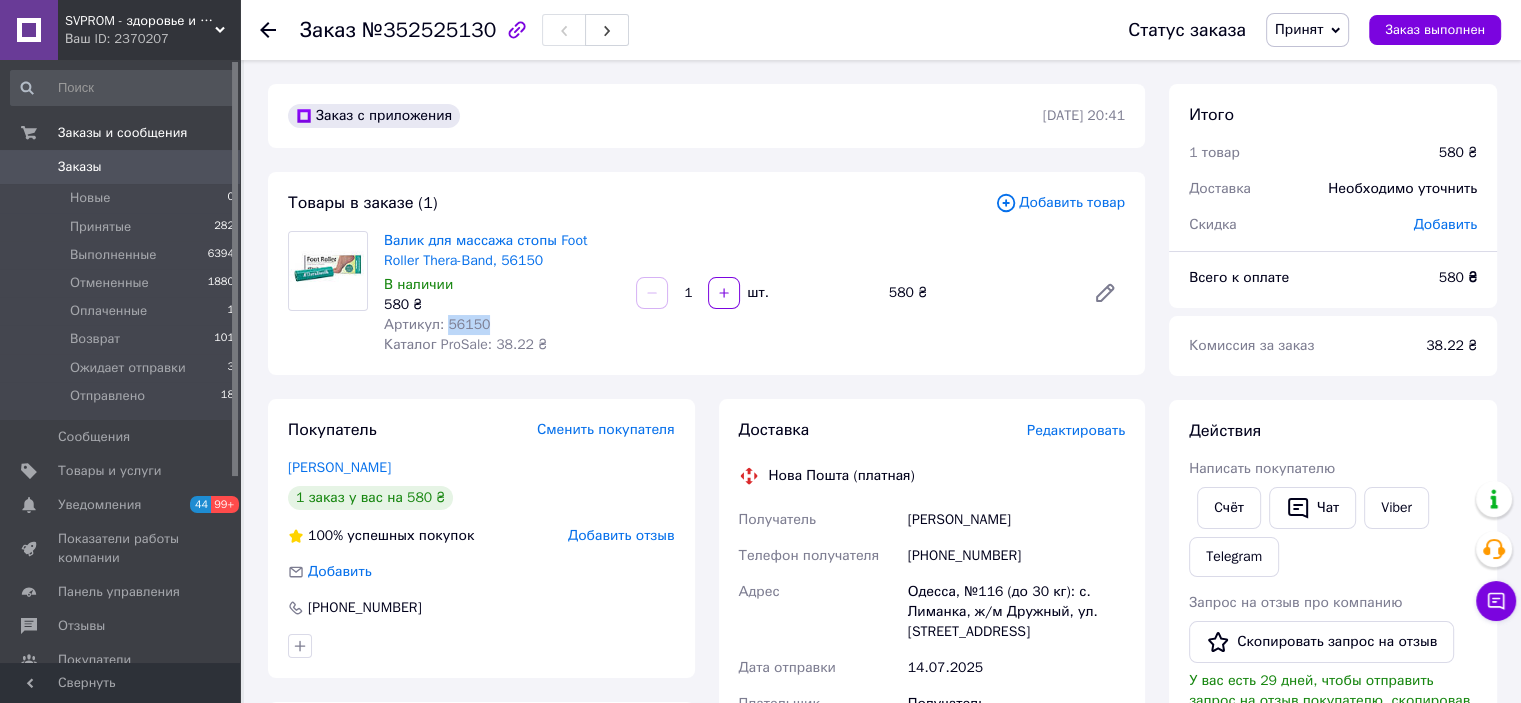 drag, startPoint x: 444, startPoint y: 327, endPoint x: 508, endPoint y: 327, distance: 64 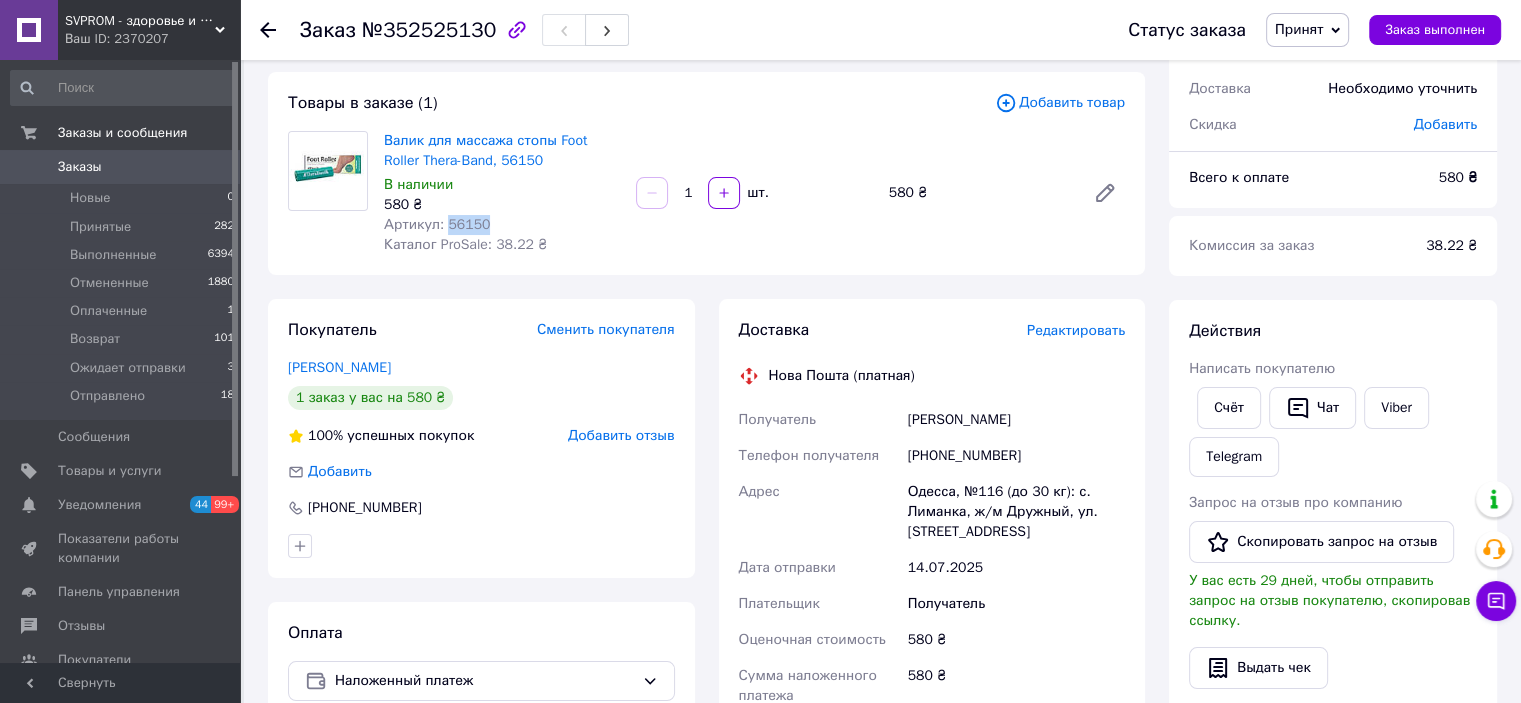 drag, startPoint x: 905, startPoint y: 423, endPoint x: 1036, endPoint y: 423, distance: 131 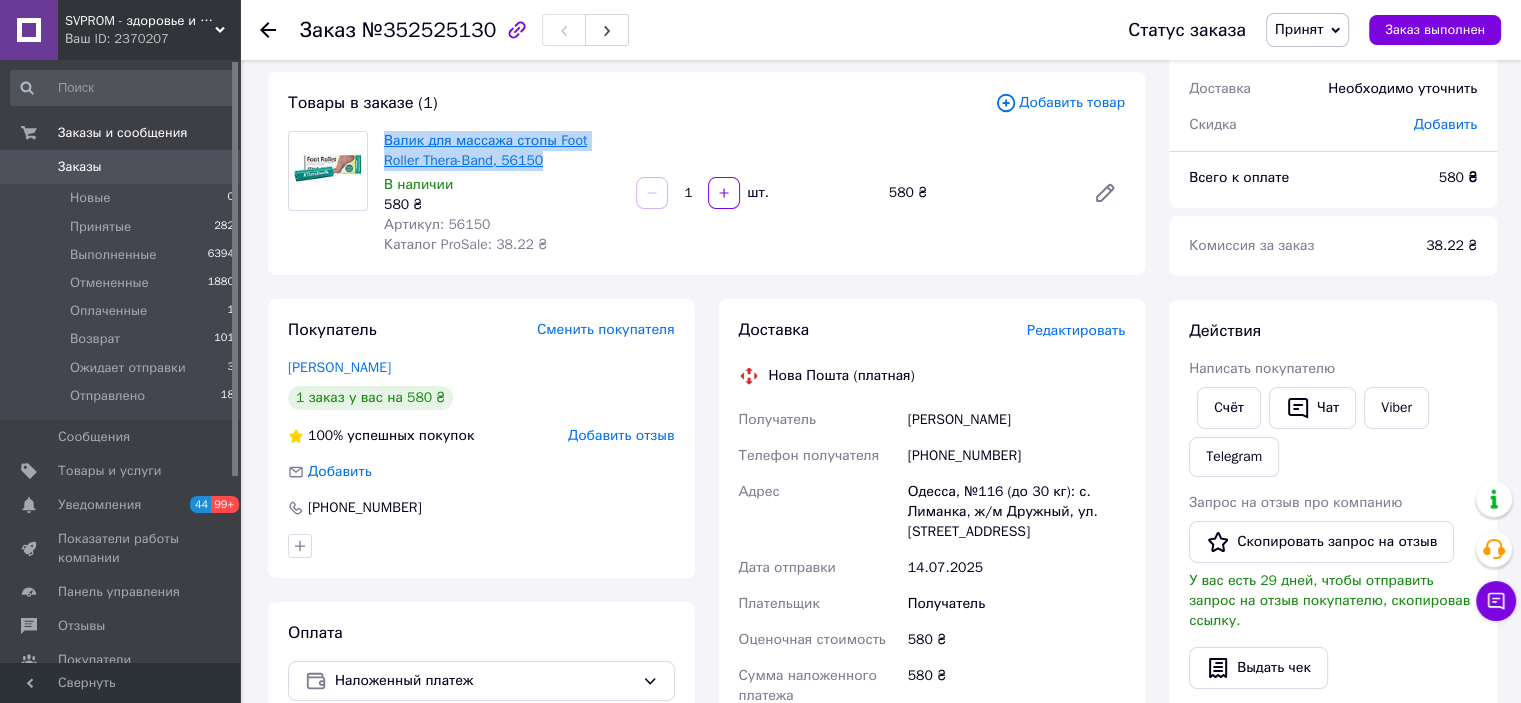 drag, startPoint x: 511, startPoint y: 163, endPoint x: 384, endPoint y: 145, distance: 128.26924 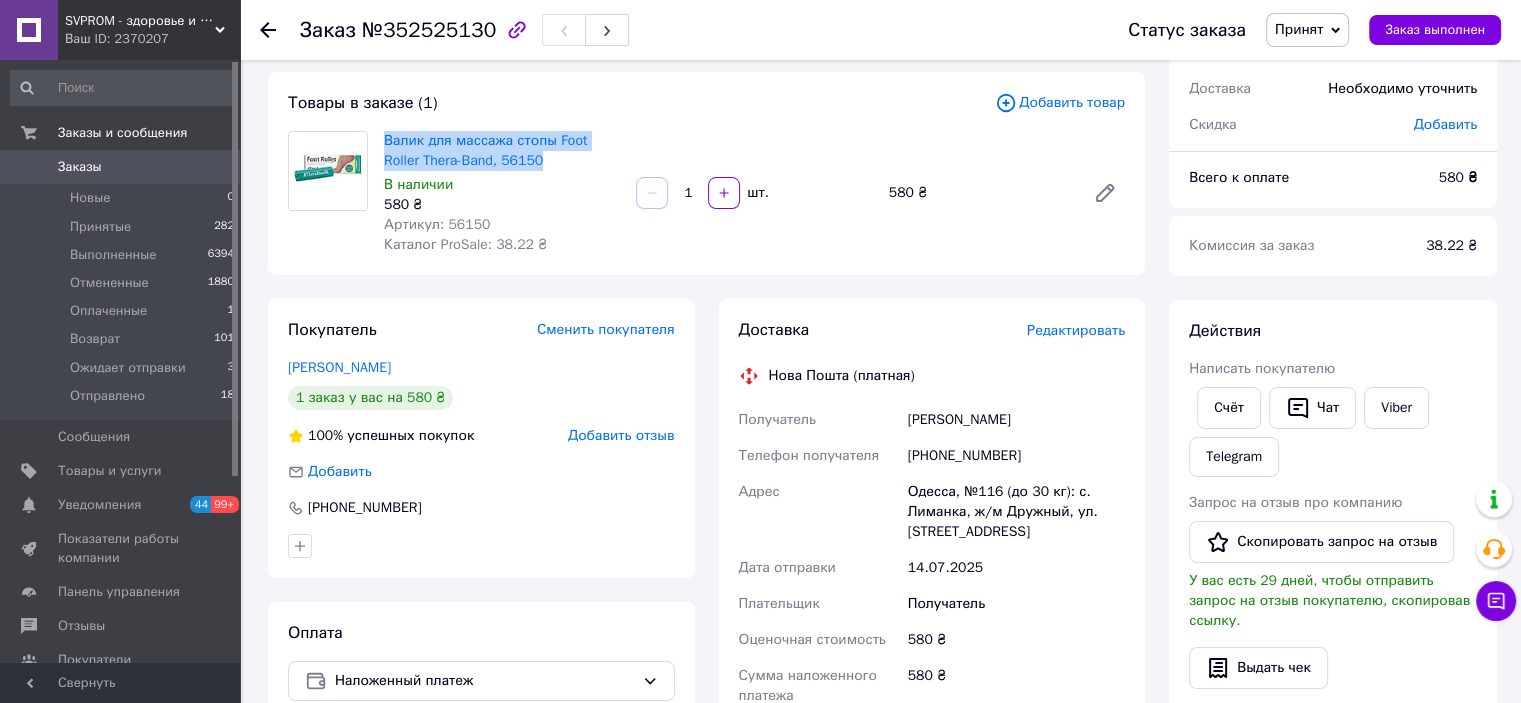 copy on "Валик для массажа стопы Foot Roller Thera-Band, 56150" 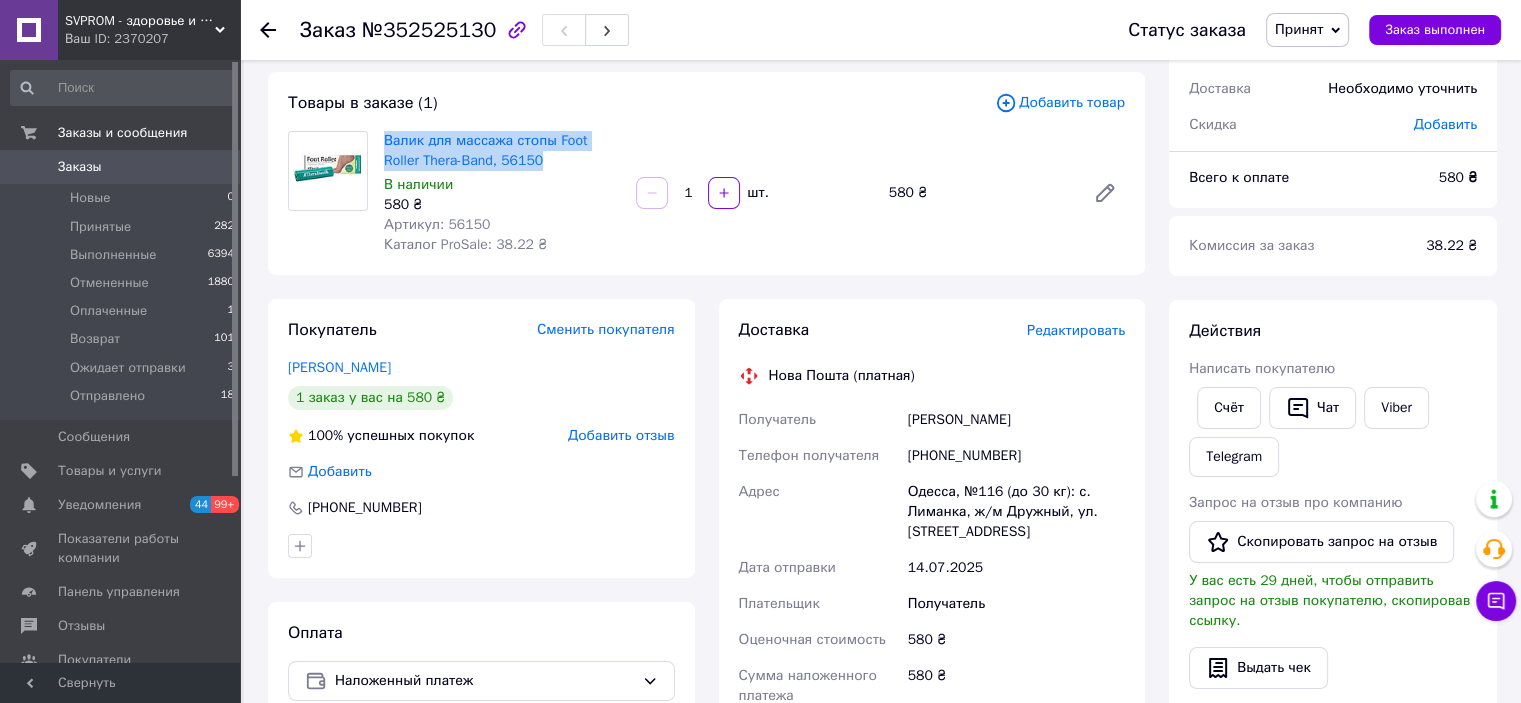 drag, startPoint x: 908, startPoint y: 427, endPoint x: 1026, endPoint y: 429, distance: 118.016945 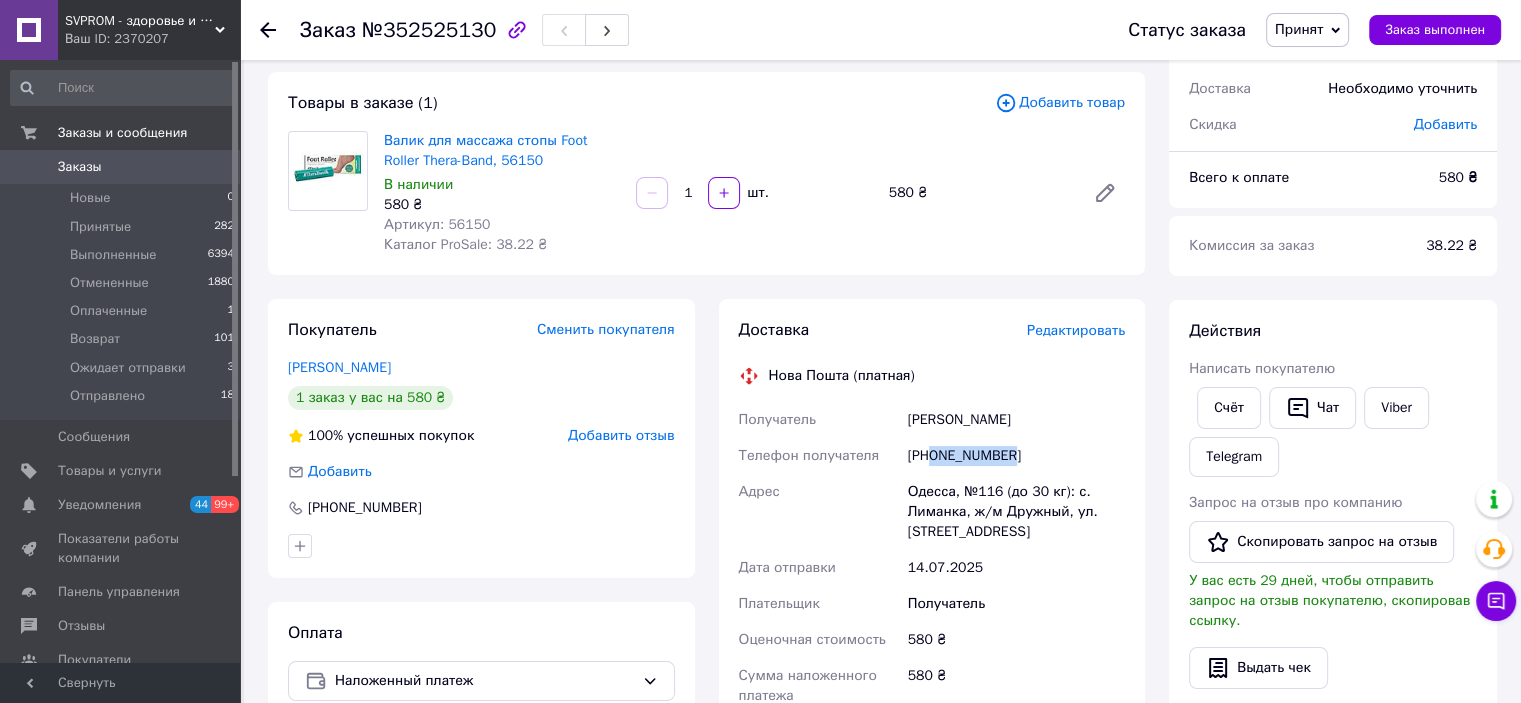 drag, startPoint x: 933, startPoint y: 455, endPoint x: 1014, endPoint y: 461, distance: 81.22192 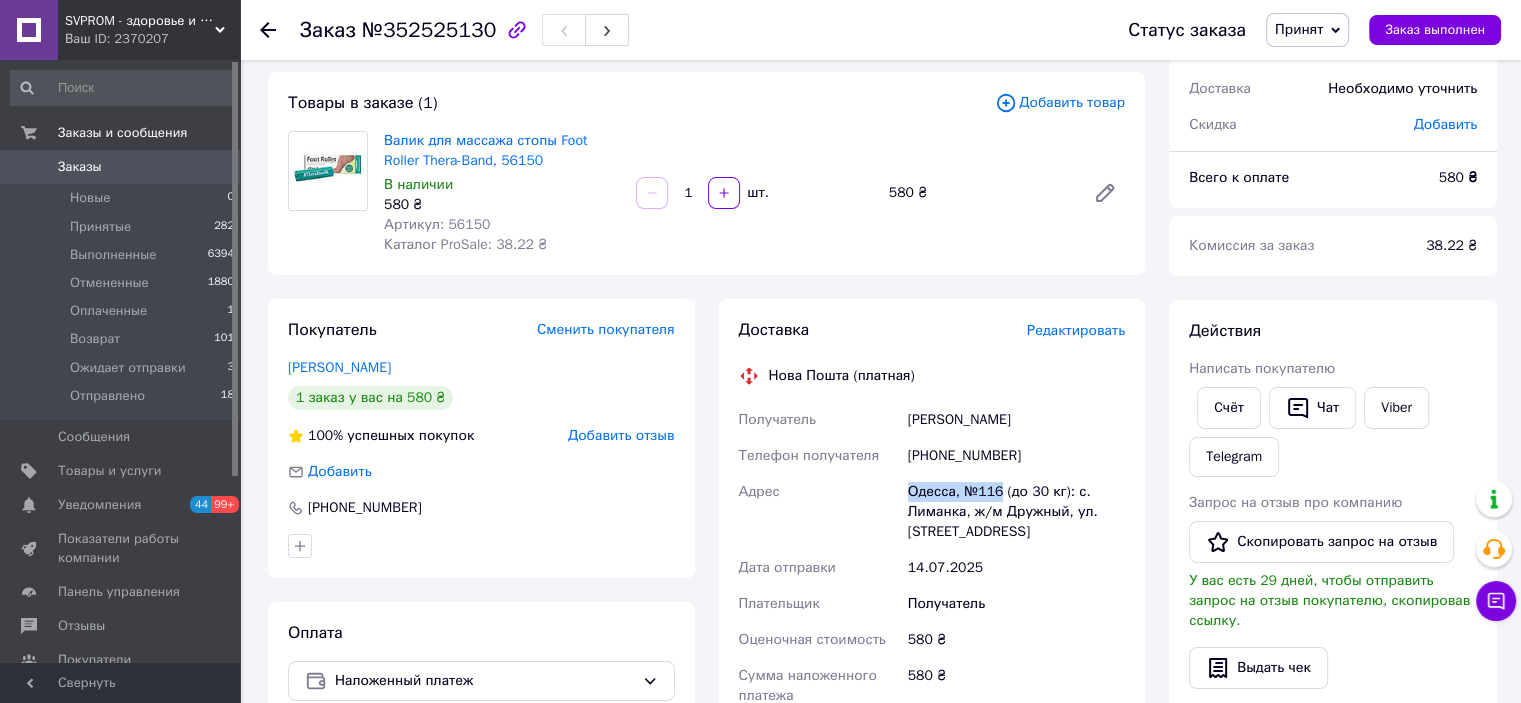 drag, startPoint x: 910, startPoint y: 493, endPoint x: 1000, endPoint y: 491, distance: 90.02222 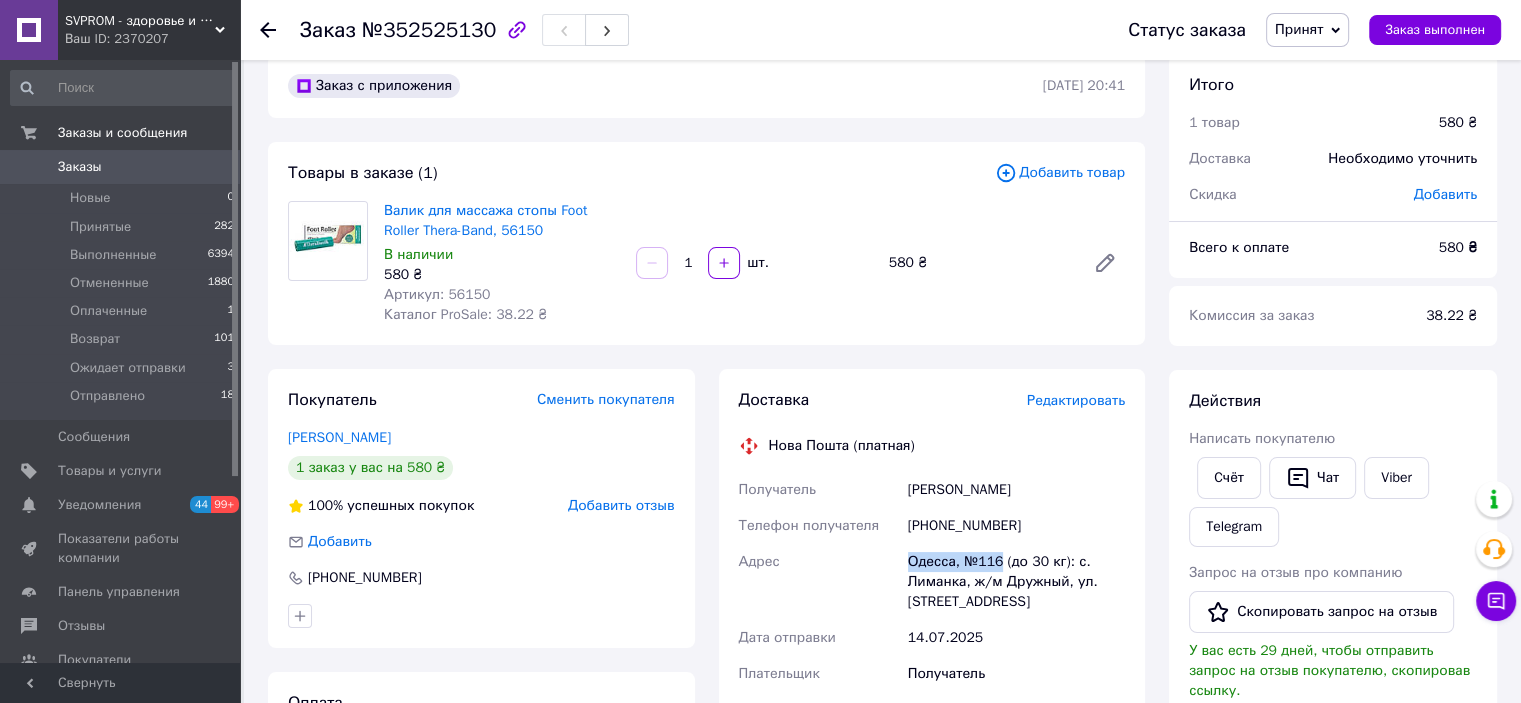 scroll, scrollTop: 0, scrollLeft: 0, axis: both 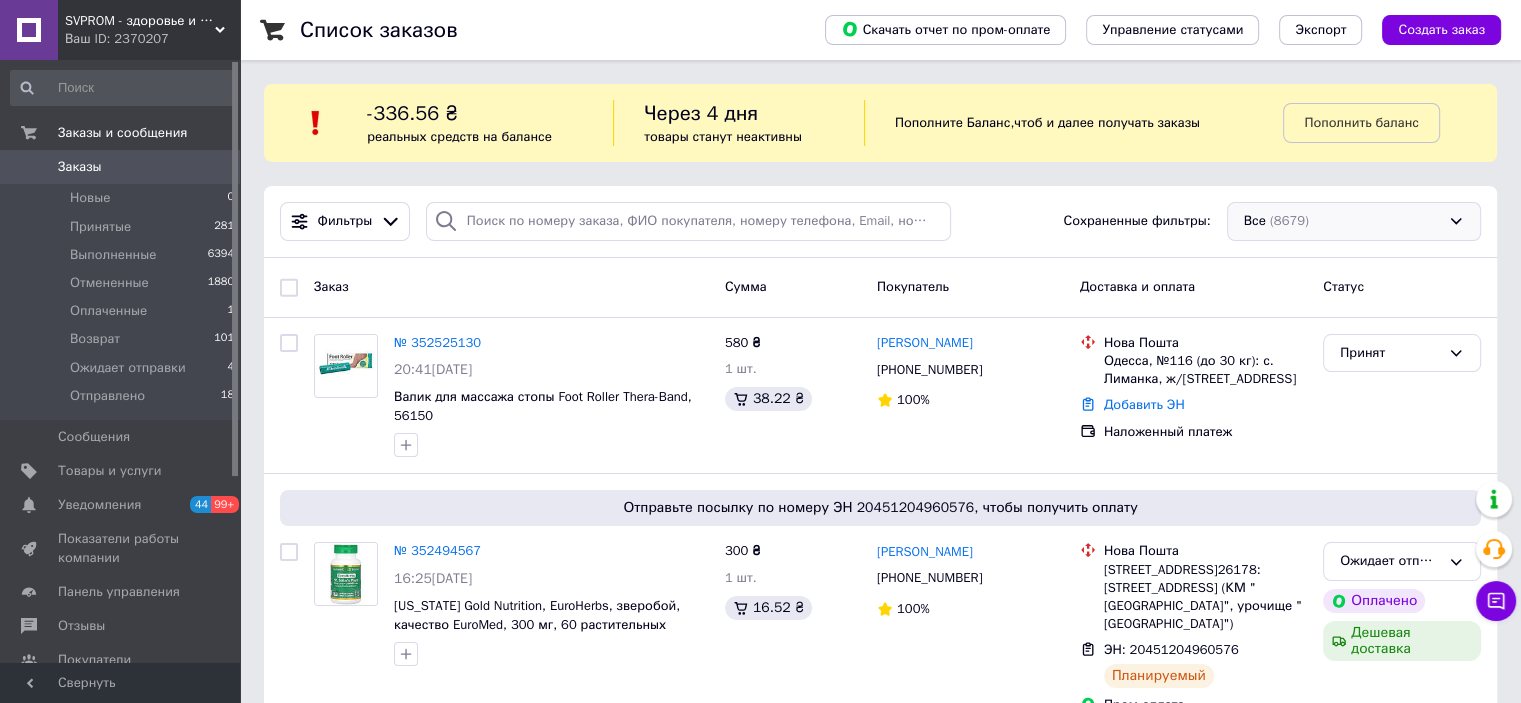 click on "Все (8679)" at bounding box center (1354, 221) 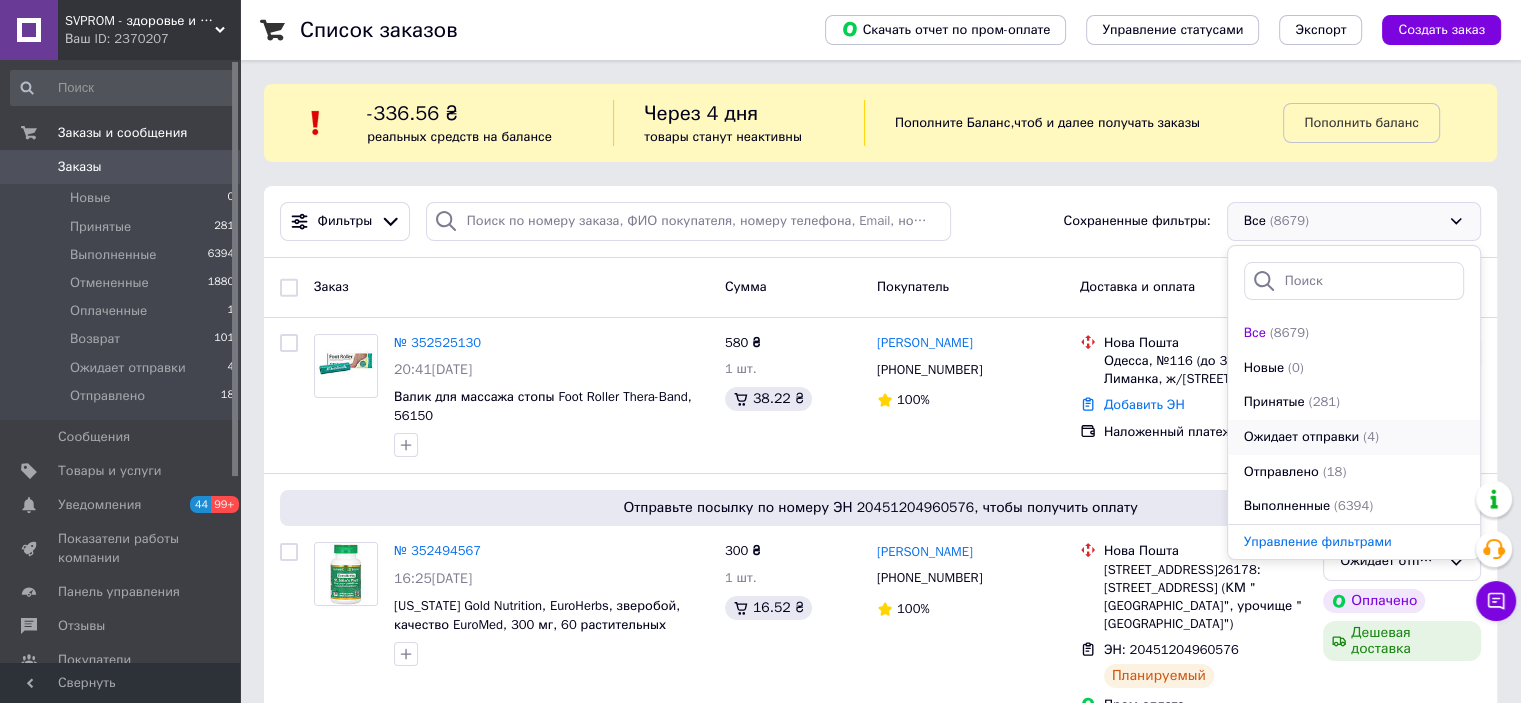 click on "Ожидает отправки" at bounding box center [1302, 437] 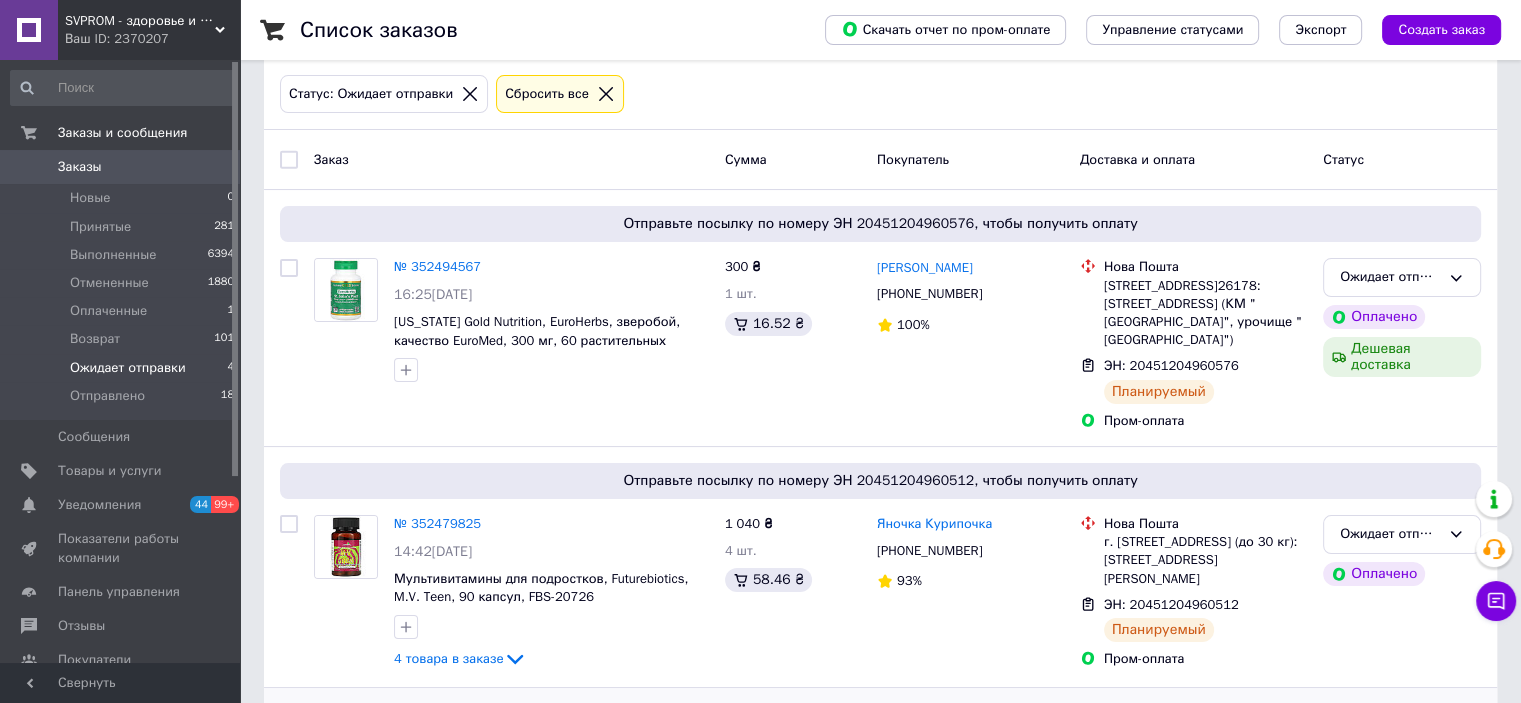 scroll, scrollTop: 148, scrollLeft: 0, axis: vertical 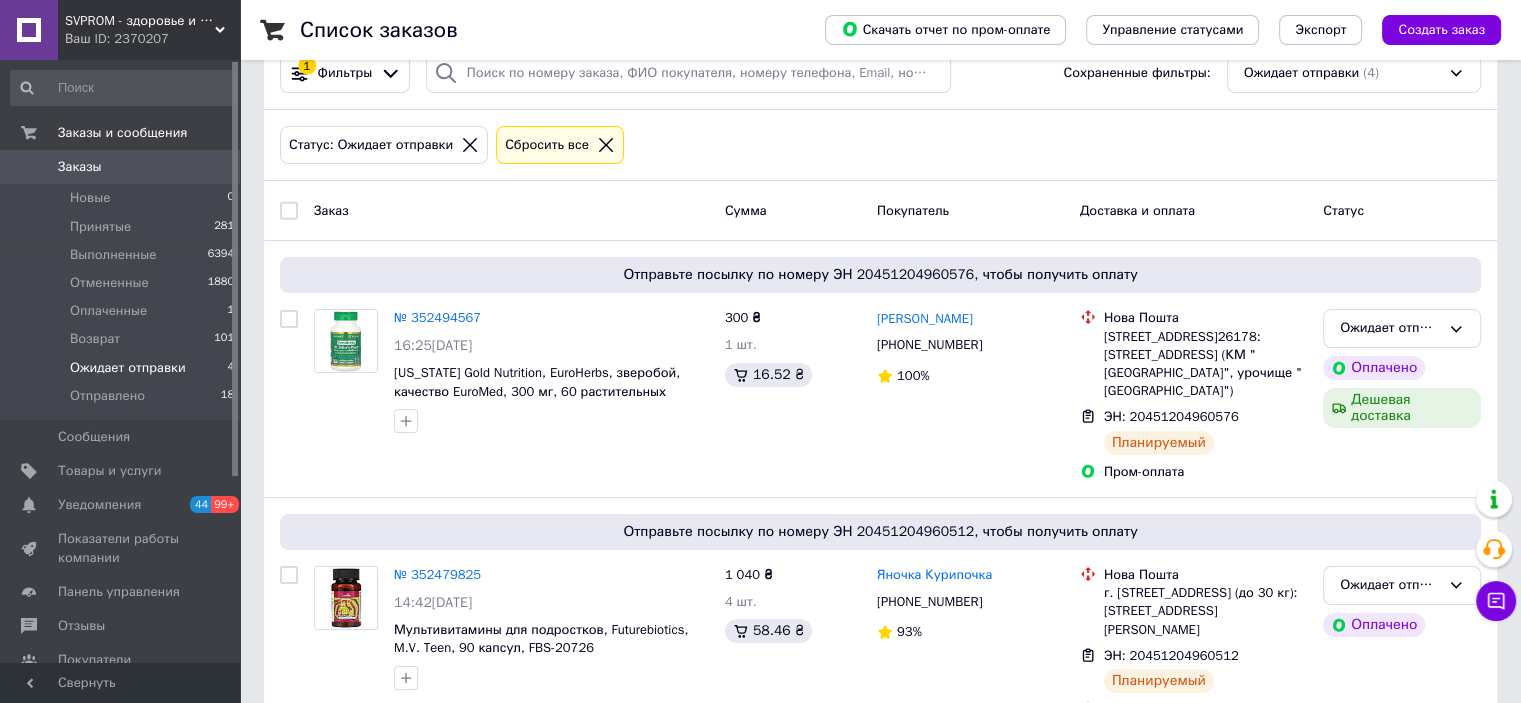 click on "Заказы" at bounding box center (121, 167) 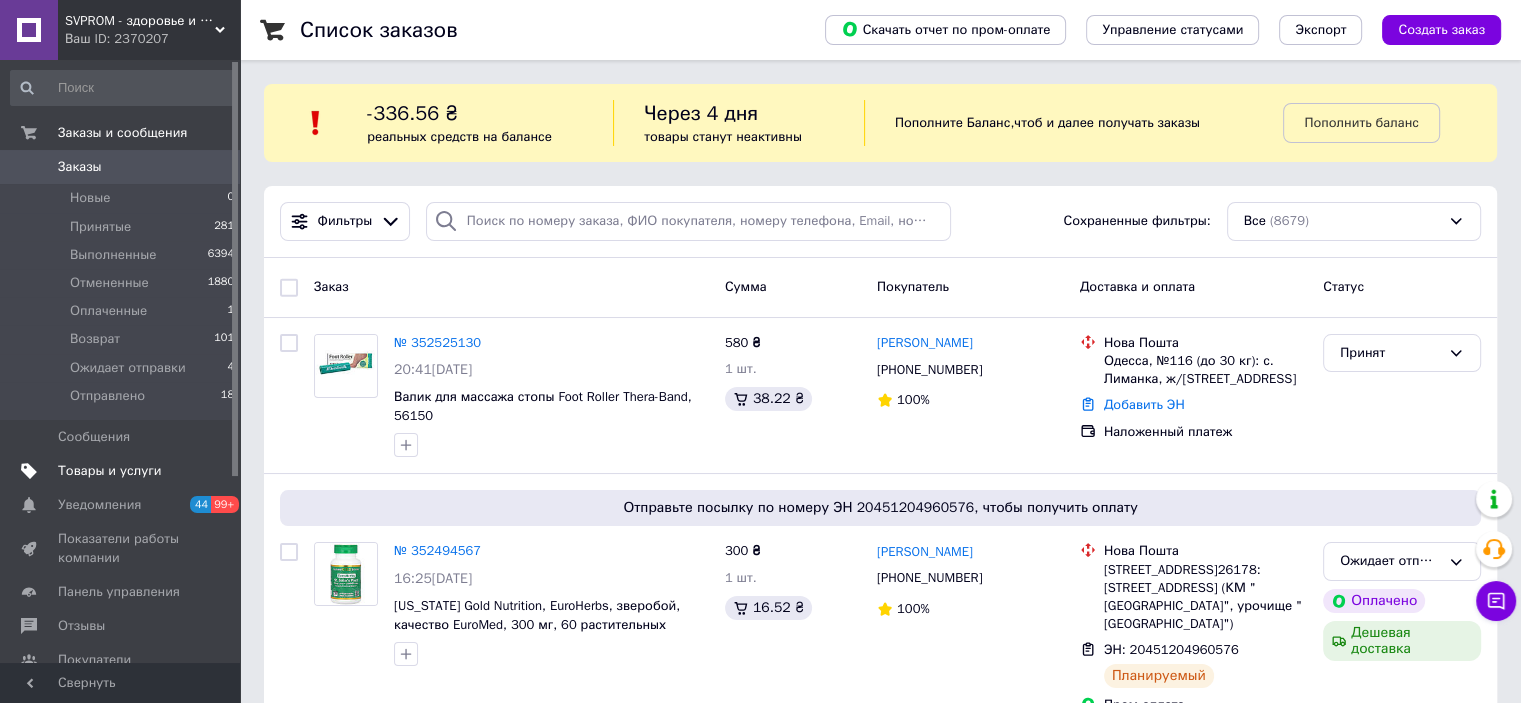 click on "Товары и услуги" at bounding box center [110, 471] 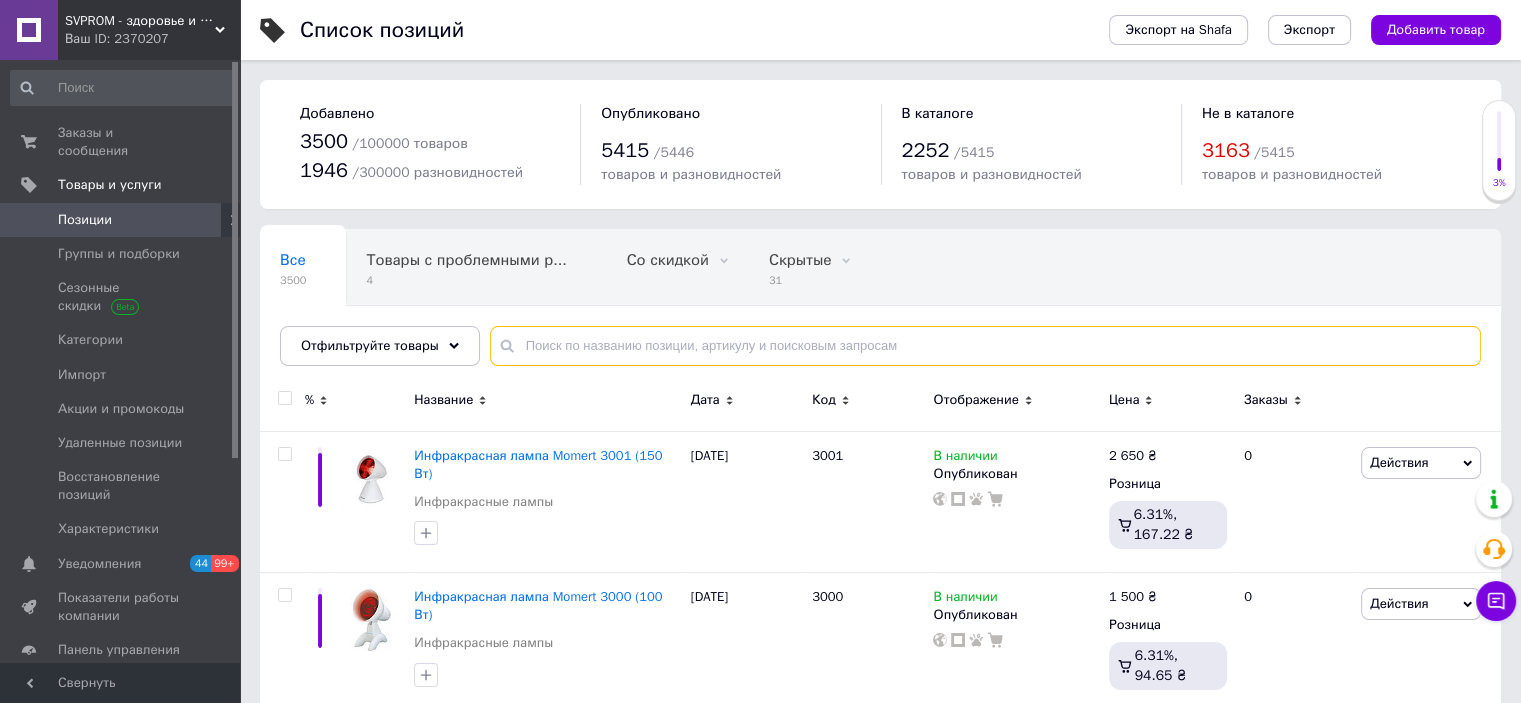 click at bounding box center (985, 346) 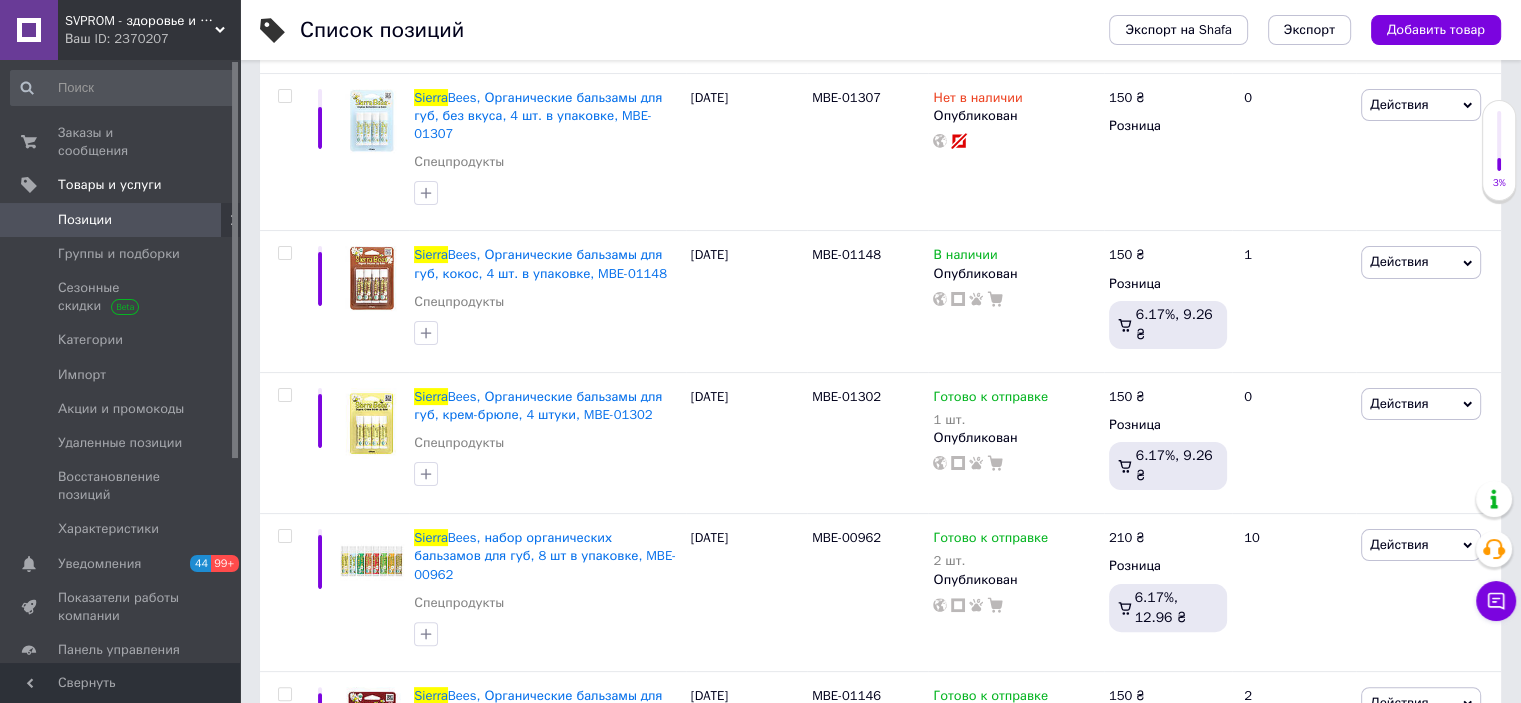 scroll, scrollTop: 400, scrollLeft: 0, axis: vertical 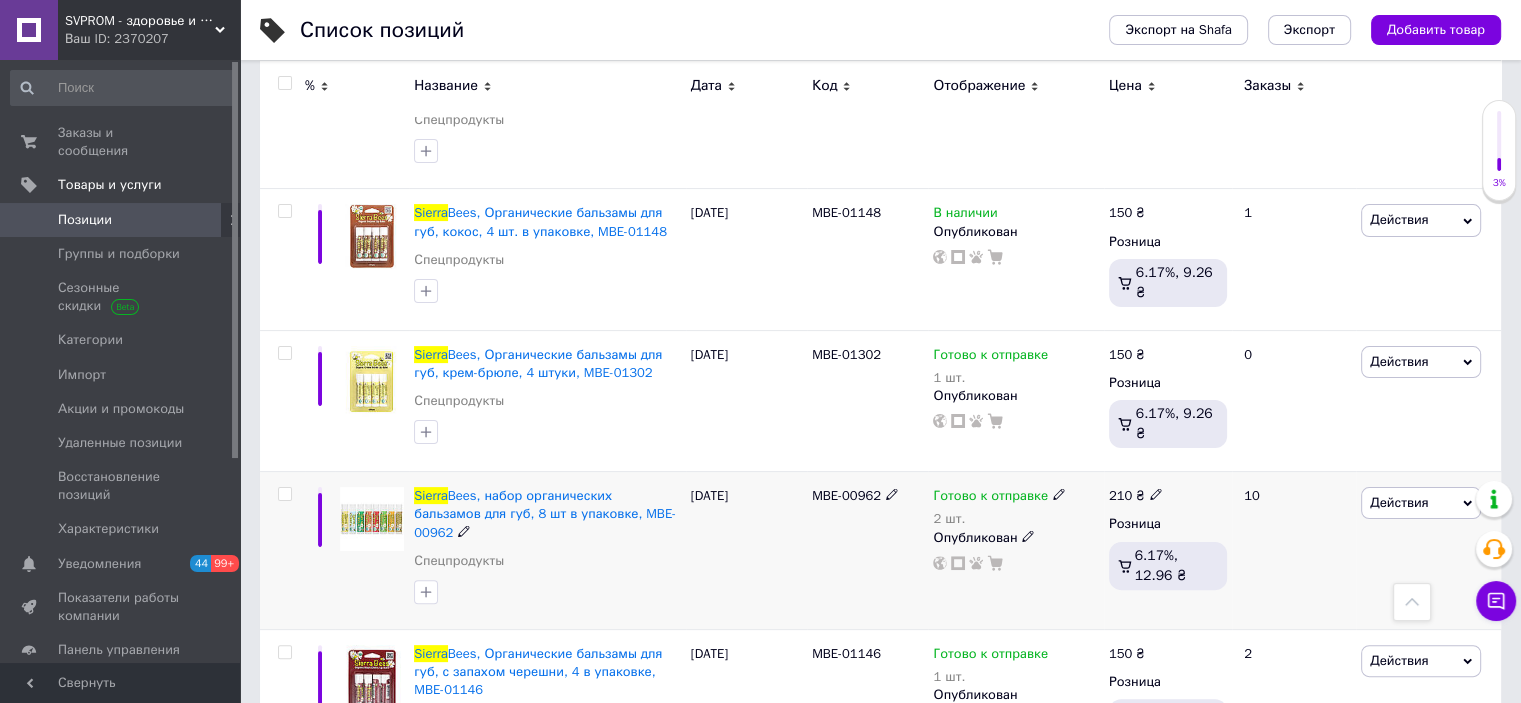 type on "sierra" 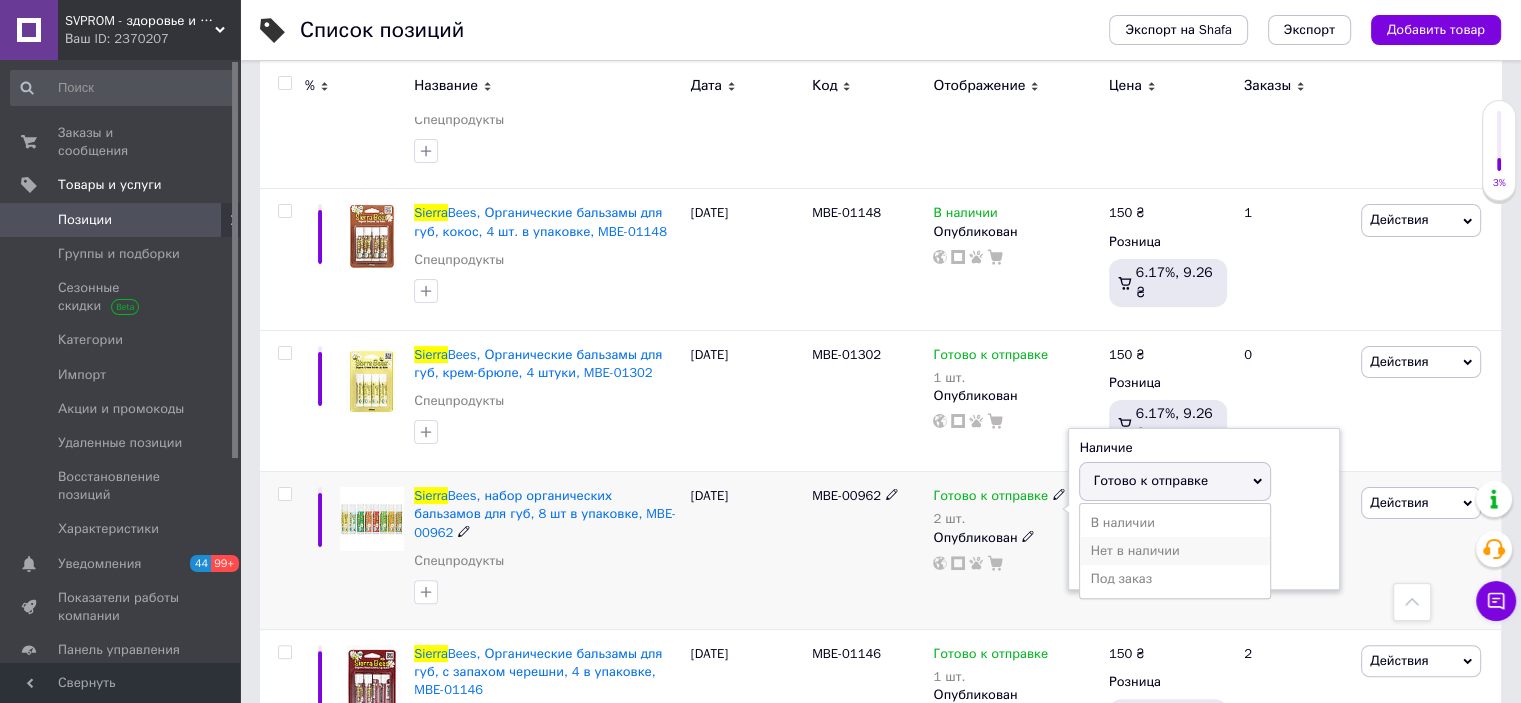 click on "Нет в наличии" at bounding box center (1175, 551) 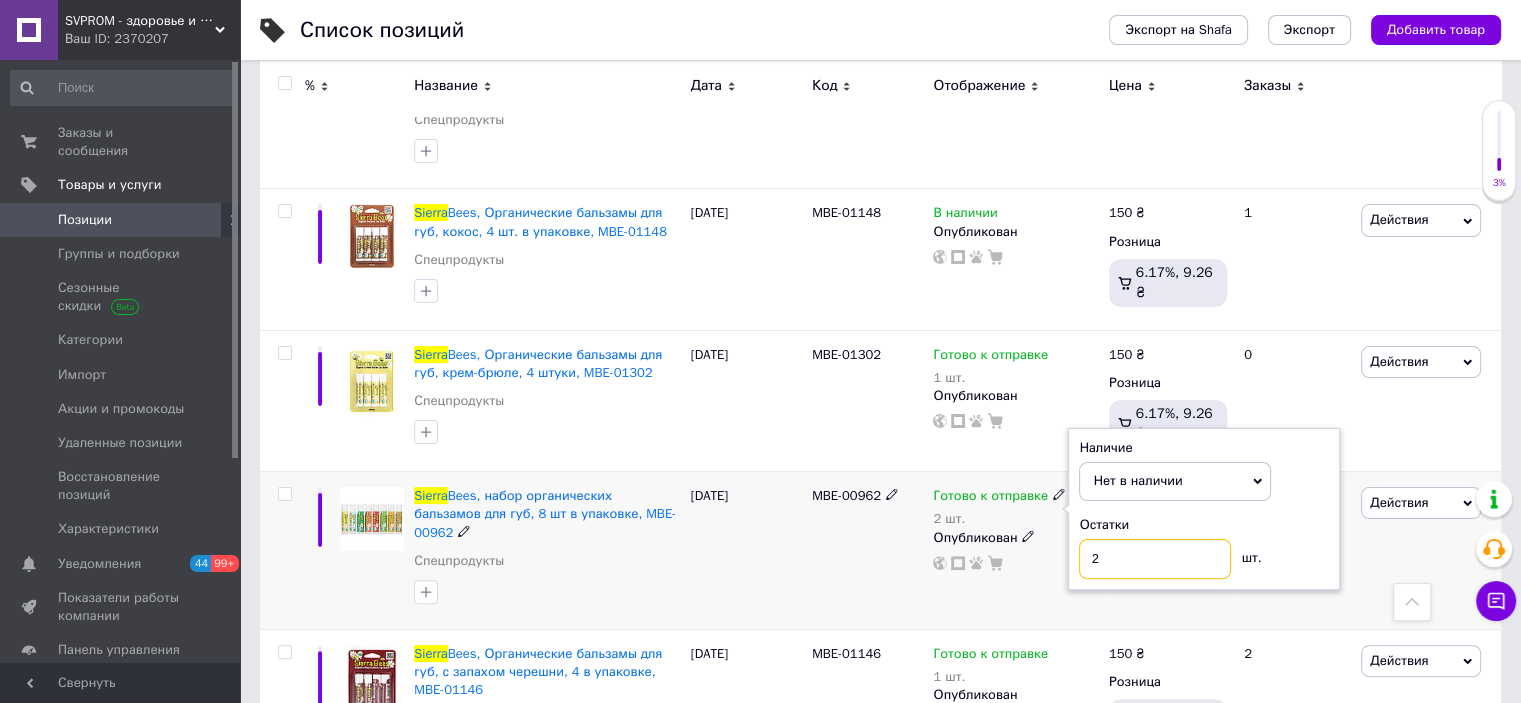 click on "2" at bounding box center (1155, 559) 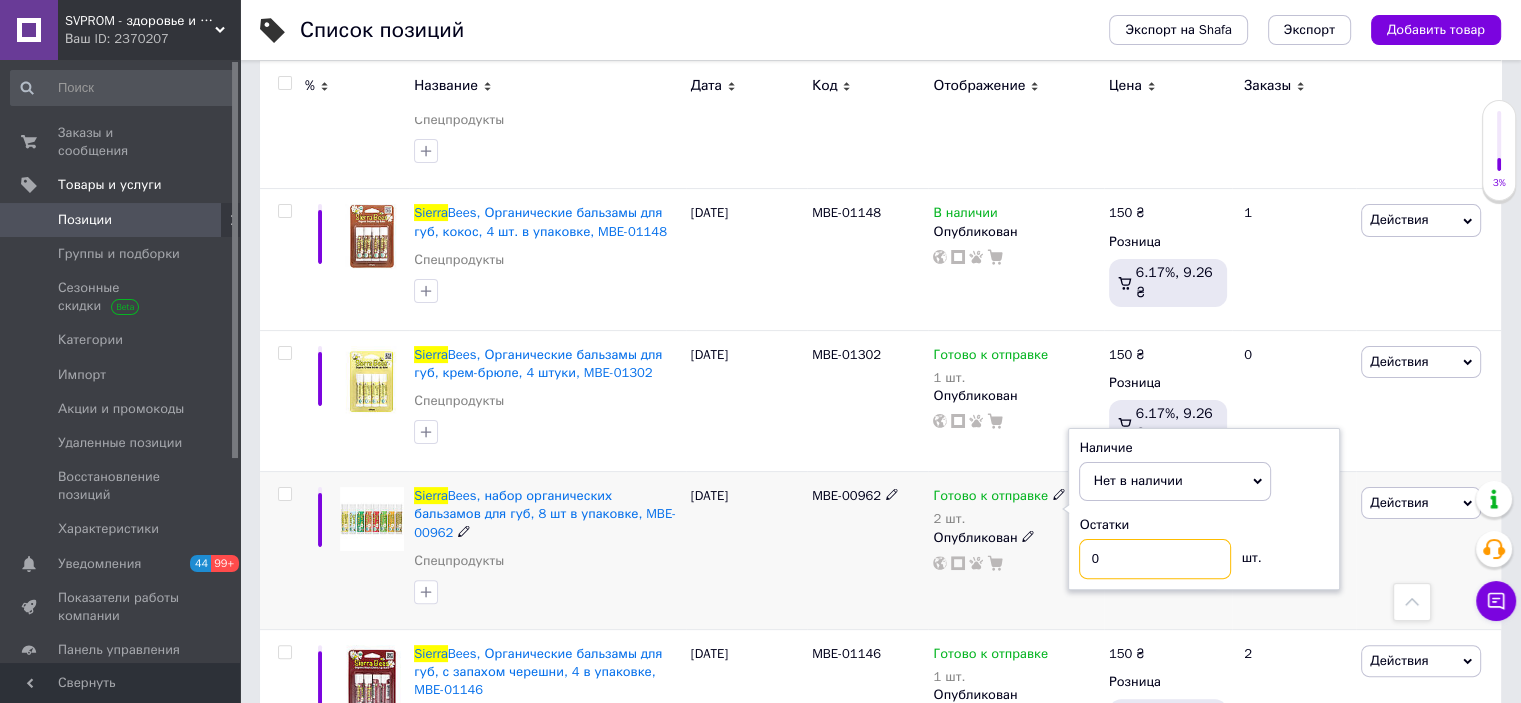 type on "0" 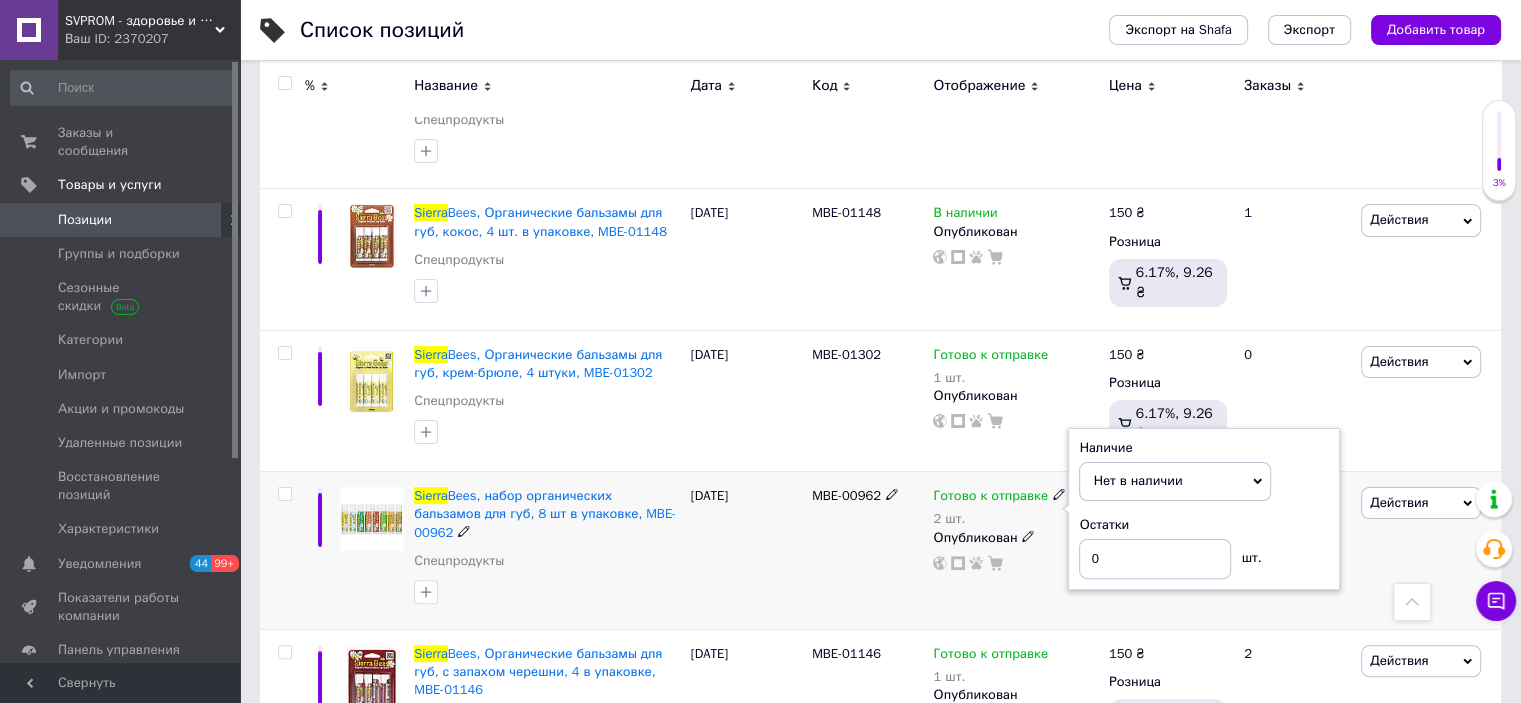 click on "MBE-00962" at bounding box center [867, 551] 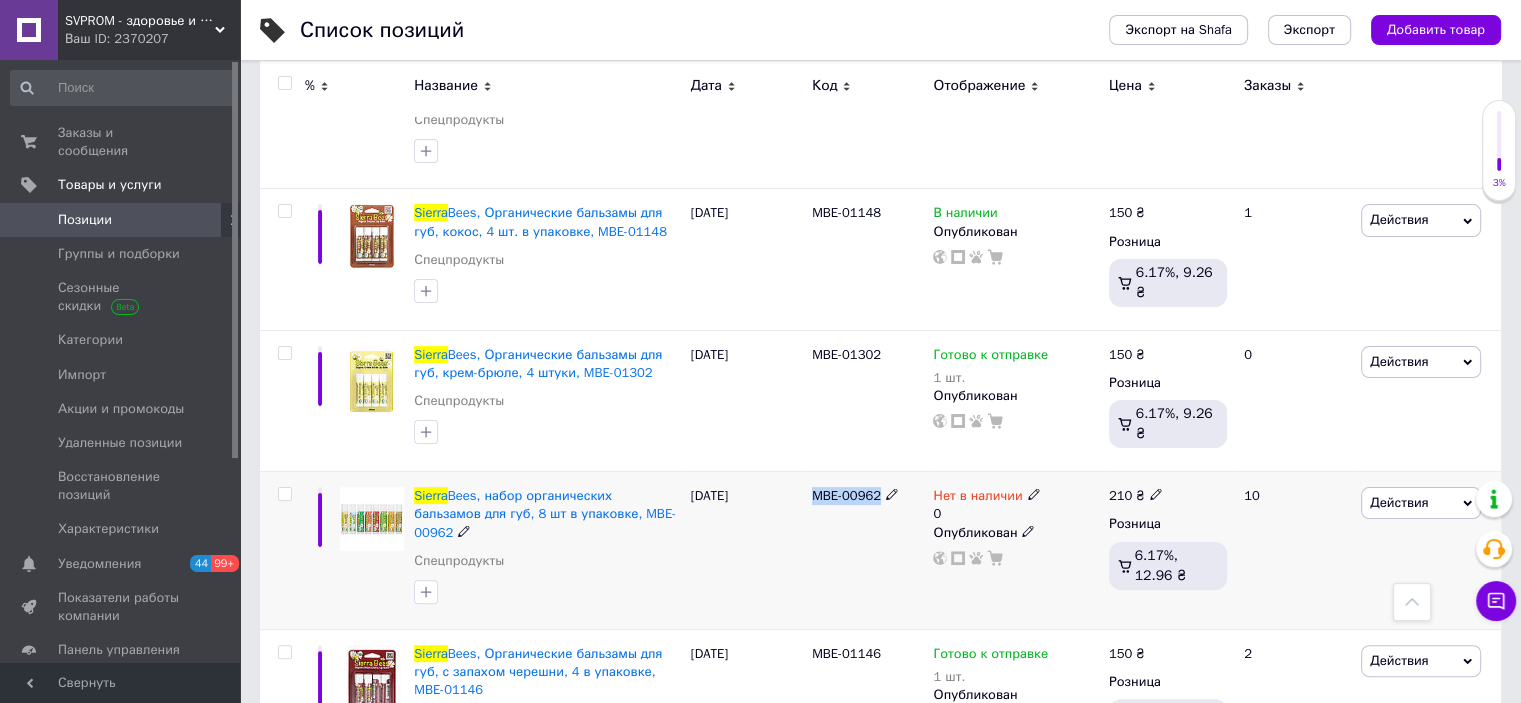 drag, startPoint x: 876, startPoint y: 471, endPoint x: 812, endPoint y: 471, distance: 64 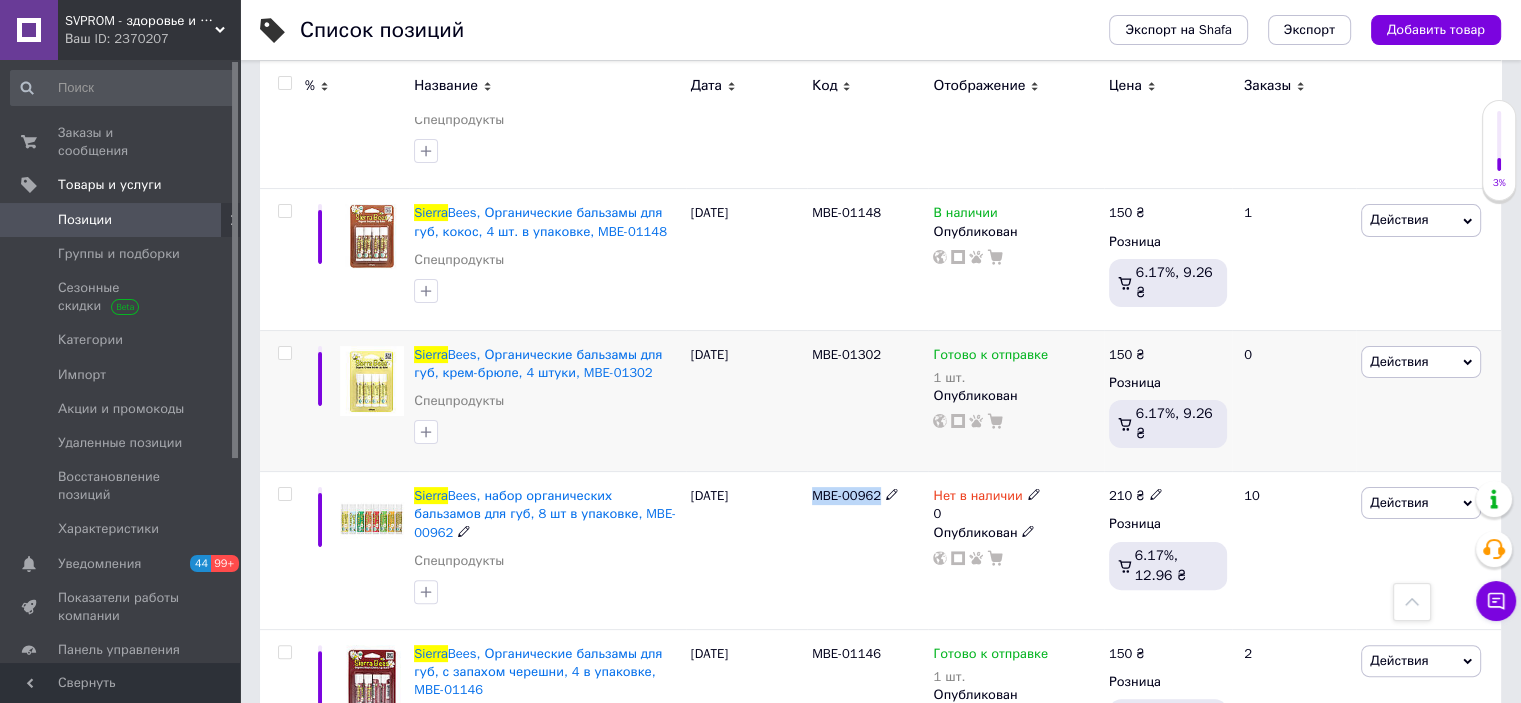 copy on "MBE-00962" 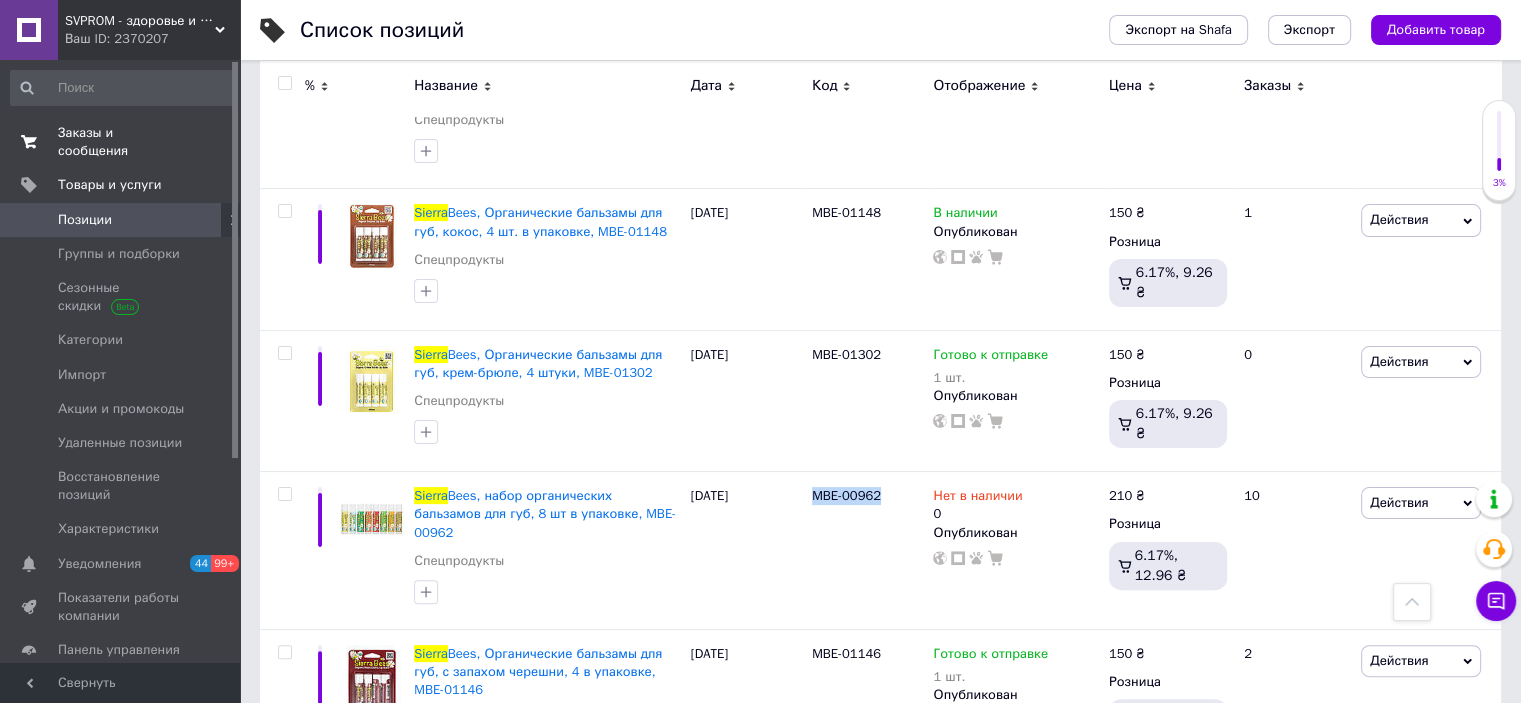 click on "Заказы и сообщения" at bounding box center (121, 142) 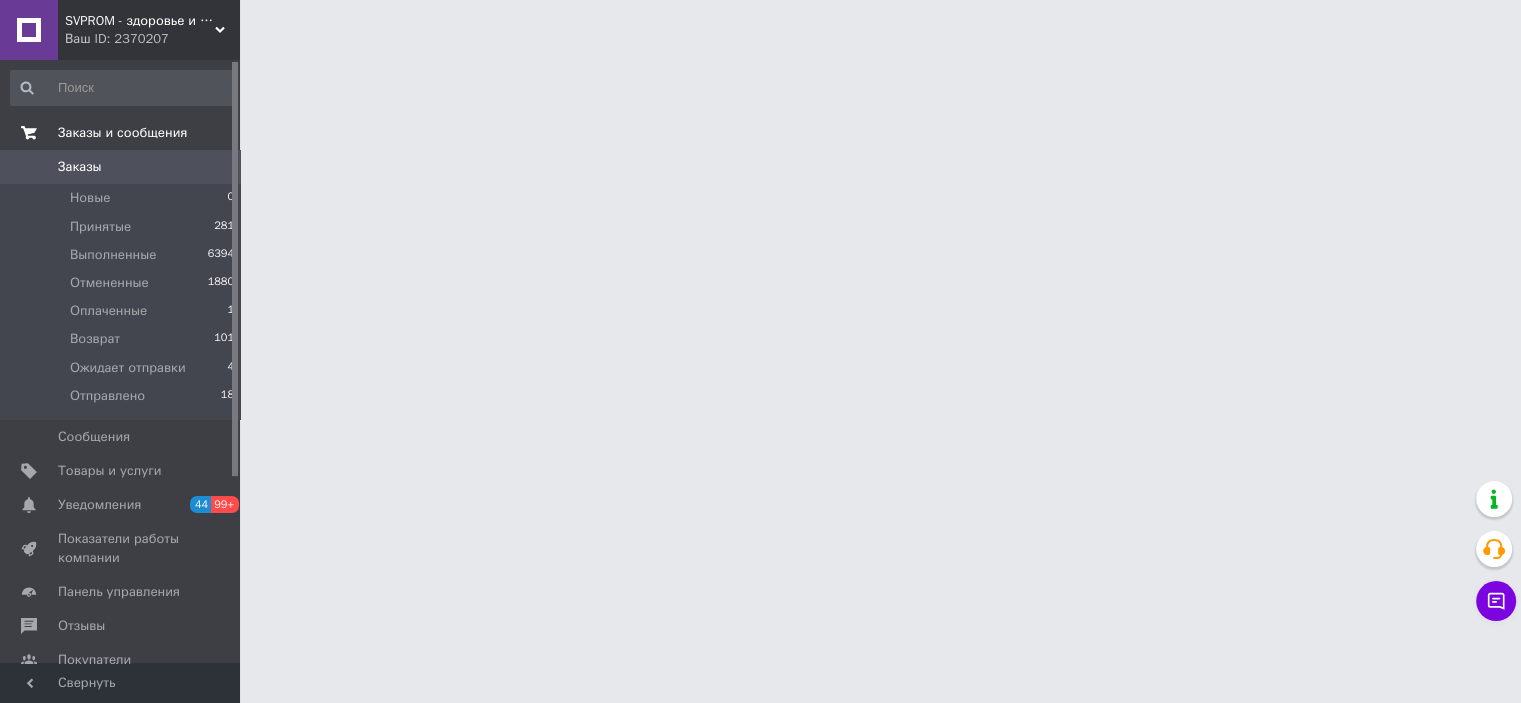 scroll, scrollTop: 0, scrollLeft: 0, axis: both 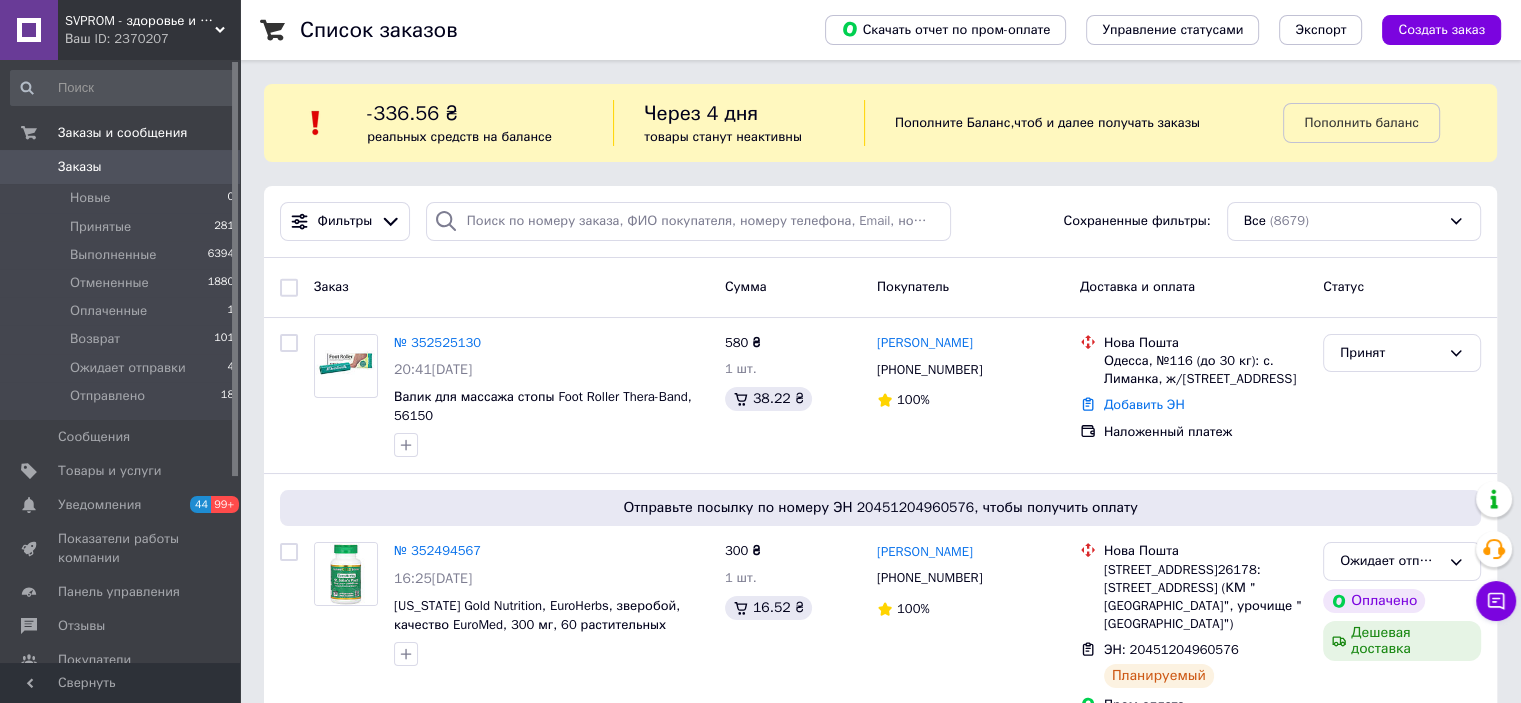click on "Заказы" at bounding box center [121, 167] 